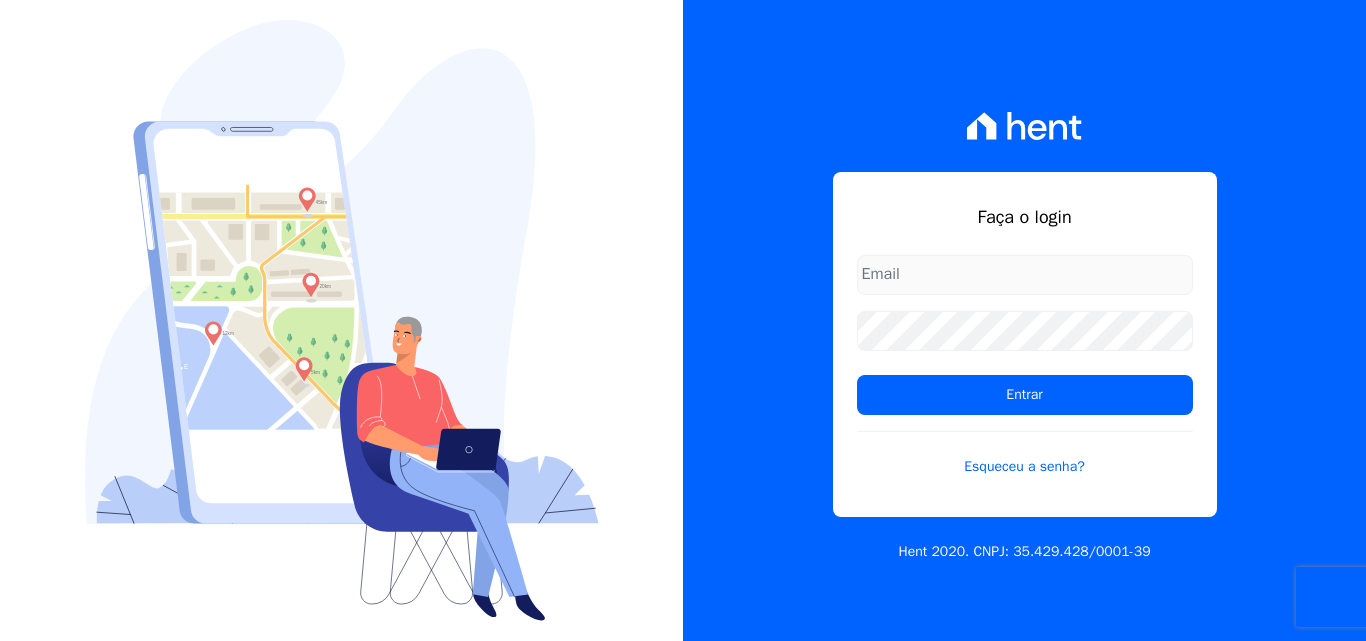 scroll, scrollTop: 0, scrollLeft: 0, axis: both 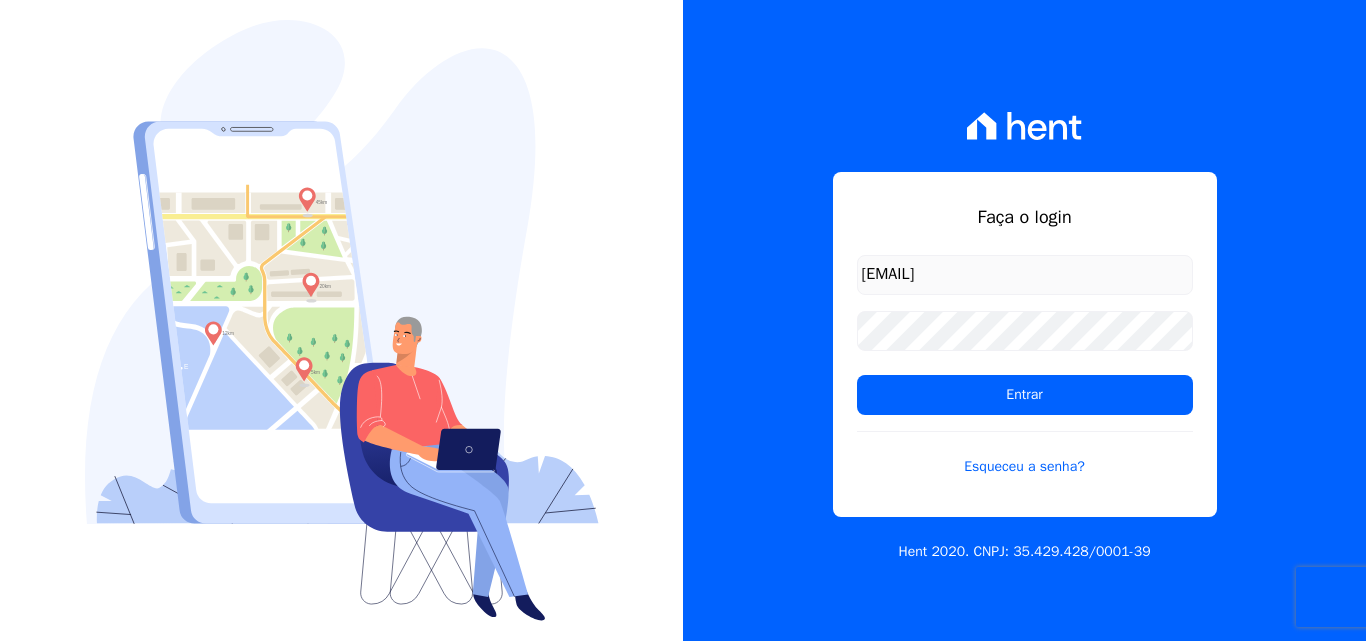 click on "luiz.nascimento@maislar.com" at bounding box center (1025, 275) 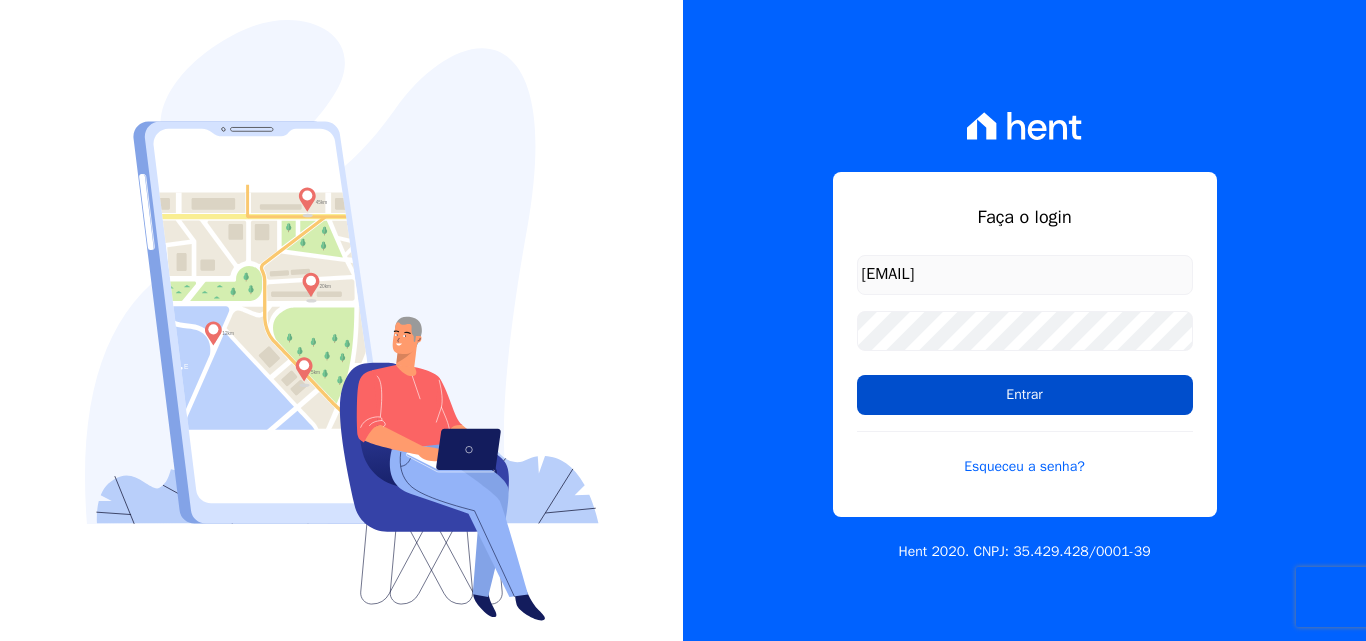click on "Entrar" at bounding box center (1025, 395) 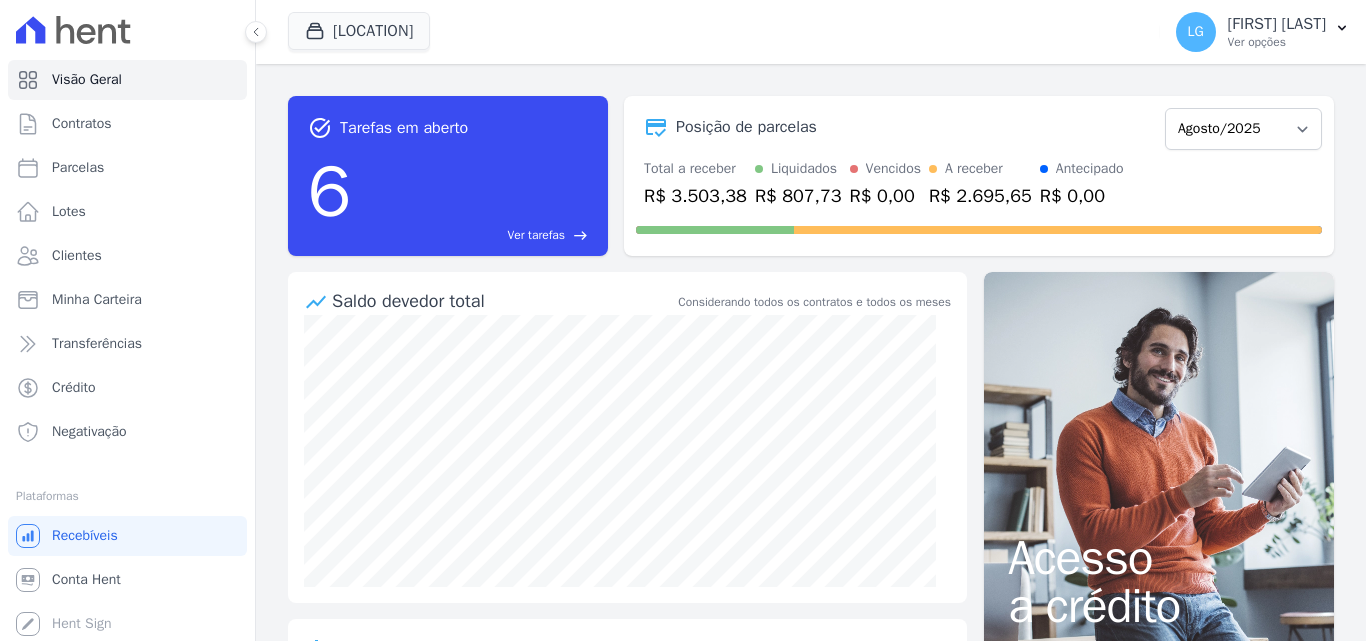 scroll, scrollTop: 0, scrollLeft: 0, axis: both 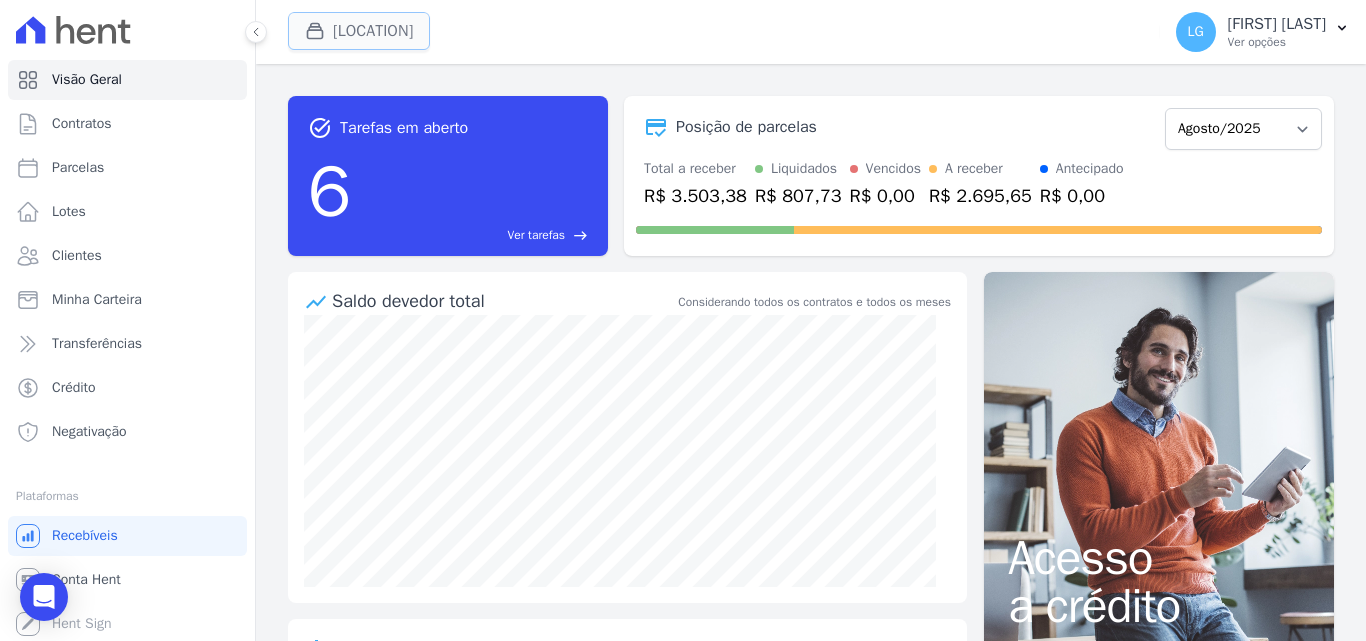 click on "Viva Mais   Zona Sul L" at bounding box center (359, 31) 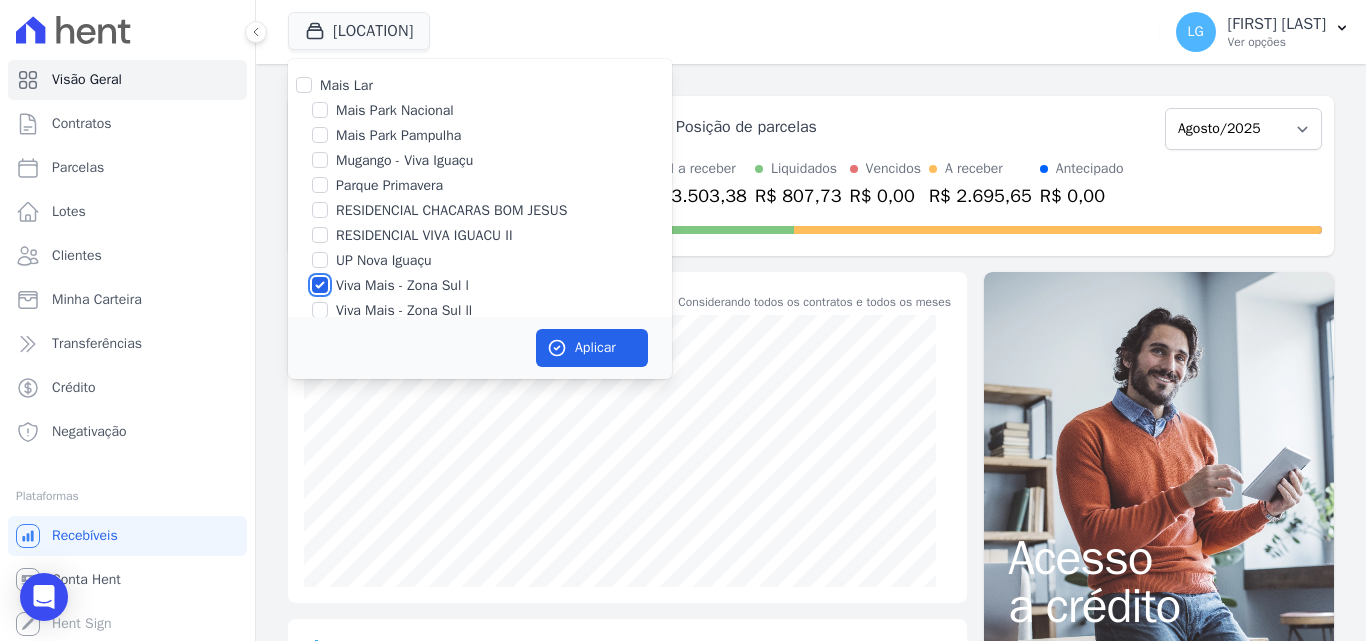click on "Viva Mais - Zona Sul l" at bounding box center (320, 285) 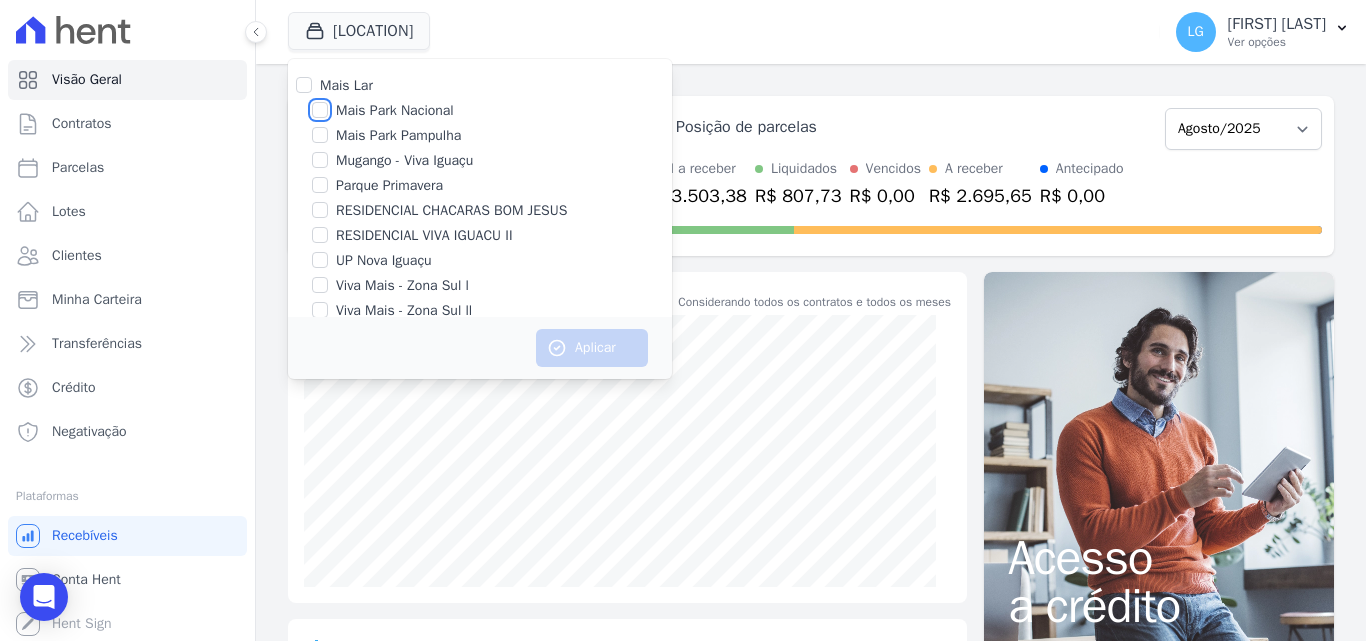 click on "Mais Park Nacional" at bounding box center (320, 110) 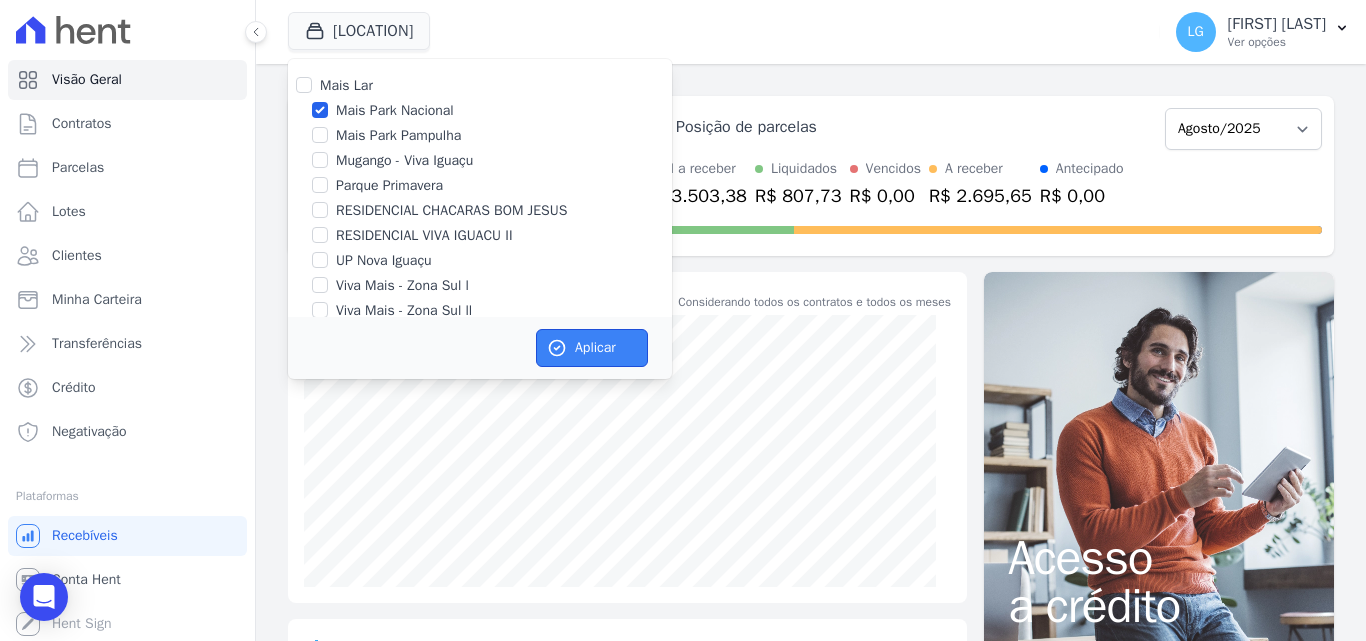 click on "Aplicar" at bounding box center (592, 348) 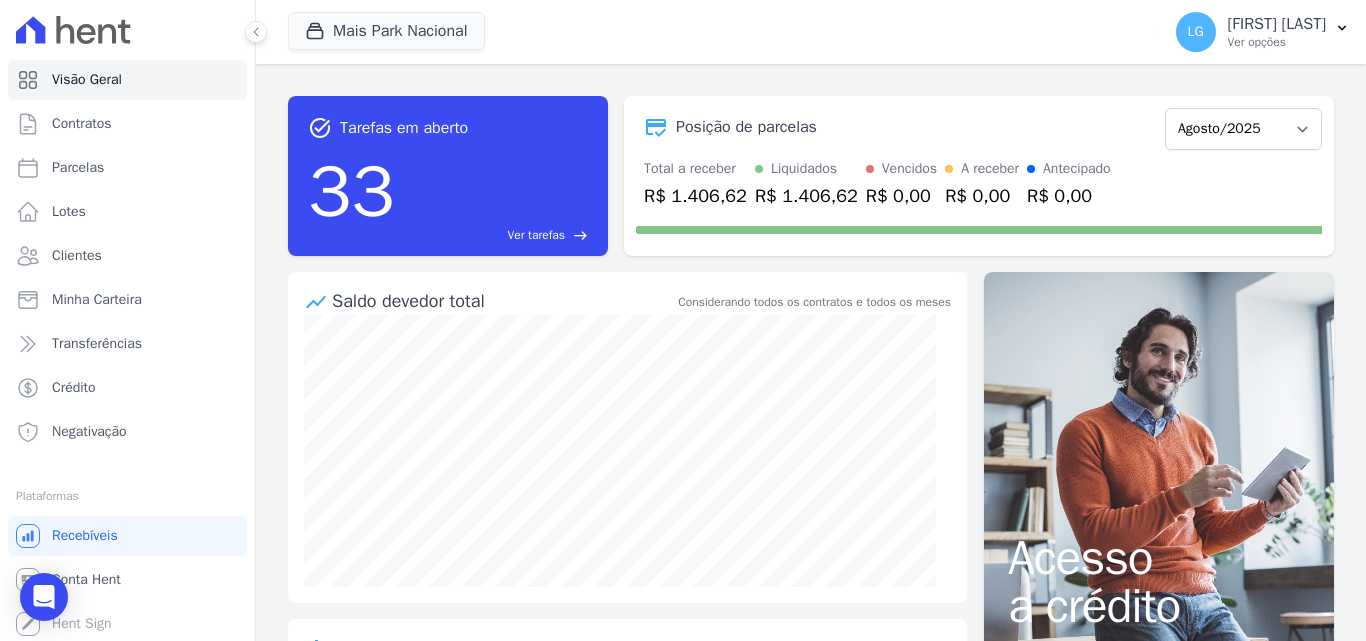 scroll, scrollTop: 3, scrollLeft: 0, axis: vertical 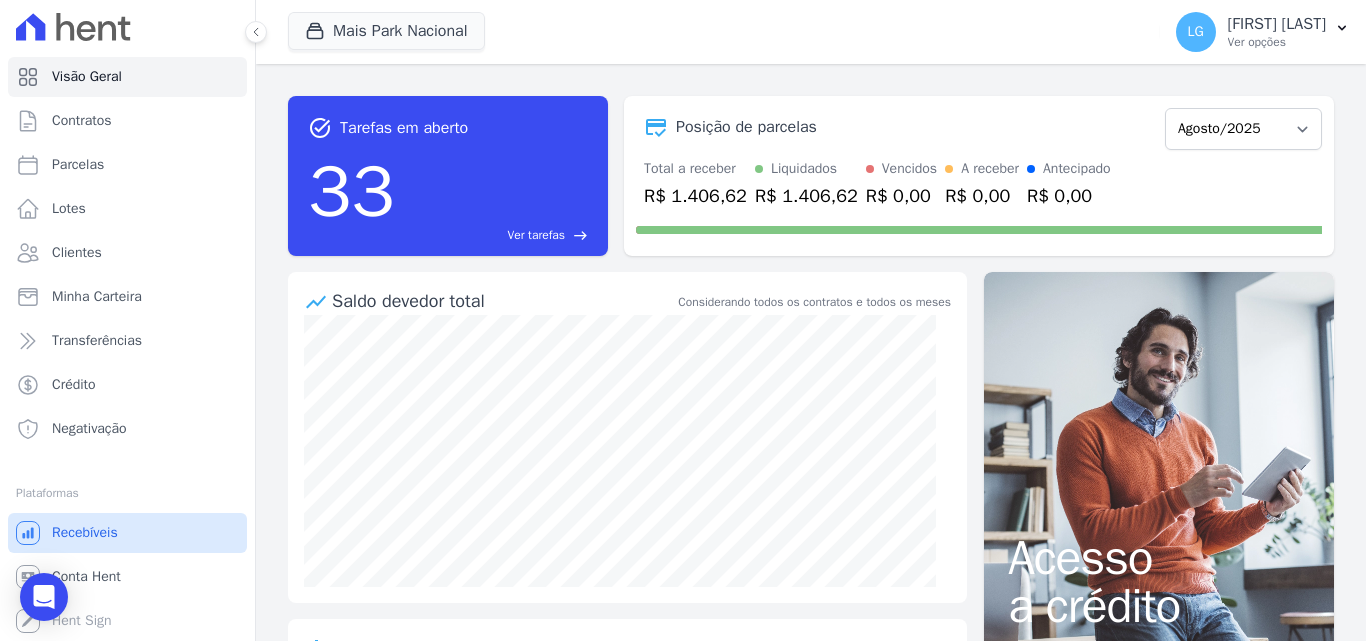 click on "Recebíveis" at bounding box center [85, 533] 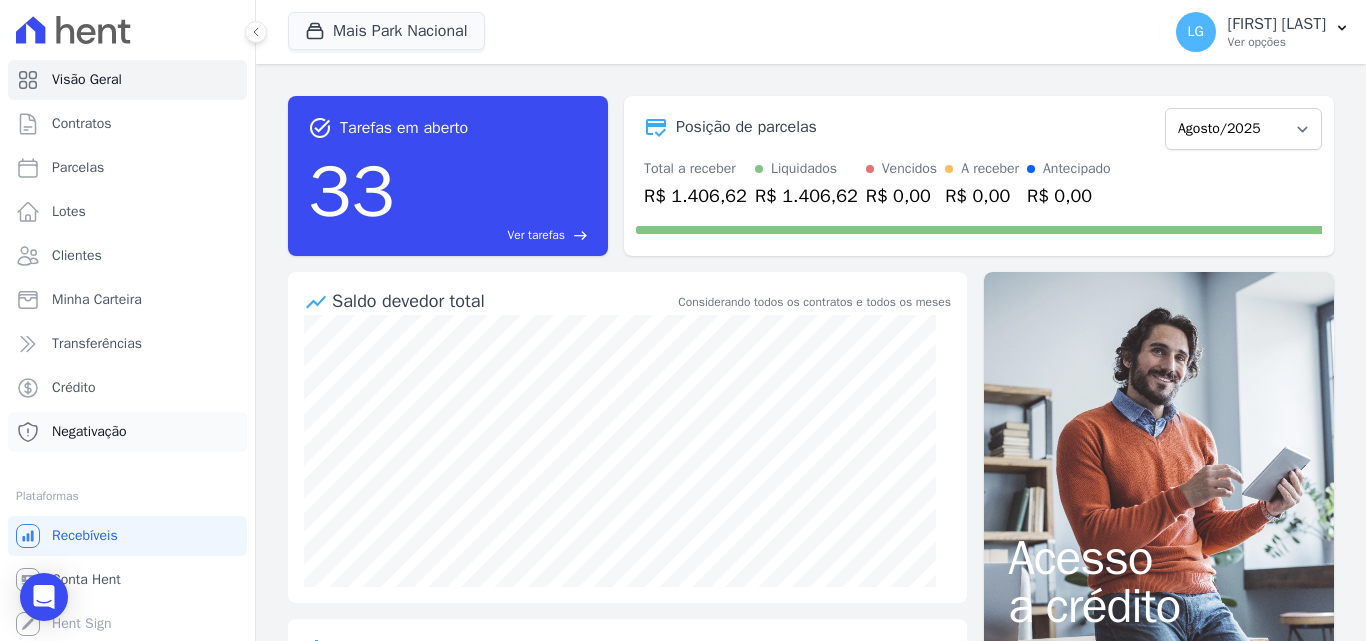scroll, scrollTop: 3, scrollLeft: 0, axis: vertical 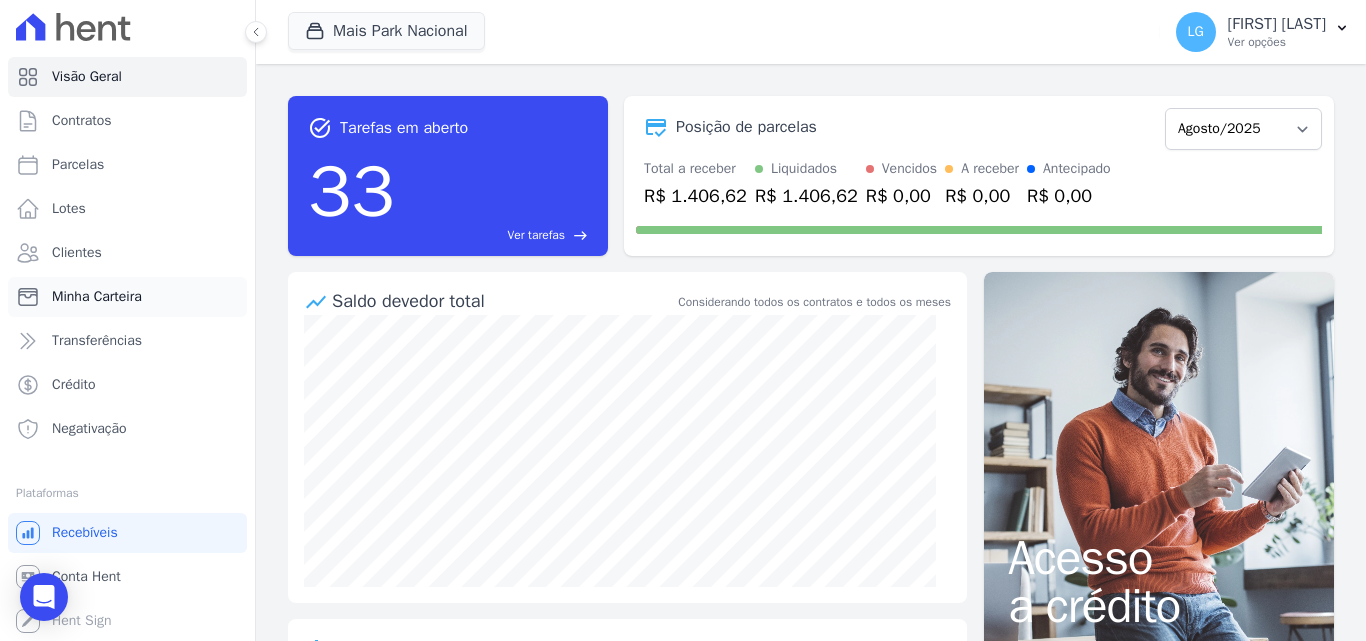 click on "Minha Carteira" at bounding box center [97, 297] 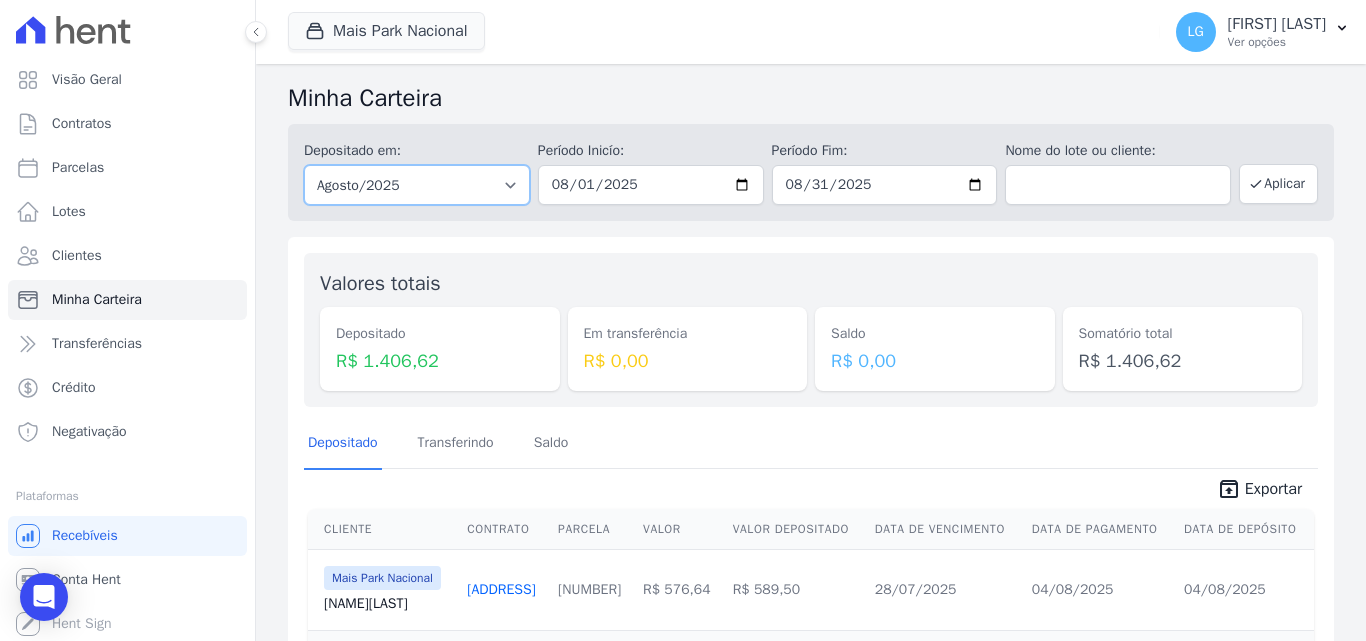 click on "Todos os meses
[DATE]
[DATE]
[DATE]
[DATE]
[DATE]
[DATE]
[DATE]
[DATE]
[DATE]
[DATE]
[DATE]
[DATE]
[DATE]
[DATE]
[DATE]
[DATE]
[DATE]
[DATE]
[DATE]
[DATE]
[DATE]
[DATE]
[DATE]
[DATE]
[DATE]
[DATE]
[DATE]
[DATE]
[DATE]
[DATE]
[DATE]
[DATE]
[DATE]
[DATE]
[DATE]
[DATE]
[DATE]
[DATE]
[DATE]
[DATE]
[DATE]
[DATE]
[DATE]
[DATE]" at bounding box center [417, 185] 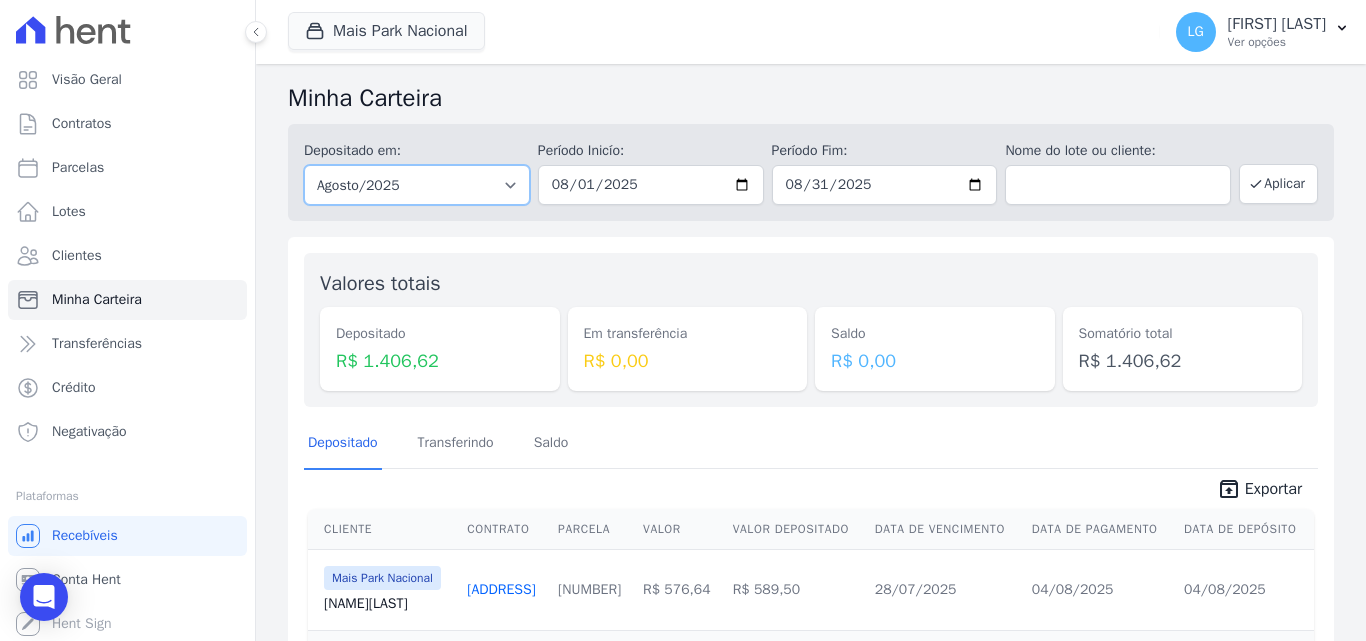 select on "07/2025" 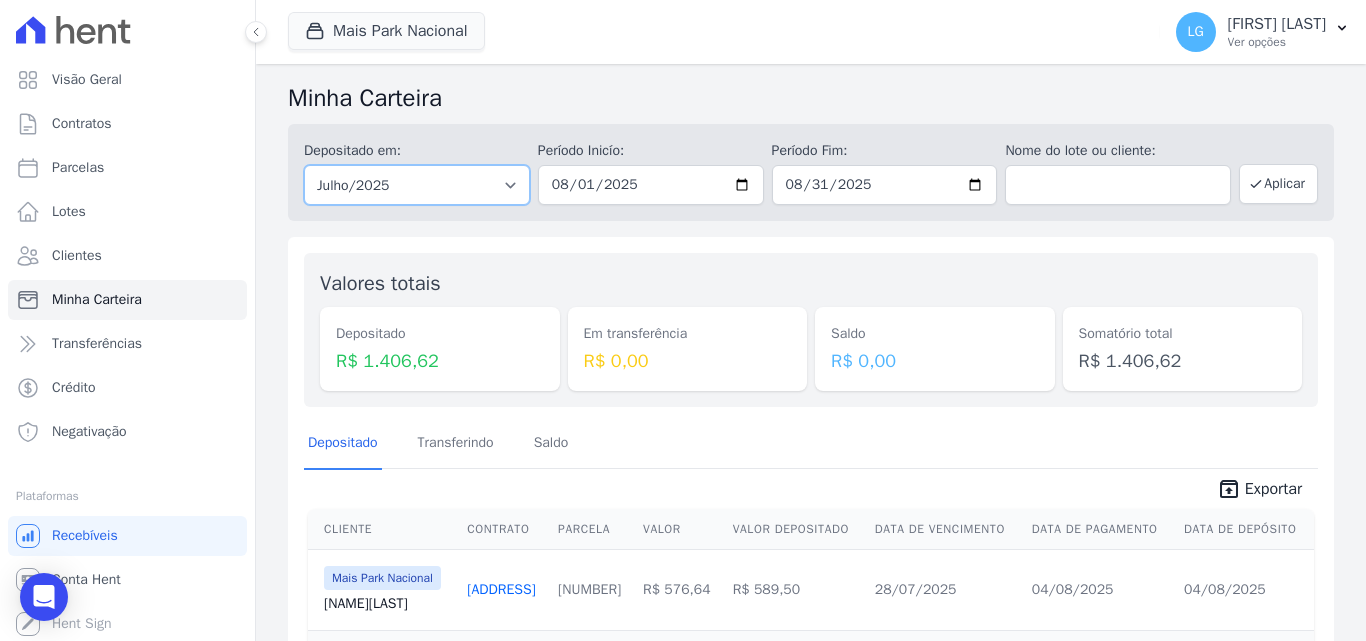 click on "Todos os meses
[DATE]
[DATE]
[DATE]
[DATE]
[DATE]
[DATE]
[DATE]
[DATE]
[DATE]
[DATE]
[DATE]
[DATE]
[DATE]
[DATE]
[DATE]
[DATE]
[DATE]
[DATE]
[DATE]
[DATE]
[DATE]
[DATE]
[DATE]
[DATE]
[DATE]
[DATE]
[DATE]
[DATE]
[DATE]
[DATE]
[DATE]
[DATE]
[DATE]
[DATE]
[DATE]
[DATE]
[DATE]
[DATE]
[DATE]
[DATE]
[DATE]
[DATE]
[DATE]
[DATE]" at bounding box center (417, 185) 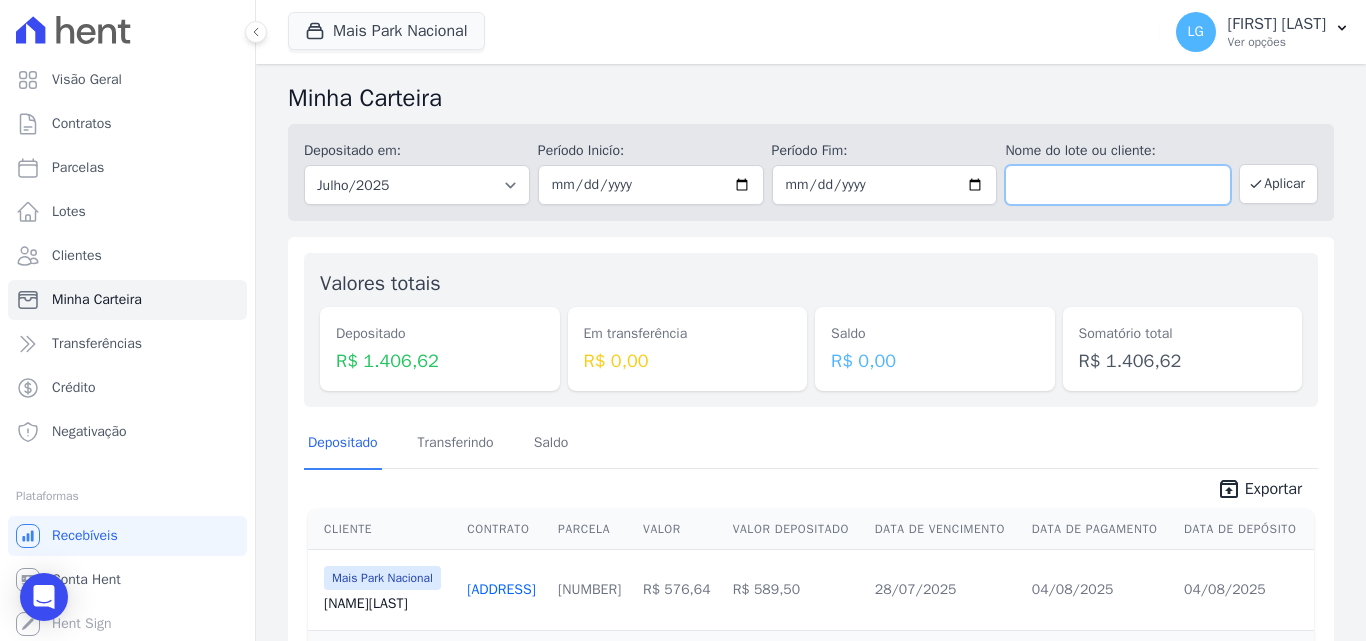 click at bounding box center (1118, 185) 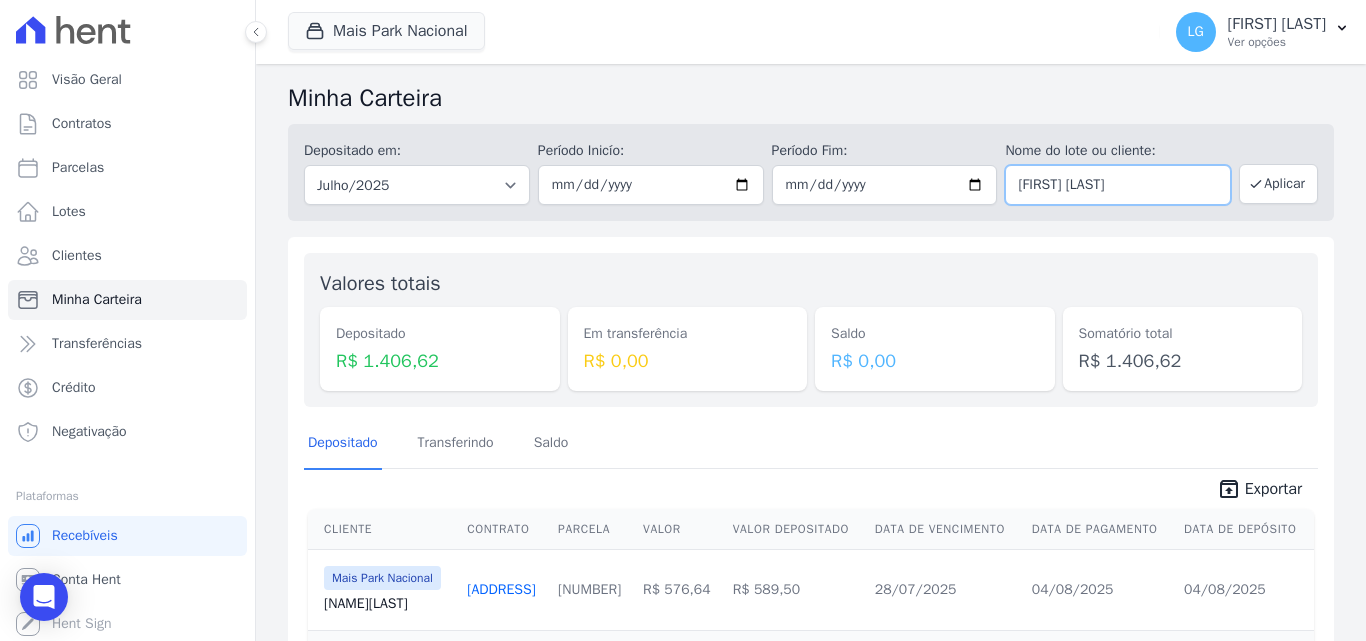 scroll, scrollTop: 0, scrollLeft: 22, axis: horizontal 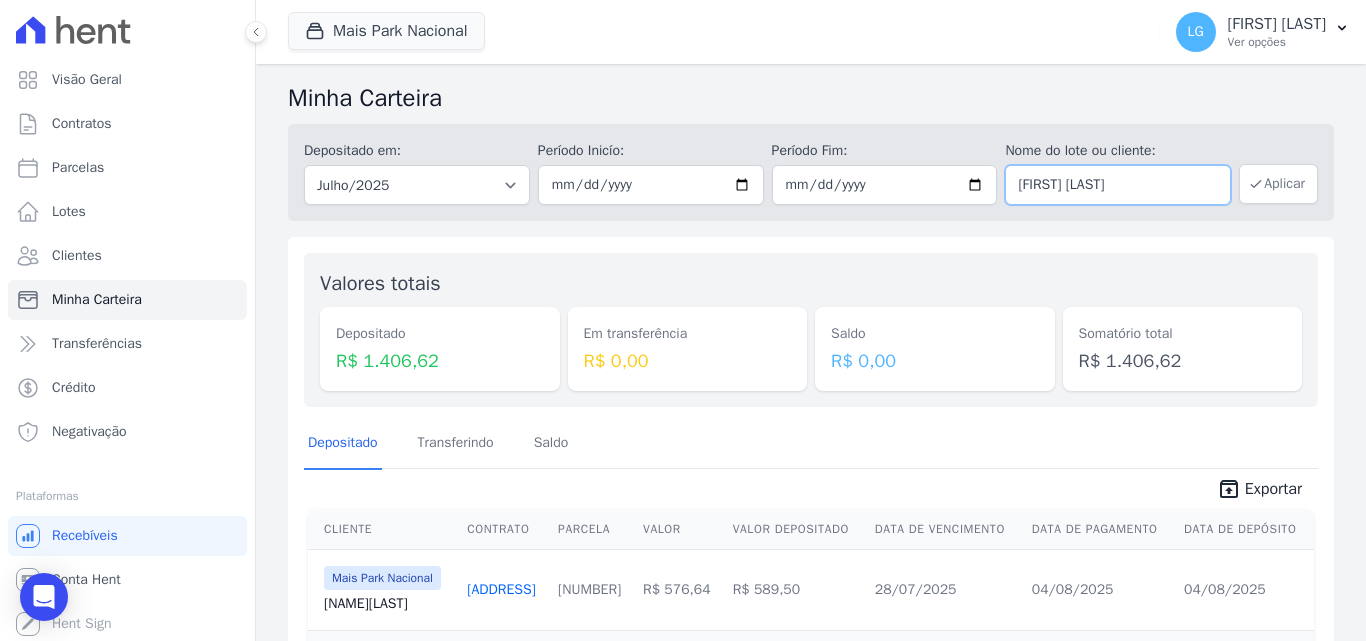type on "[FIRST] [LAST] [LAST] [LAST]" 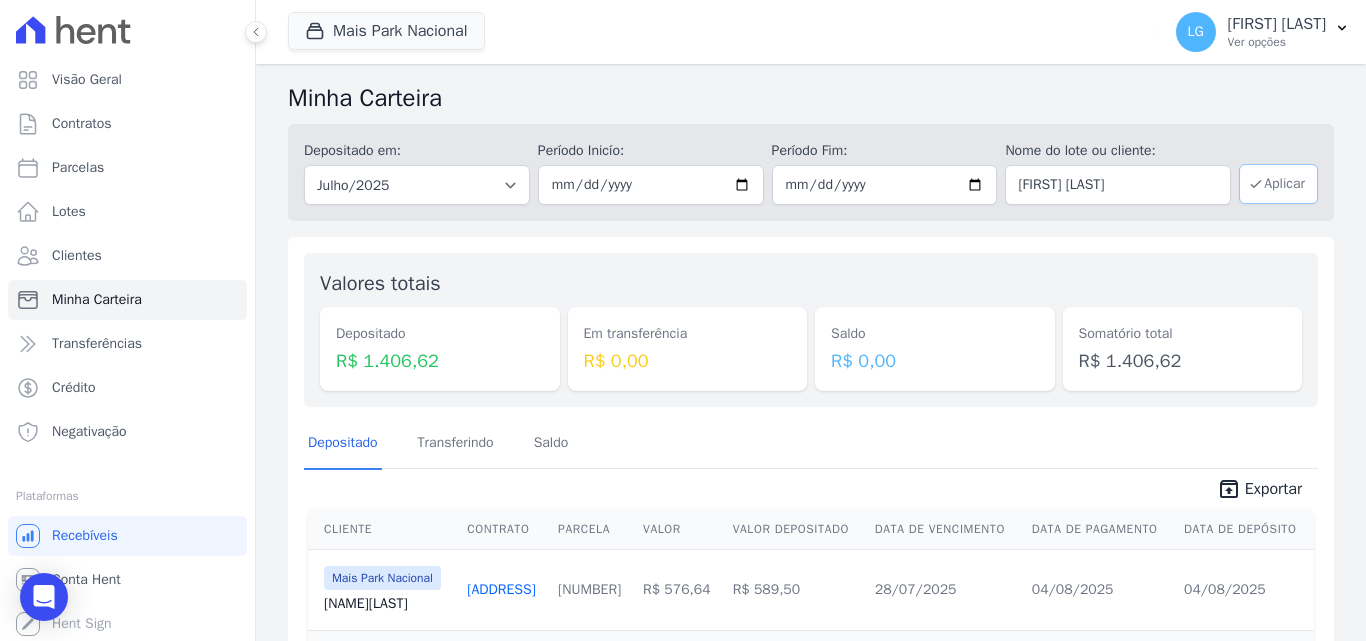 click on "Aplicar" at bounding box center [1278, 184] 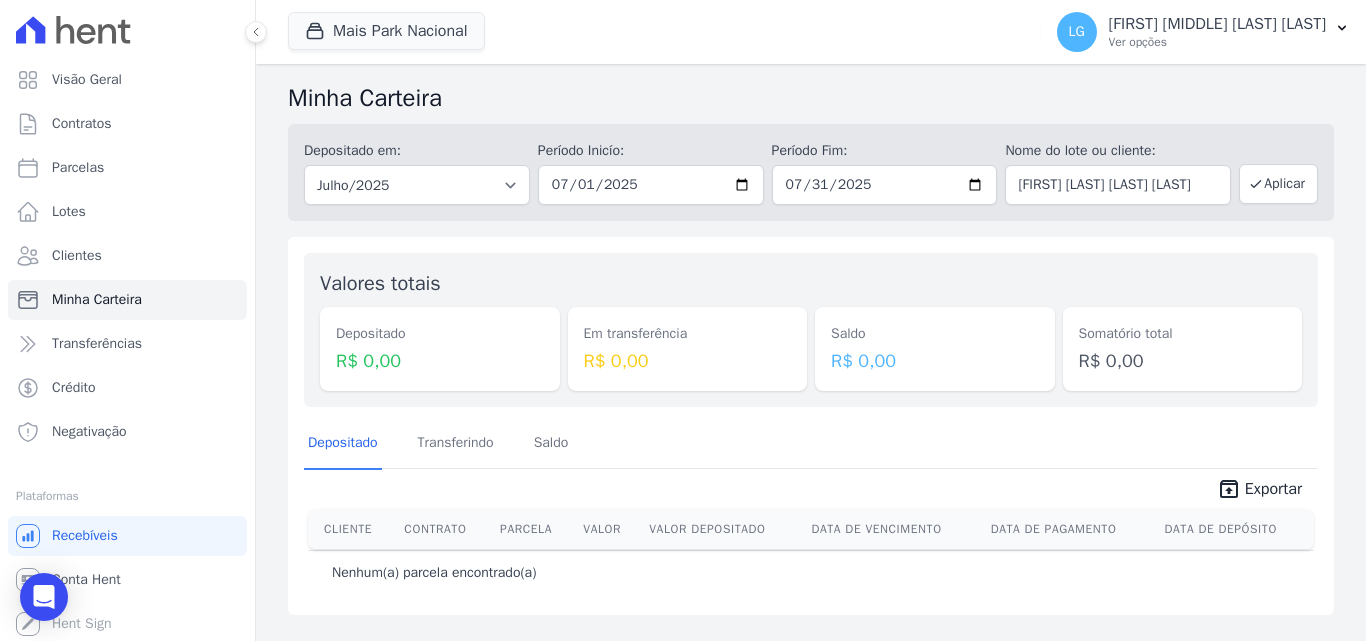 scroll, scrollTop: 0, scrollLeft: 0, axis: both 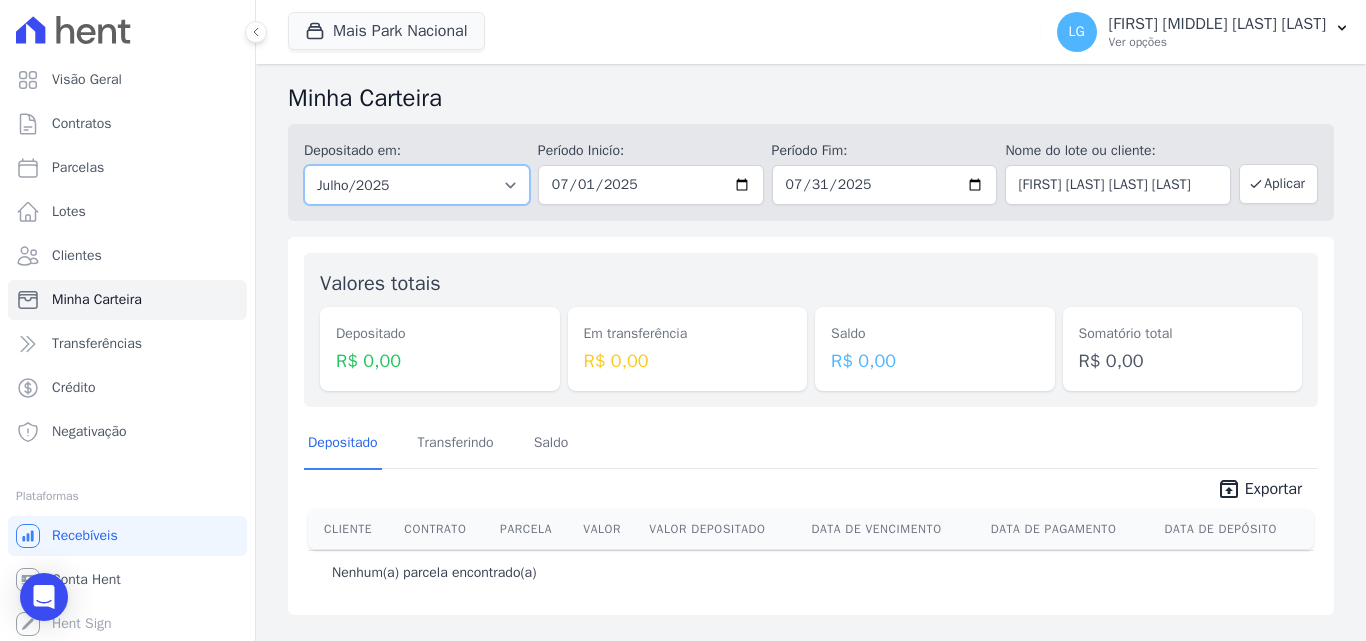 click on "Todos os meses
[DATE]
[DATE]
[DATE]
[DATE]
[DATE]
[DATE]
[DATE]
[DATE]
[DATE]
[DATE]
[DATE]
[DATE]
[DATE]
[DATE]
[DATE]
[DATE]
[DATE]
[DATE]
[DATE]
[DATE]
[DATE]
[DATE]
[DATE]
[DATE]
[DATE]
[DATE]
[DATE]
[DATE]
[DATE]
[DATE]
[DATE]
[DATE]
[DATE]
[DATE]
[DATE]
[DATE]
[DATE]
[DATE]
[DATE]
[DATE]
[DATE]
[DATE]
[DATE]
[DATE]" at bounding box center (417, 185) 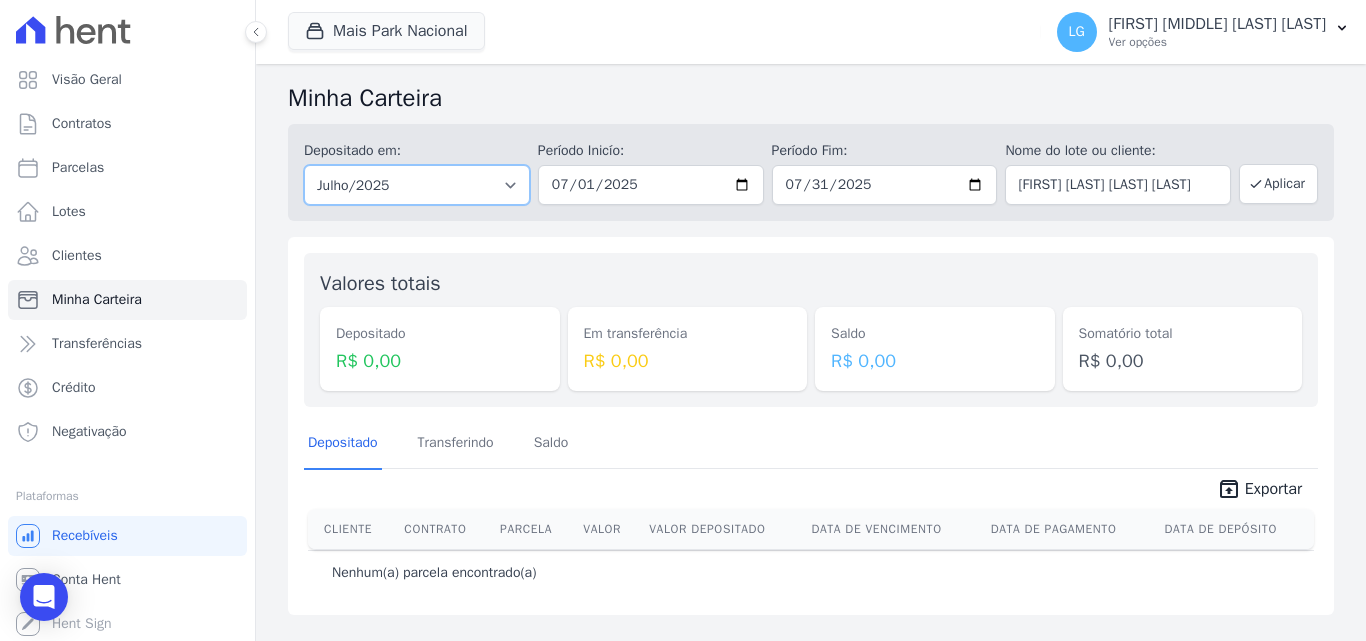 select on "[DATE]" 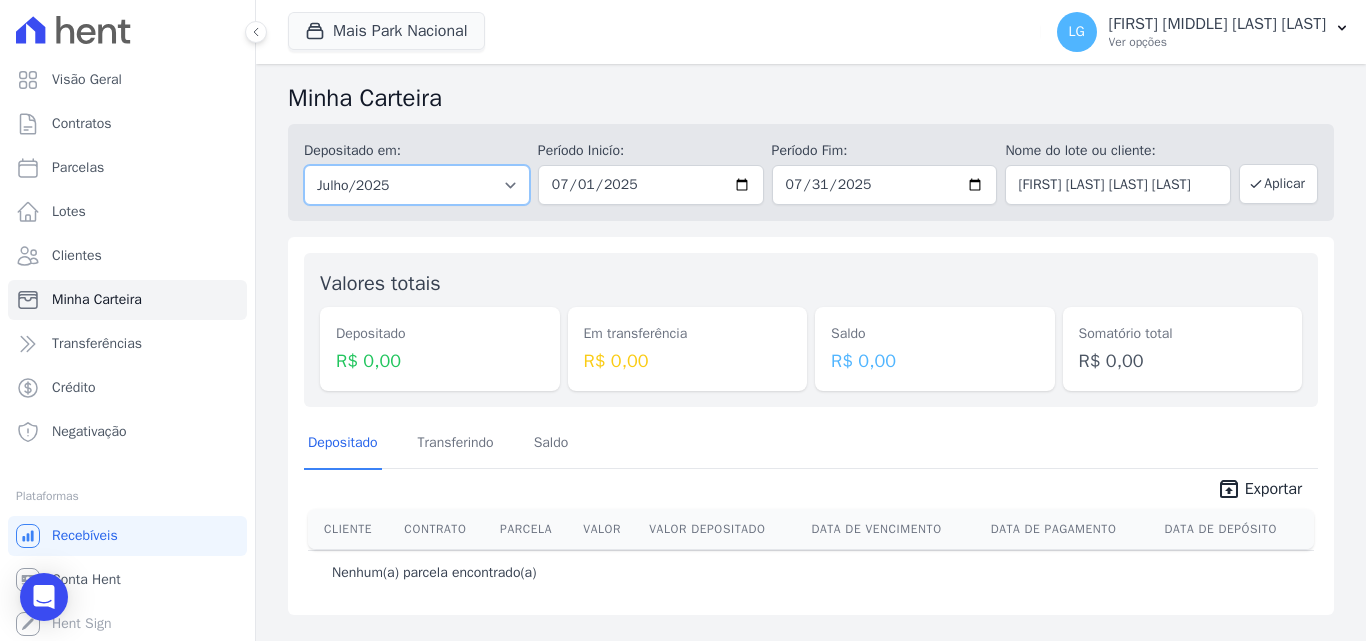 click on "Todos os meses
[DATE]
[DATE]
[DATE]
[DATE]
[DATE]
[DATE]
[DATE]
[DATE]
[DATE]
[DATE]
[DATE]
[DATE]
[DATE]
[DATE]
[DATE]
[DATE]
[DATE]
[DATE]
[DATE]
[DATE]
[DATE]
[DATE]
[DATE]
[DATE]
[DATE]
[DATE]
[DATE]
[DATE]
[DATE]
[DATE]
[DATE]
[DATE]
[DATE]
[DATE]
[DATE]
[DATE]
[DATE]
[DATE]
[DATE]
[DATE]
[DATE]
[DATE]
[DATE]
[DATE]" at bounding box center [417, 185] 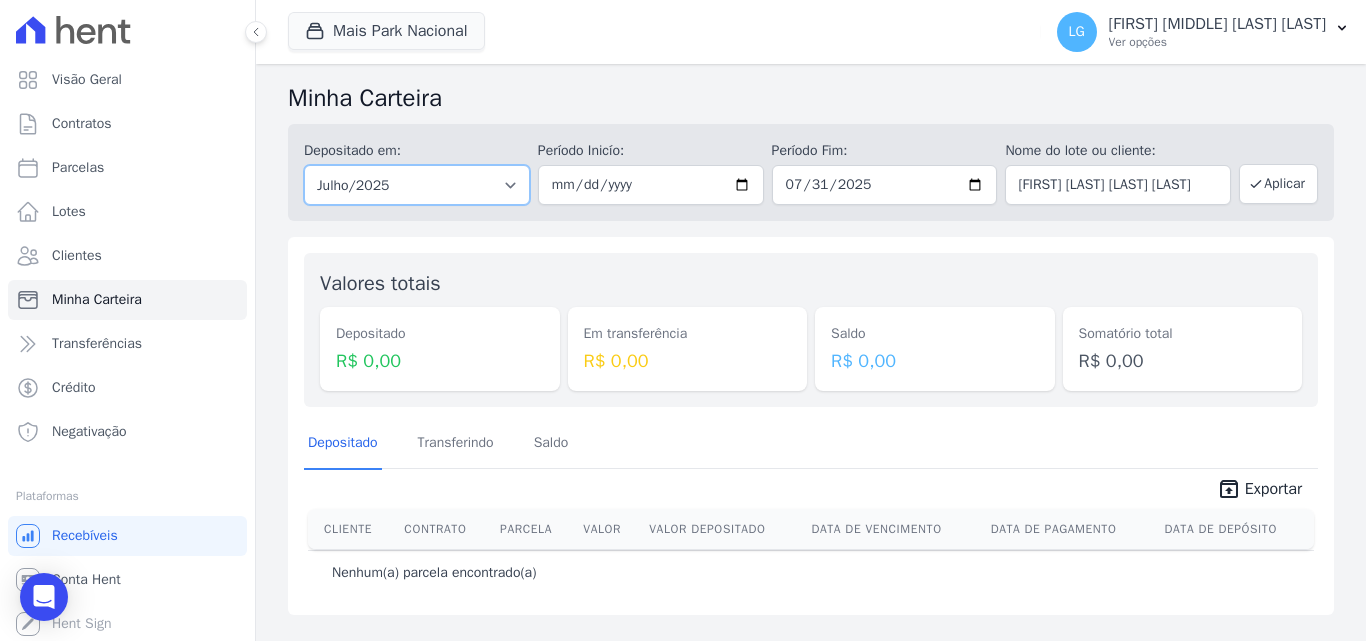 type 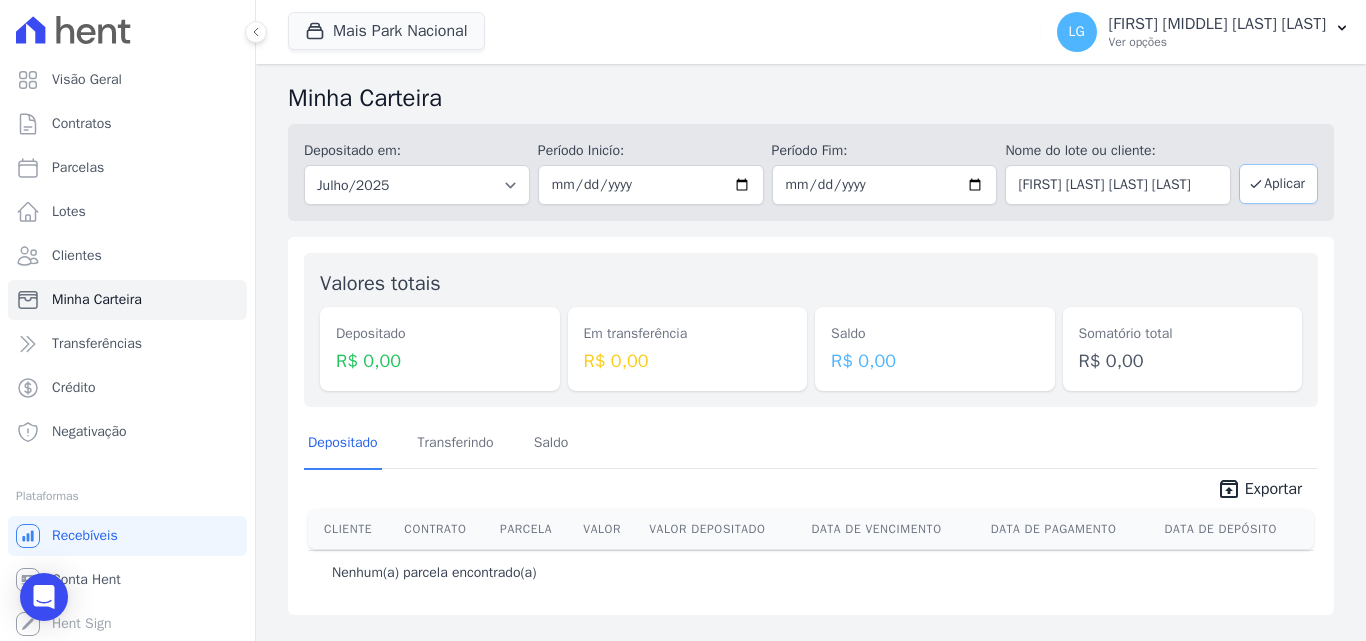click 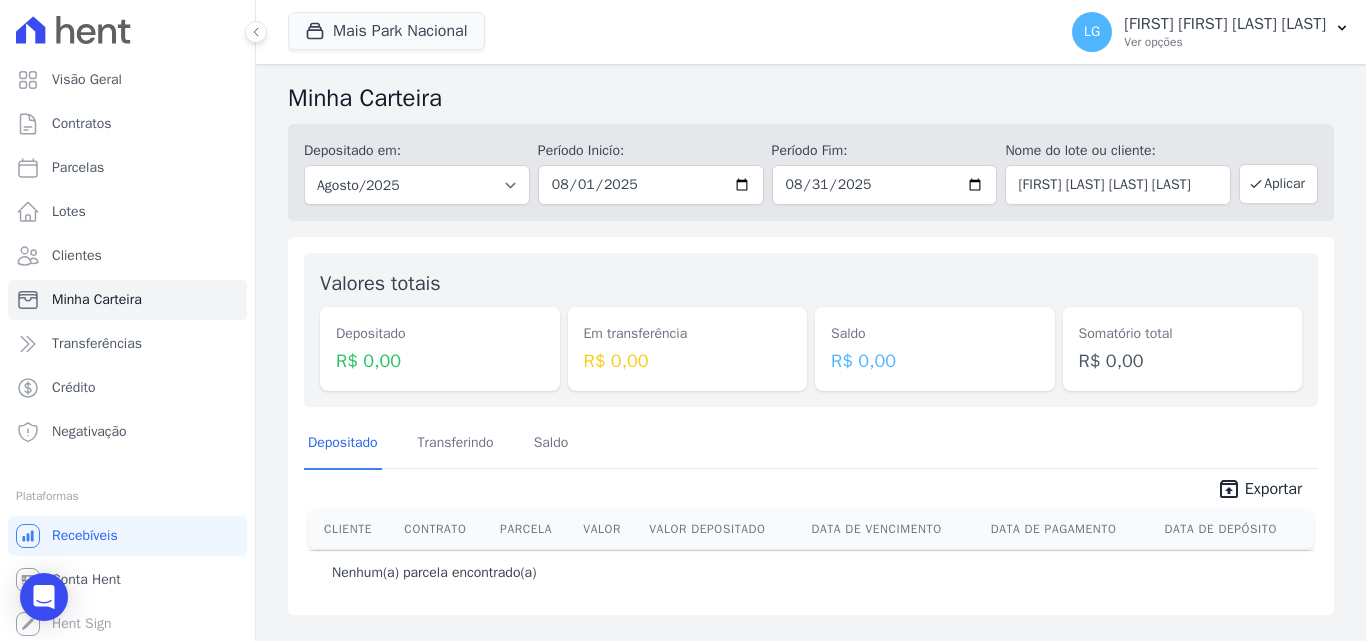 scroll, scrollTop: 0, scrollLeft: 0, axis: both 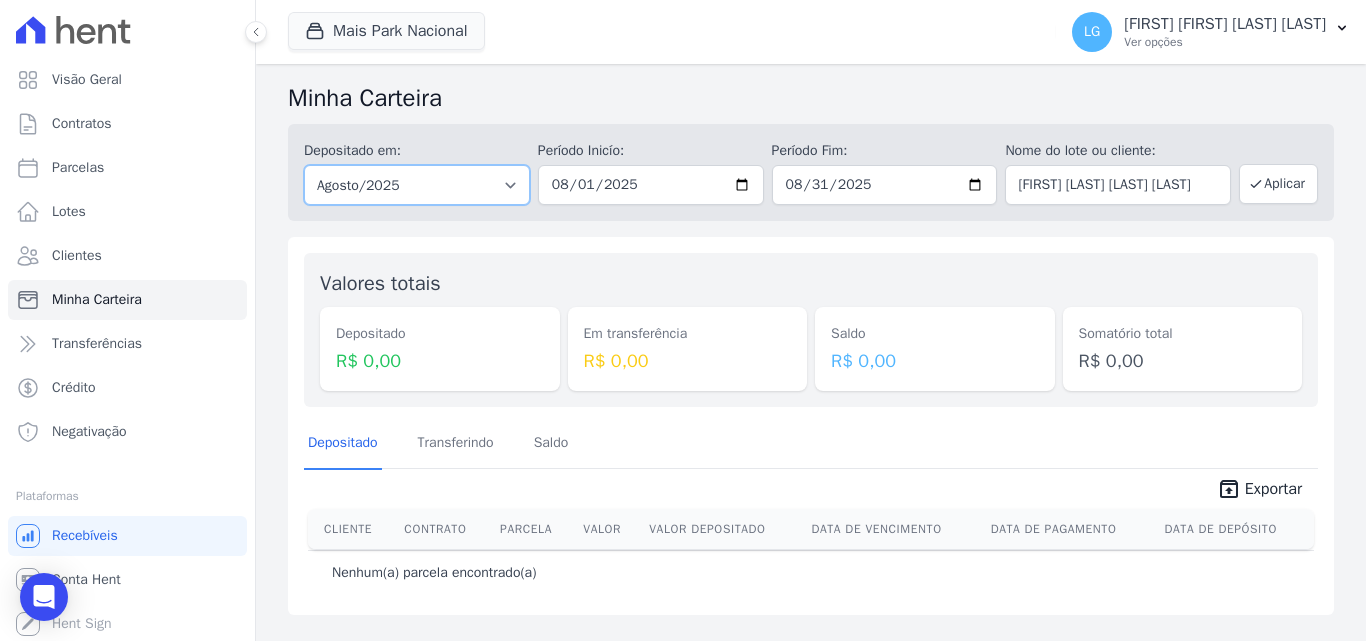 click on "Todos os meses
[DATE]
[DATE]
[DATE]
[DATE]
[DATE]
[DATE]
[DATE]
[DATE]
[DATE]
[DATE]
[DATE]
[DATE]
[DATE]
[DATE]
[DATE]
[DATE]
[DATE]
[DATE]
[DATE]
[DATE]
[DATE]
[DATE]
[DATE]
[DATE]
[DATE]
[DATE]
[DATE]
[DATE]
[DATE]
[DATE]
[DATE]
[DATE]
[DATE]
[DATE]
[DATE]
[DATE]
[DATE]
[DATE]
[DATE]
[DATE]
[DATE]
[DATE]
[DATE]
[DATE]" at bounding box center (417, 185) 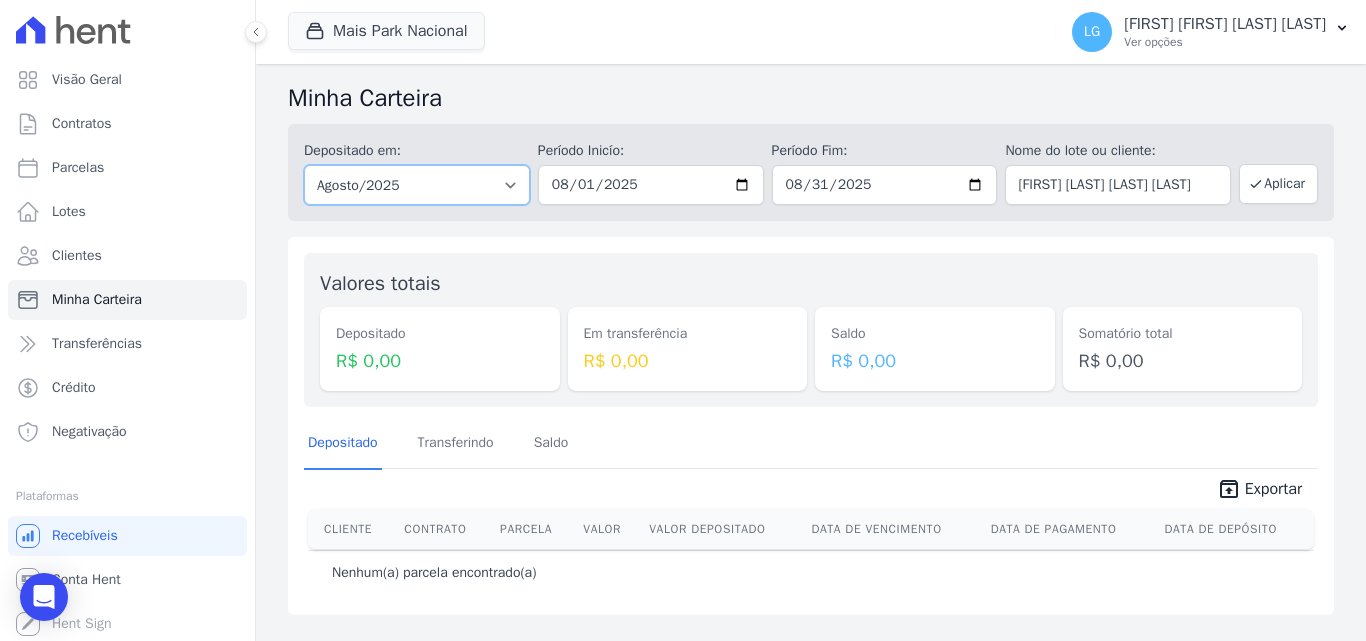 select on "07/2025" 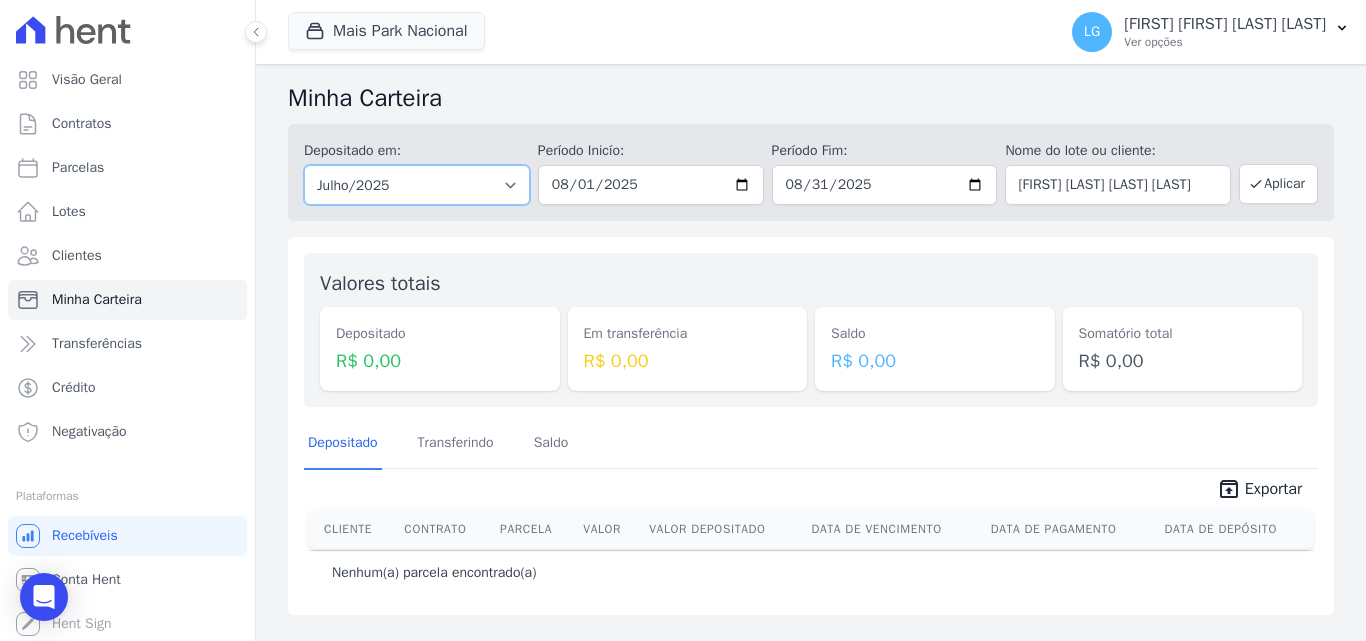 click on "Todos os meses
[DATE]
[DATE]
[DATE]
[DATE]
[DATE]
[DATE]
[DATE]
[DATE]
[DATE]
[DATE]
[DATE]
[DATE]
[DATE]
[DATE]
[DATE]
[DATE]
[DATE]
[DATE]
[DATE]
[DATE]
[DATE]
[DATE]
[DATE]
[DATE]
[DATE]
[DATE]
[DATE]
[DATE]
[DATE]
[DATE]
[DATE]
[DATE]
[DATE]
[DATE]
[DATE]
[DATE]
[DATE]
[DATE]
[DATE]
[DATE]
[DATE]
[DATE]
[DATE]
[DATE]" at bounding box center (417, 185) 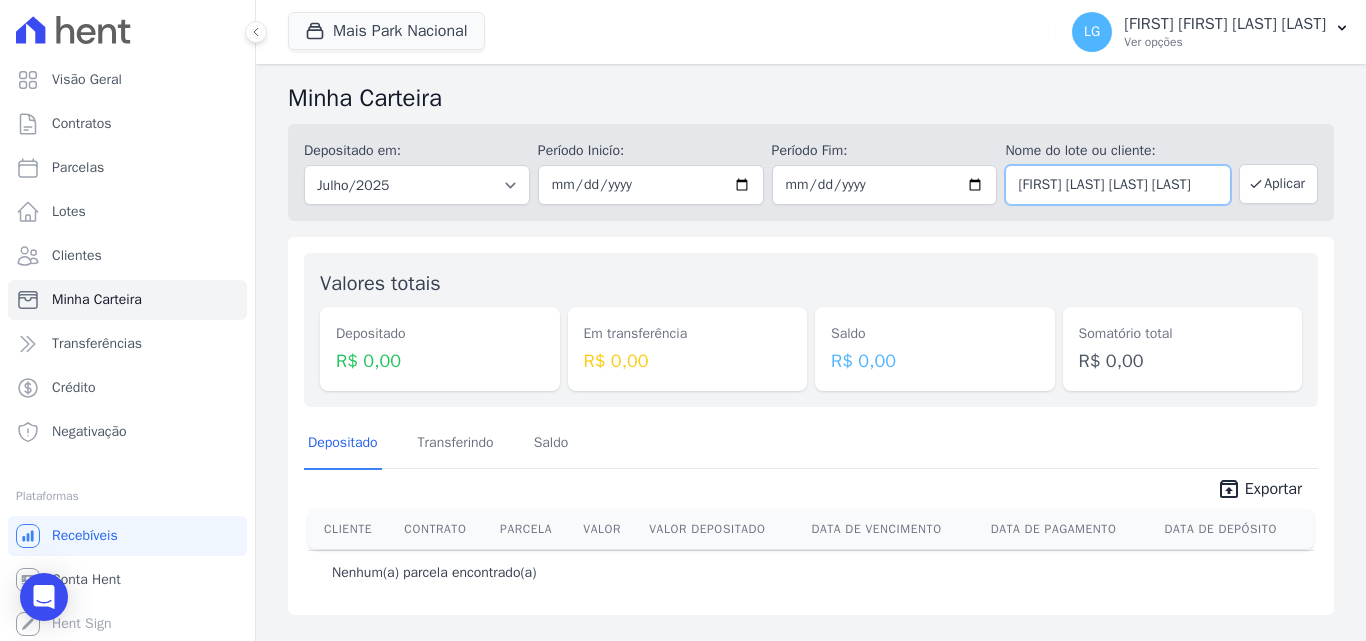 scroll, scrollTop: 0, scrollLeft: 19, axis: horizontal 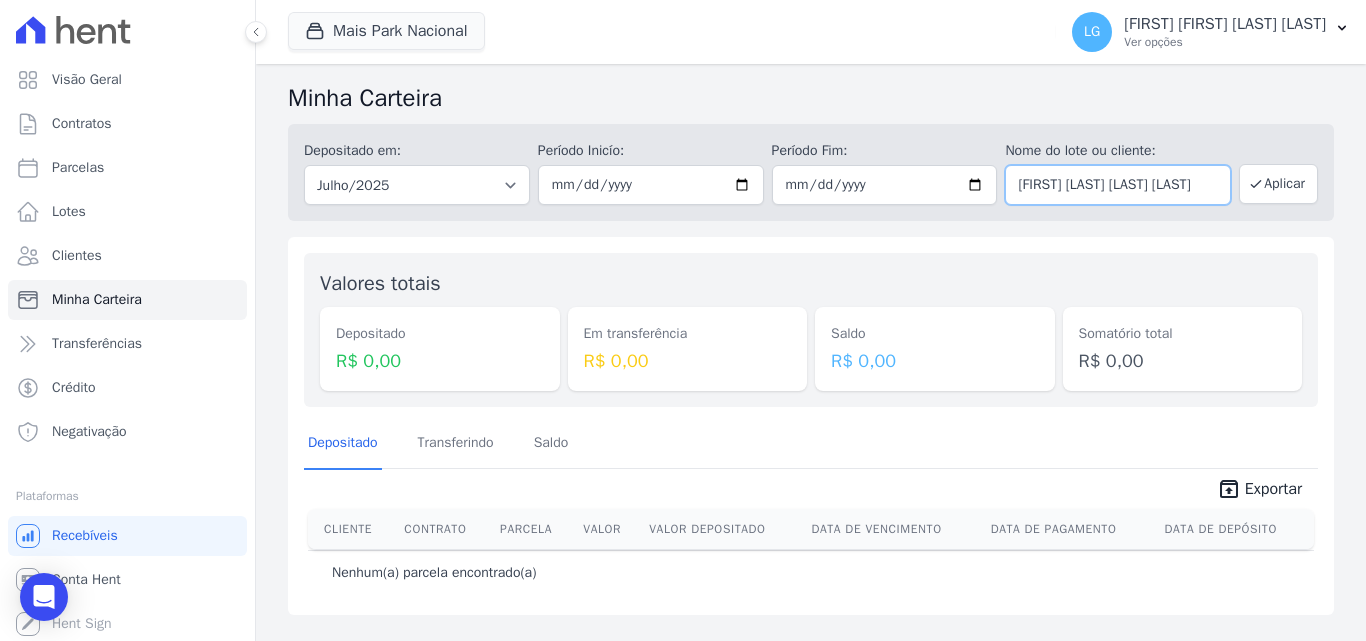 drag, startPoint x: 1110, startPoint y: 184, endPoint x: 1215, endPoint y: 183, distance: 105.00476 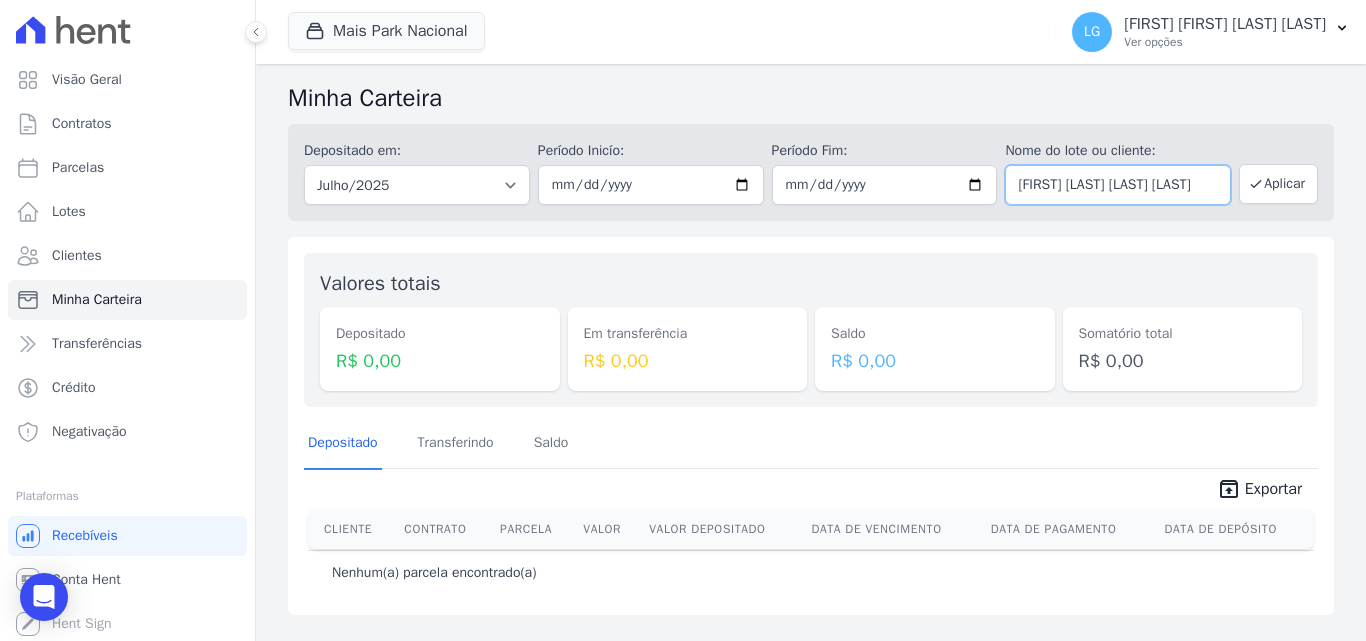 click on "[FIRST] [LAST] [LAST] [LAST]" at bounding box center [1118, 185] 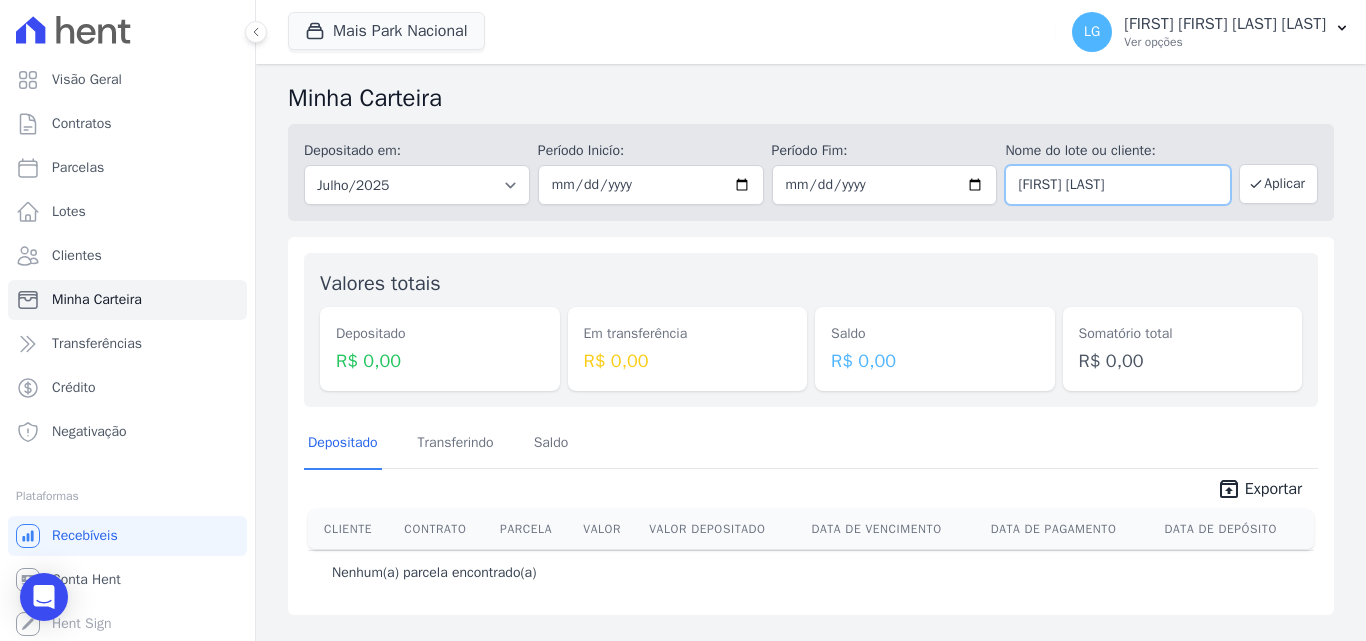 scroll, scrollTop: 0, scrollLeft: 0, axis: both 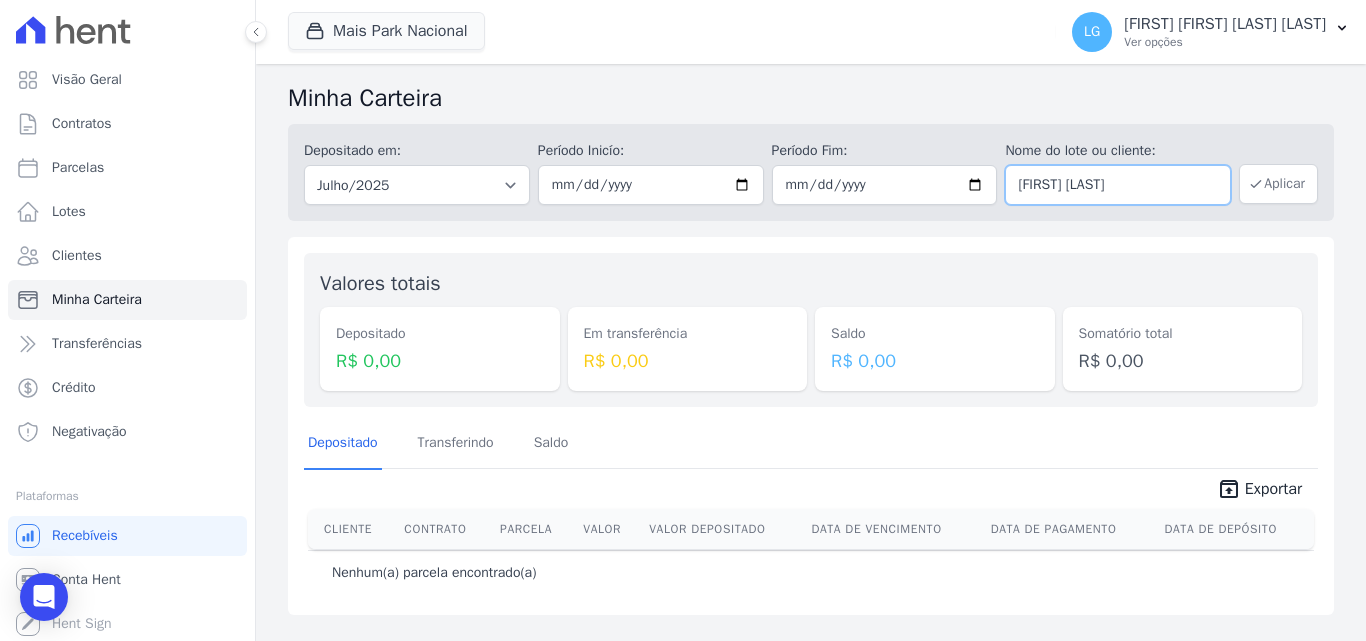 type on "ELIANE LOPES" 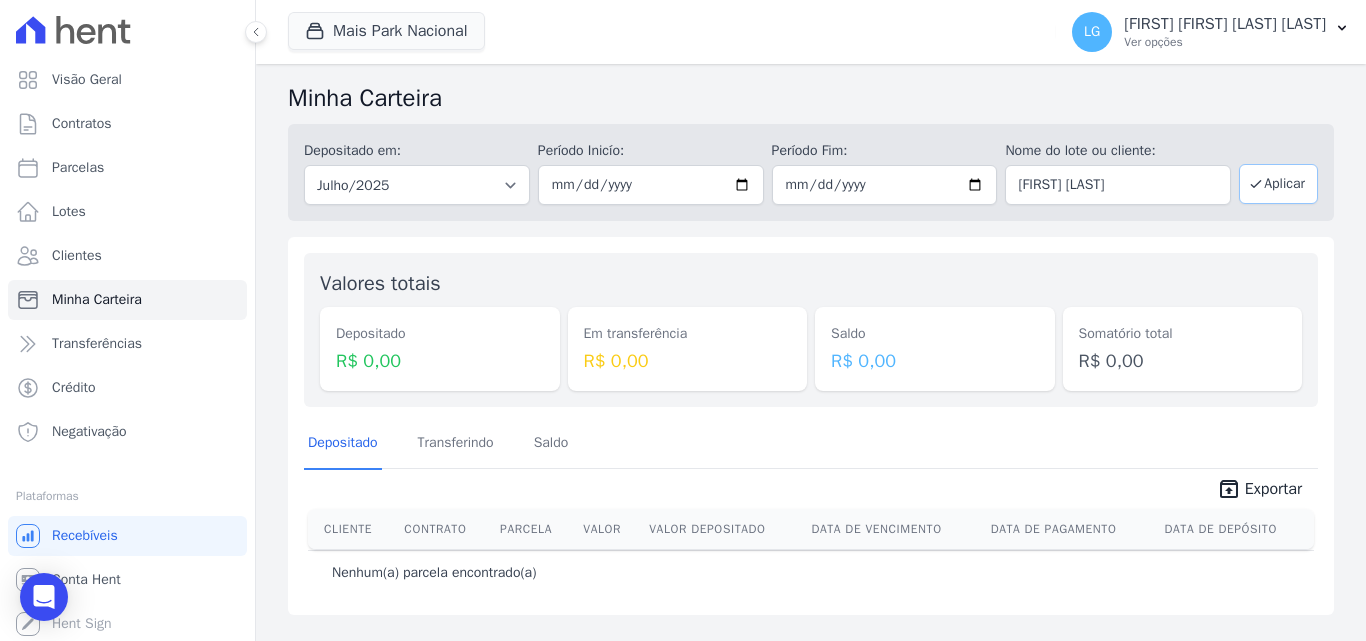 click on "Aplicar" at bounding box center (1278, 184) 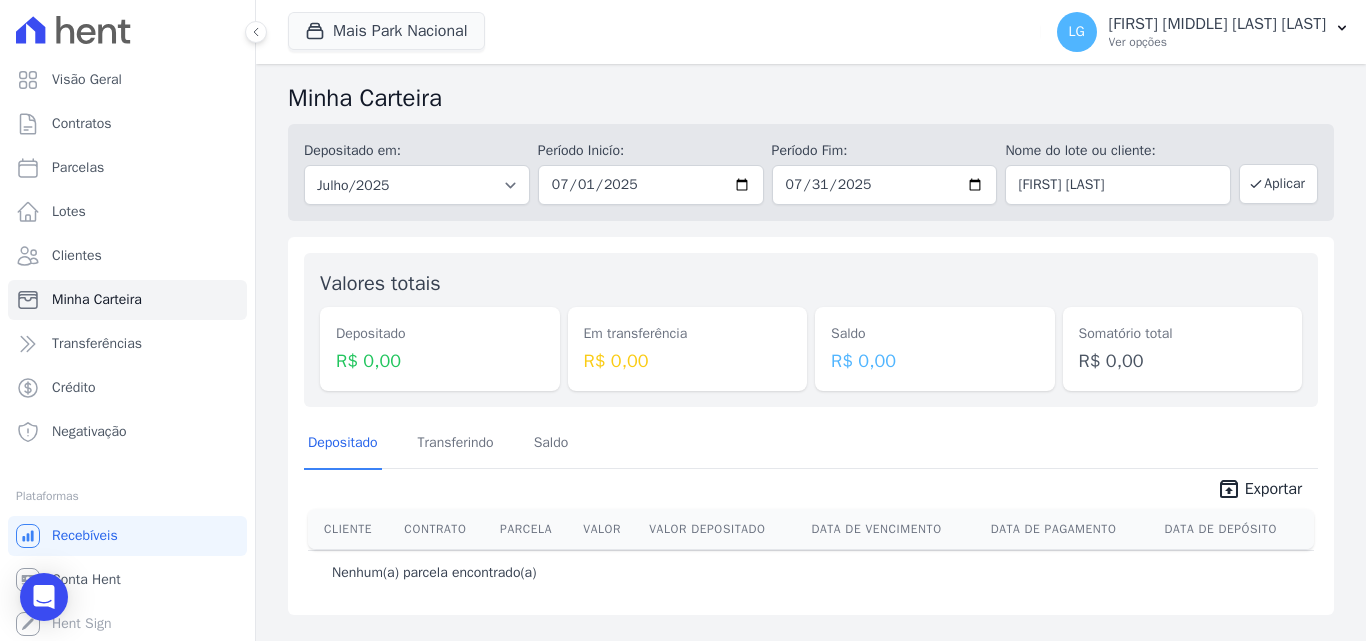scroll, scrollTop: 0, scrollLeft: 0, axis: both 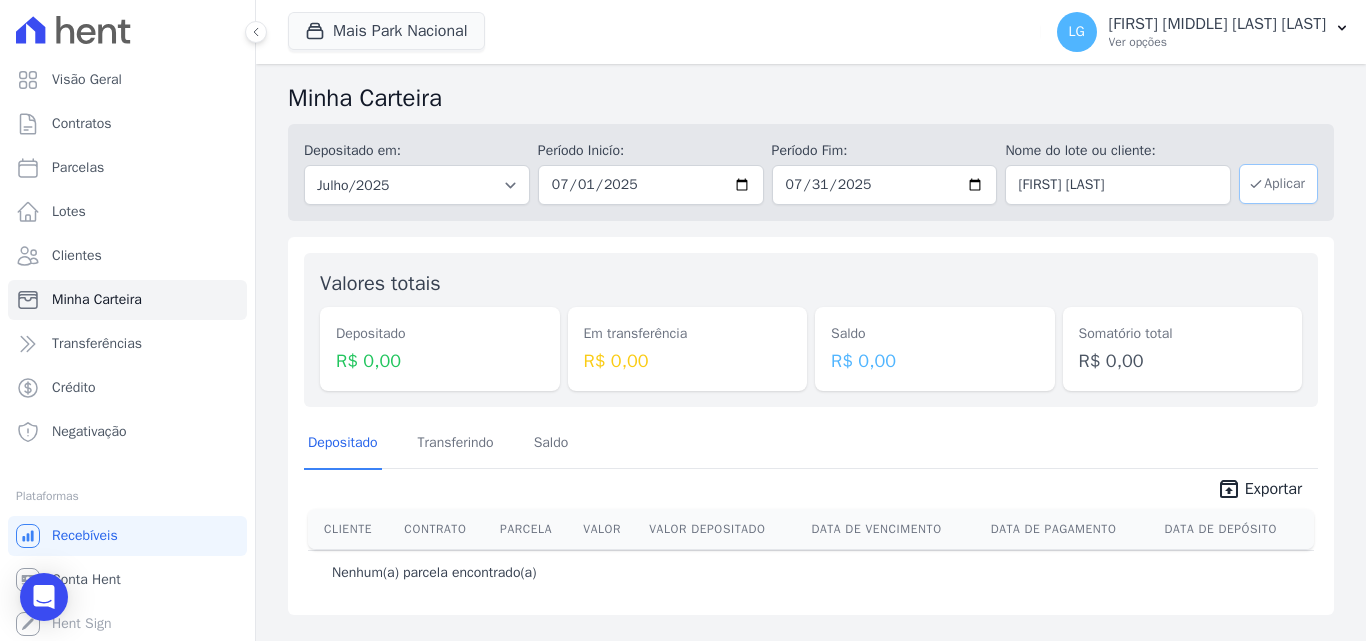 drag, startPoint x: 0, startPoint y: 0, endPoint x: 1286, endPoint y: 185, distance: 1299.2386 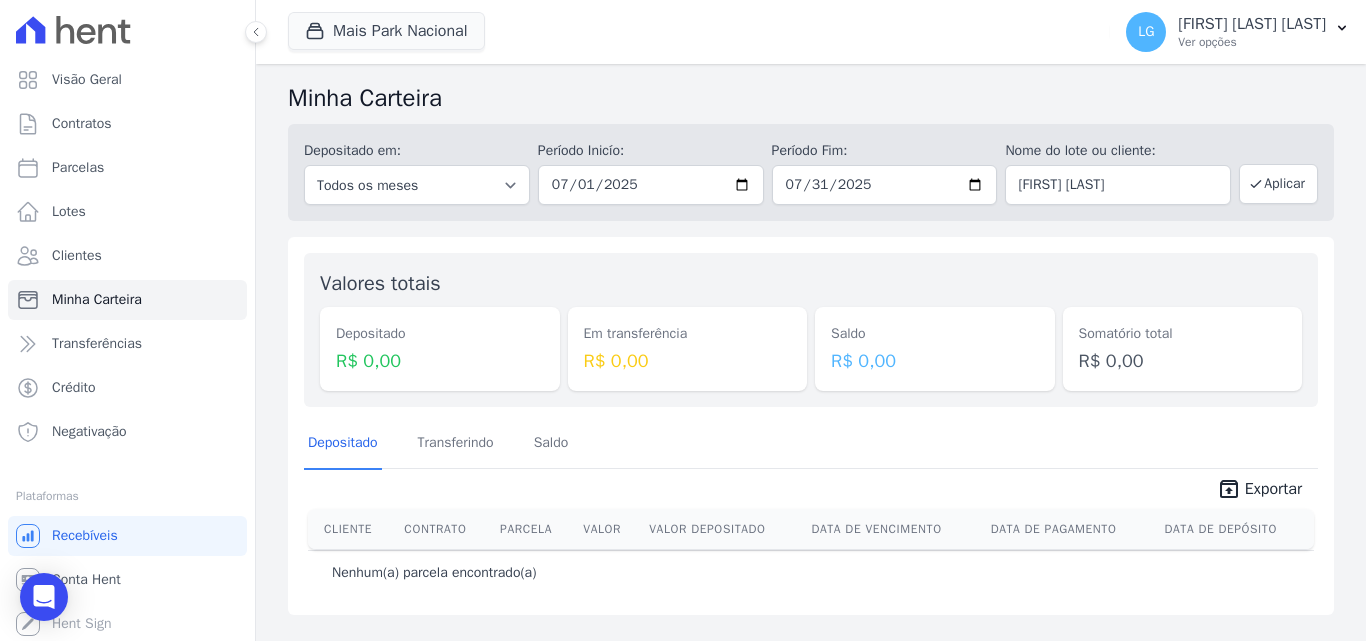 scroll, scrollTop: 0, scrollLeft: 0, axis: both 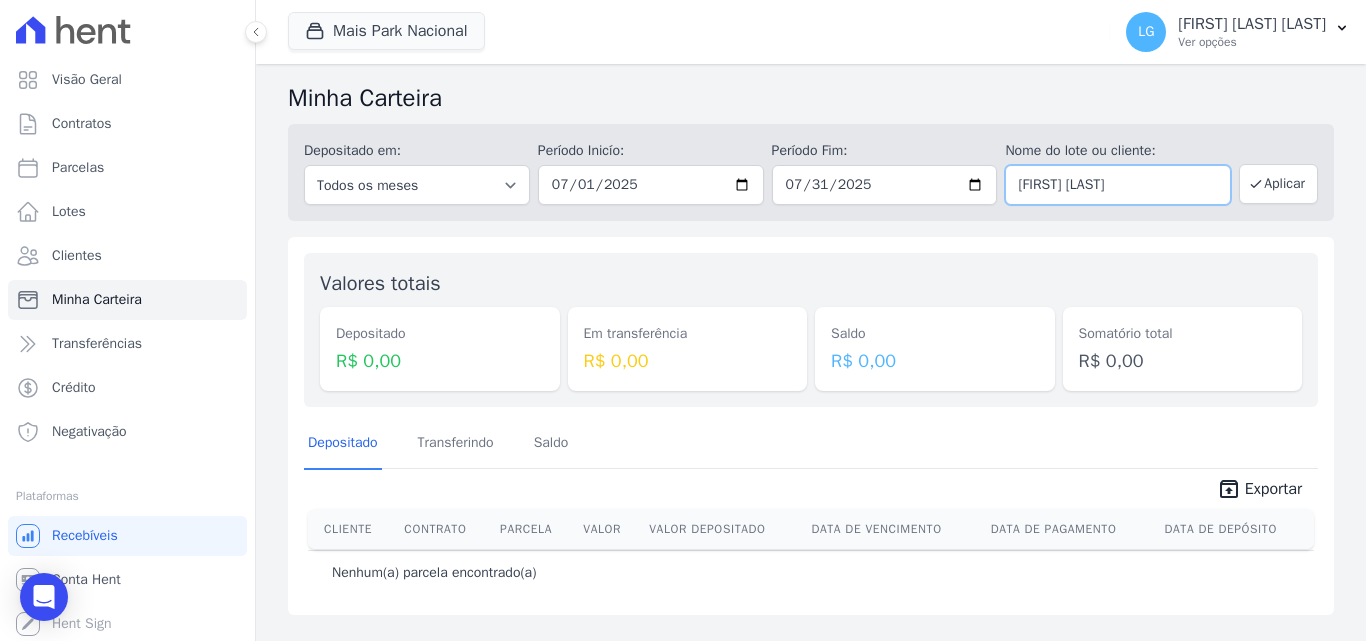 drag, startPoint x: 0, startPoint y: 0, endPoint x: 1201, endPoint y: 187, distance: 1215.4711 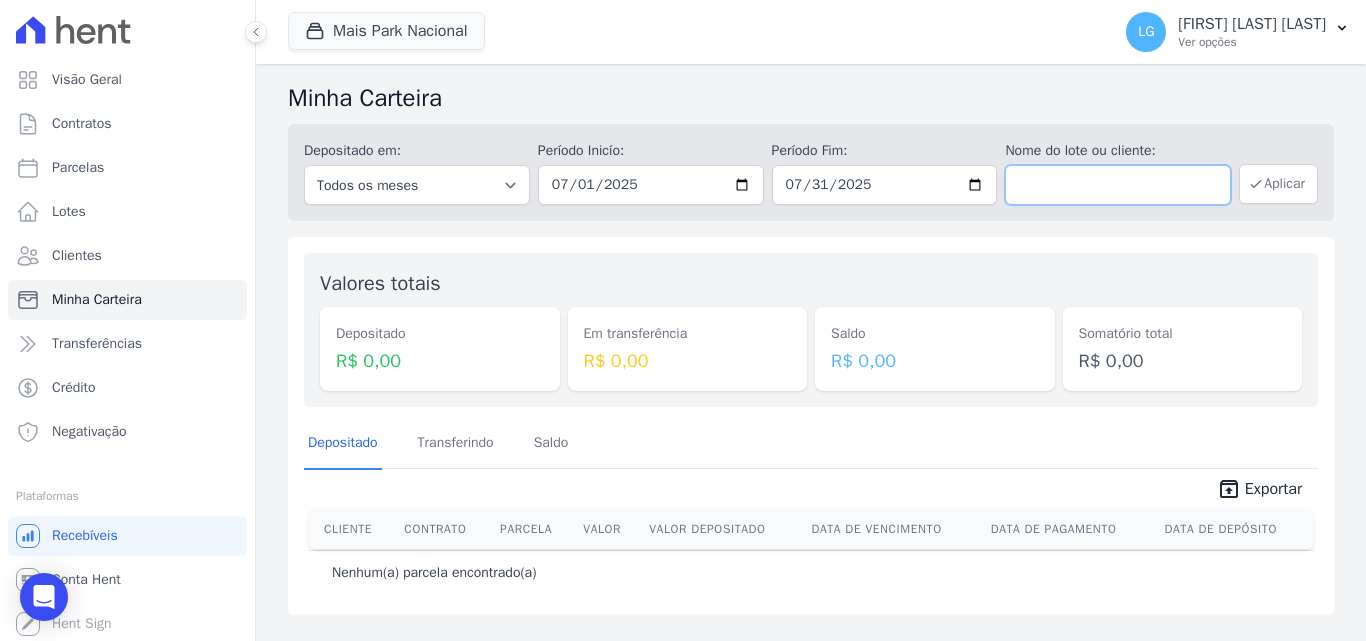 type 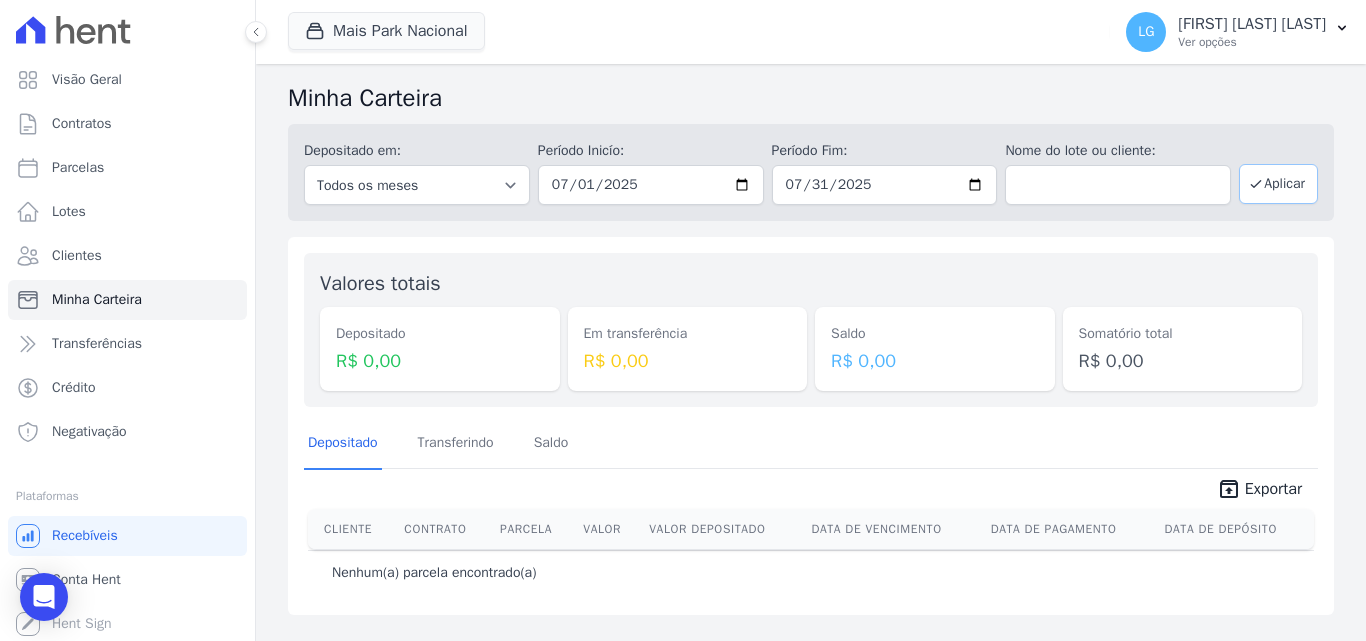 click on "Aplicar" at bounding box center [1278, 184] 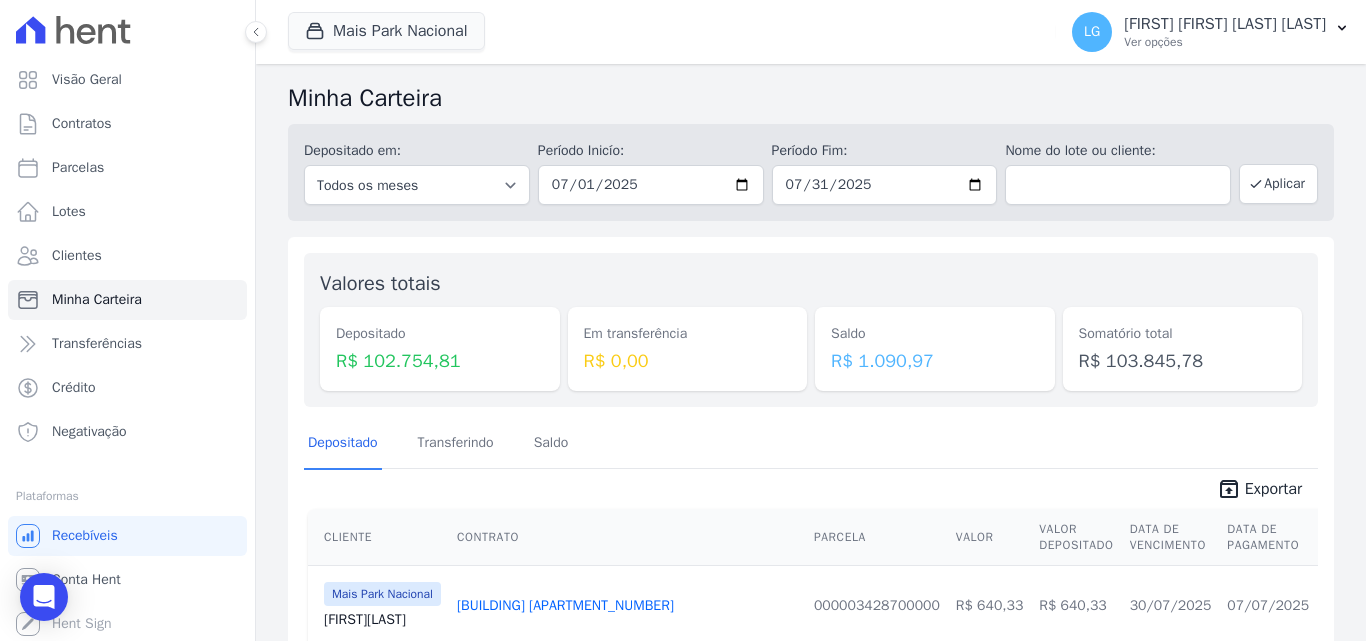 scroll, scrollTop: 0, scrollLeft: 0, axis: both 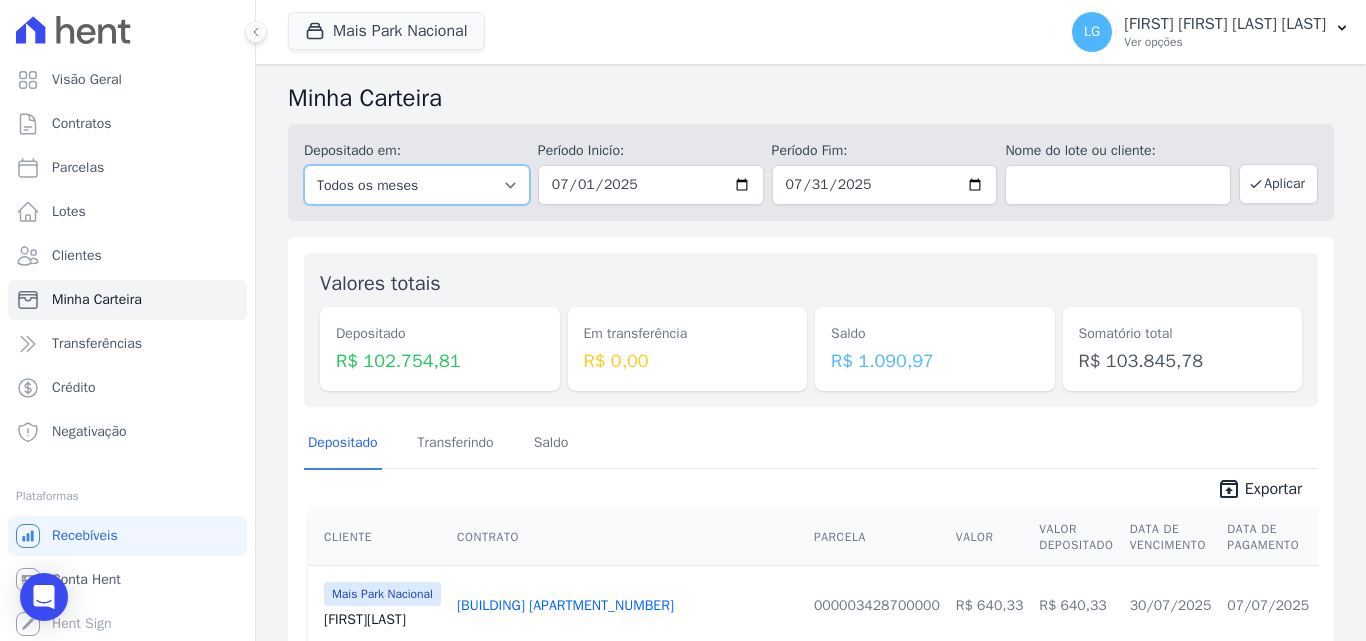 click on "Todos os meses
Fevereiro/2023
Março/2023
Abril/2023
Maio/2023
Junho/2023
Julho/2023
Agosto/2023
Setembro/2023
Outubro/2023
Novembro/2023
Dezembro/2023
Janeiro/2024
Fevereiro/2024
Março/2024
Abril/2024
Maio/2024
Junho/2024
Julho/2024
Agosto/2024
Setembro/2024
Outubro/2024
Novembro/2024
Dezembro/2024
Janeiro/2025
Fevereiro/2025
Março/2025
Abril/2025
Maio/2025
Junho/2025
Julho/2025
Agosto/2025
Setembro/2025
Outubro/2025
Novembro/2025
Dezembro/2025
Janeiro/2026
Fevereiro/2026
Março/2026
Abril/2026
Maio/2026
Junho/2026
Julho/2026
Agosto/2026
Setembro/2026
Outubro/2026
Novembro/2026" at bounding box center [417, 185] 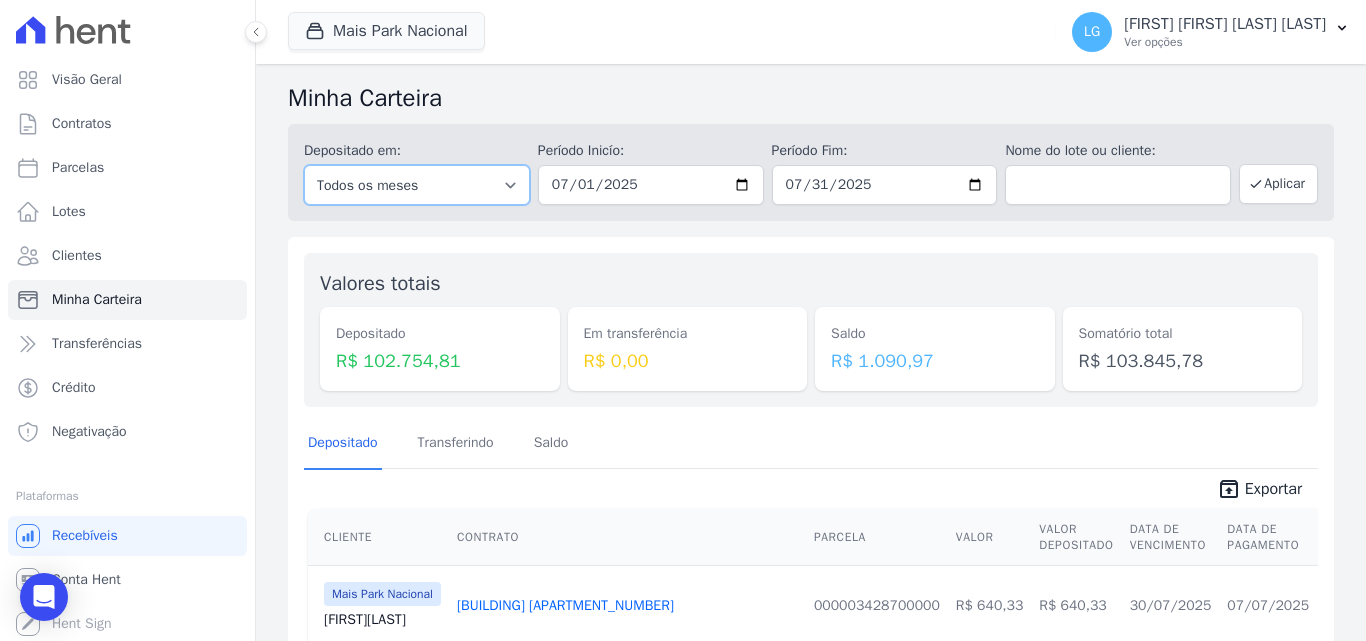 select on "07/2025" 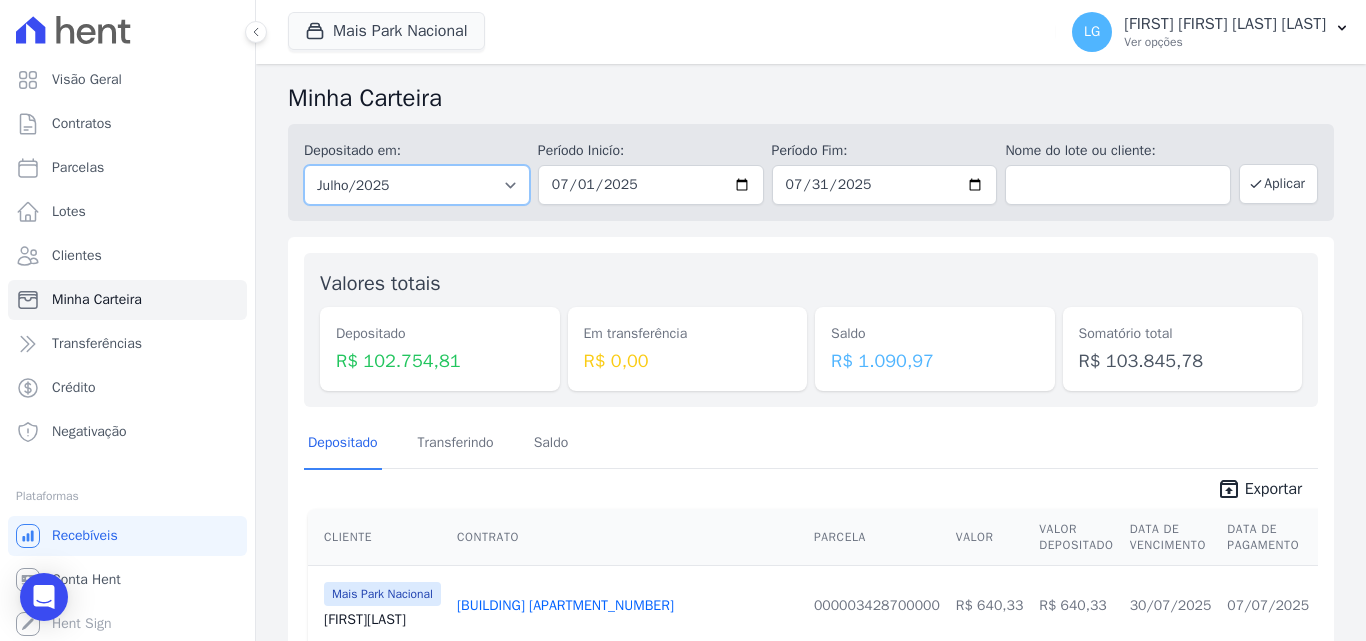 click on "Todos os meses
Fevereiro/2023
Março/2023
Abril/2023
Maio/2023
Junho/2023
Julho/2023
Agosto/2023
Setembro/2023
Outubro/2023
Novembro/2023
Dezembro/2023
Janeiro/2024
Fevereiro/2024
Março/2024
Abril/2024
Maio/2024
Junho/2024
Julho/2024
Agosto/2024
Setembro/2024
Outubro/2024
Novembro/2024
Dezembro/2024
Janeiro/2025
Fevereiro/2025
Março/2025
Abril/2025
Maio/2025
Junho/2025
Julho/2025
Agosto/2025
Setembro/2025
Outubro/2025
Novembro/2025
Dezembro/2025
Janeiro/2026
Fevereiro/2026
Março/2026
Abril/2026
Maio/2026
Junho/2026
Julho/2026
Agosto/2026
Setembro/2026
Outubro/2026
Novembro/2026" at bounding box center [417, 185] 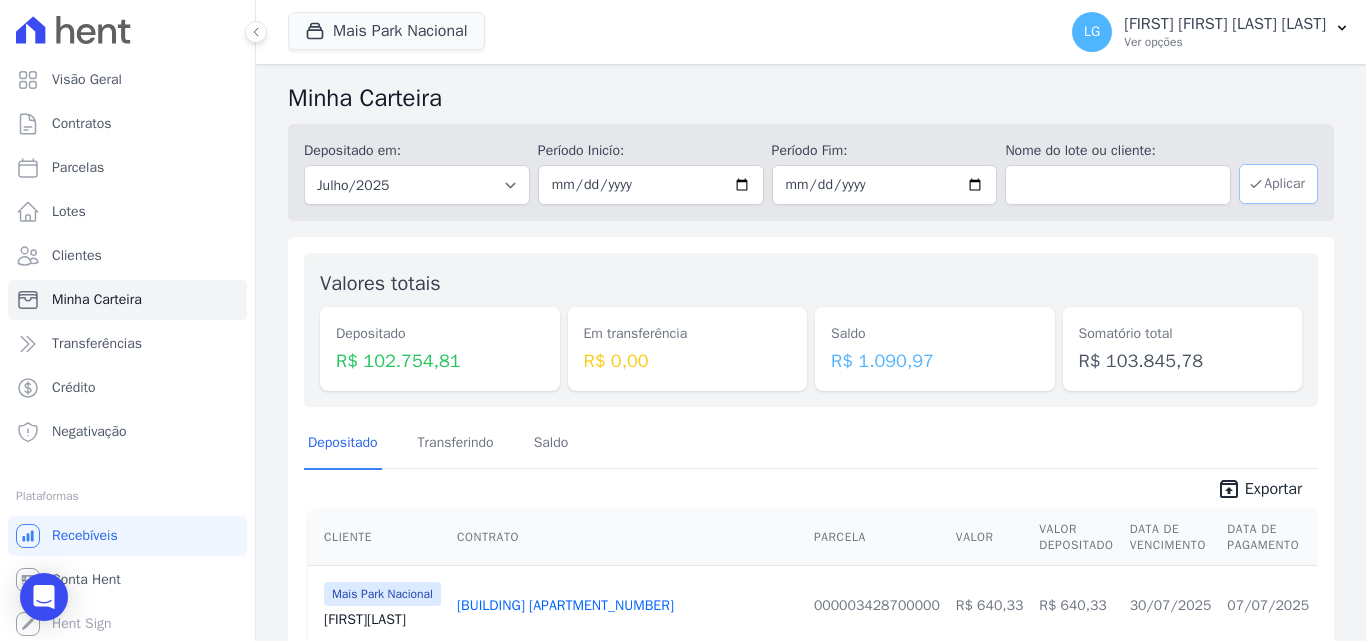 click on "Aplicar" at bounding box center [1278, 184] 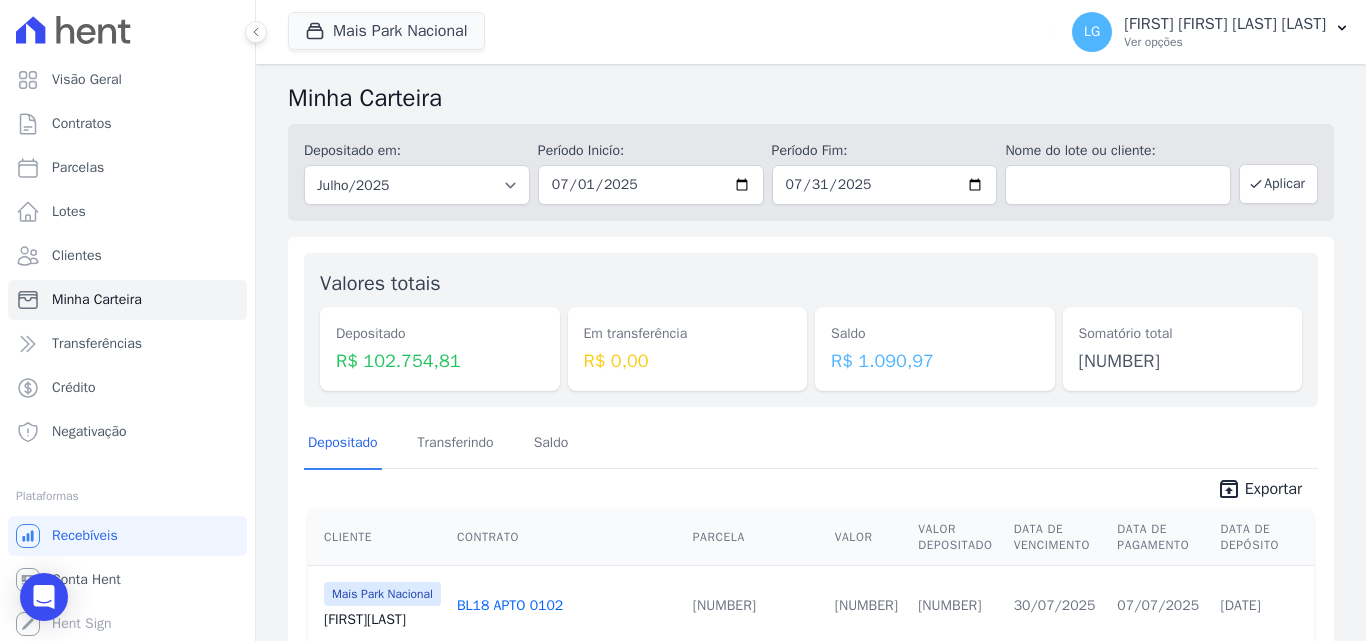 scroll, scrollTop: 0, scrollLeft: 0, axis: both 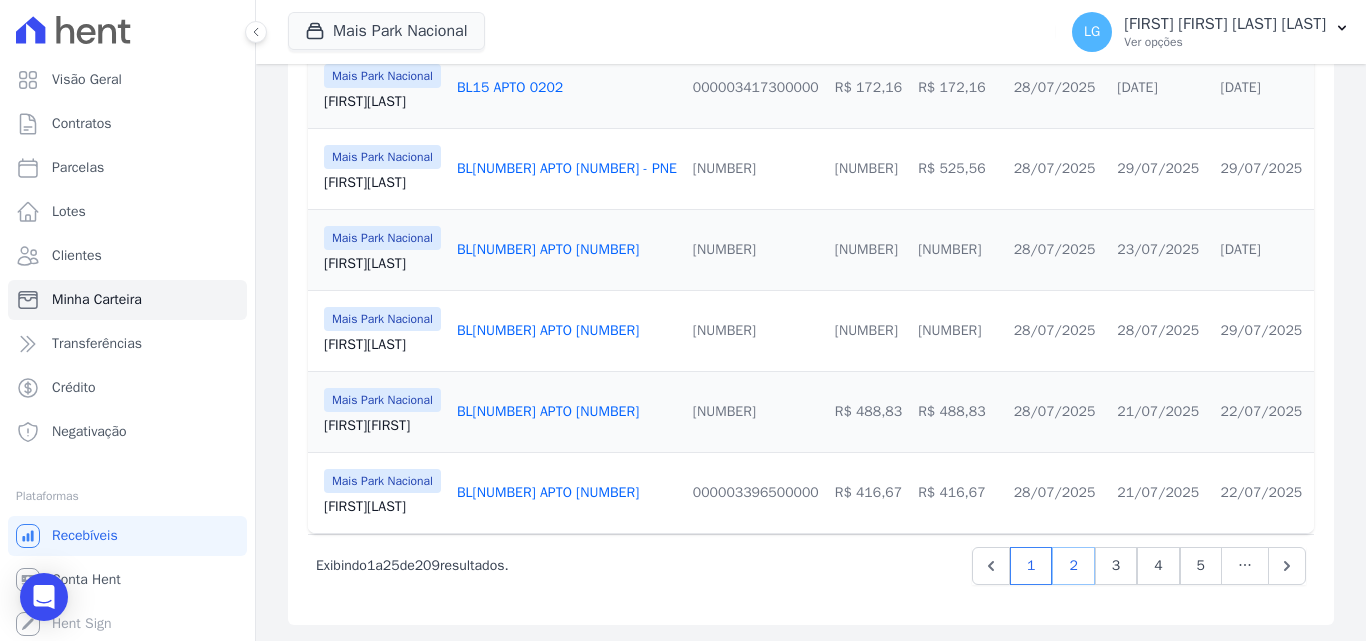 click on "2" at bounding box center (1073, 566) 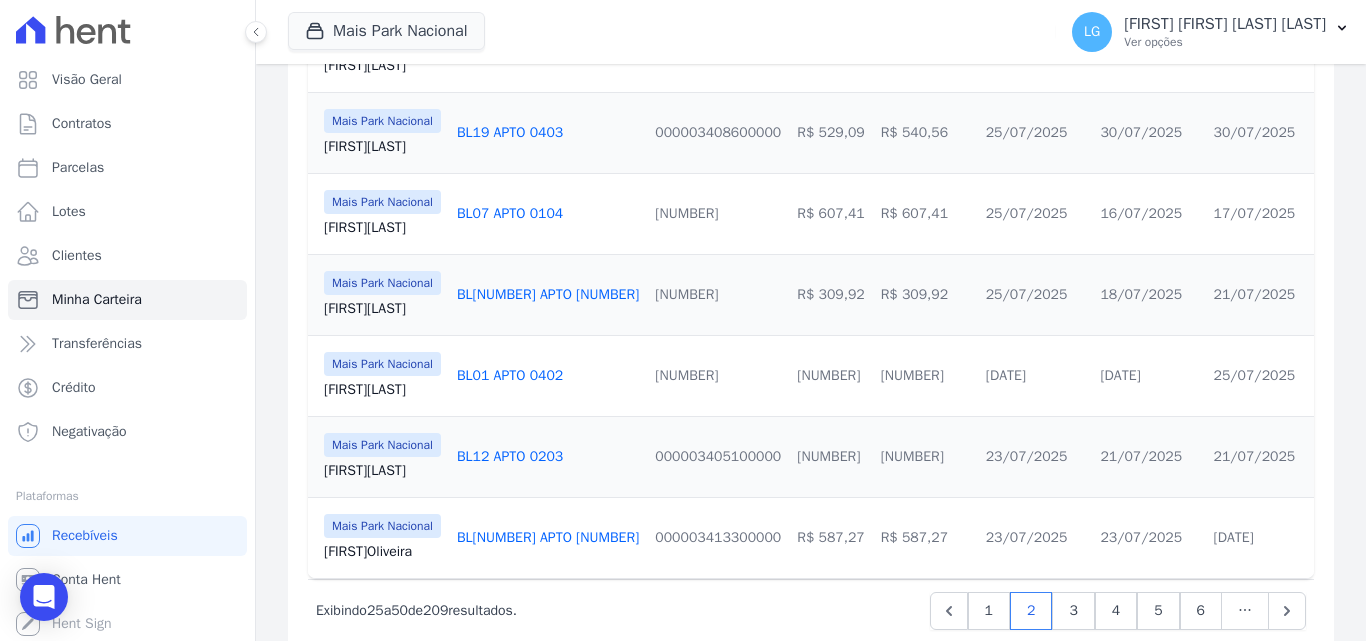 scroll, scrollTop: 2057, scrollLeft: 0, axis: vertical 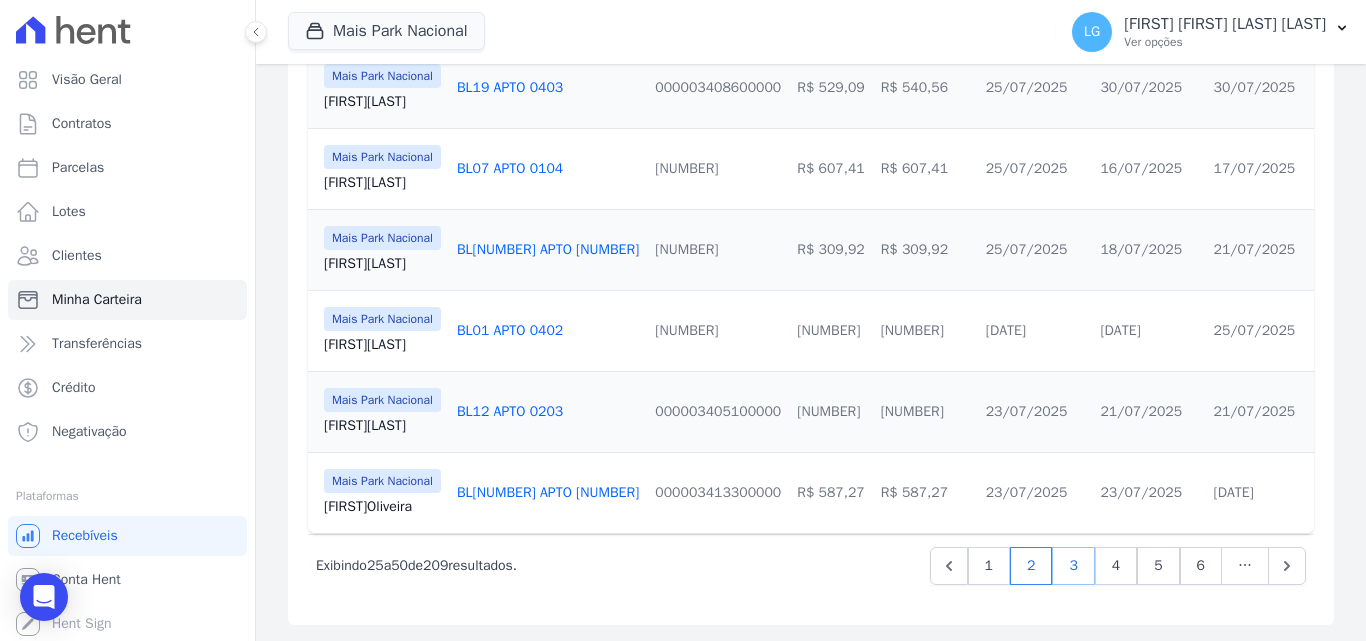 click on "3" at bounding box center (1073, 566) 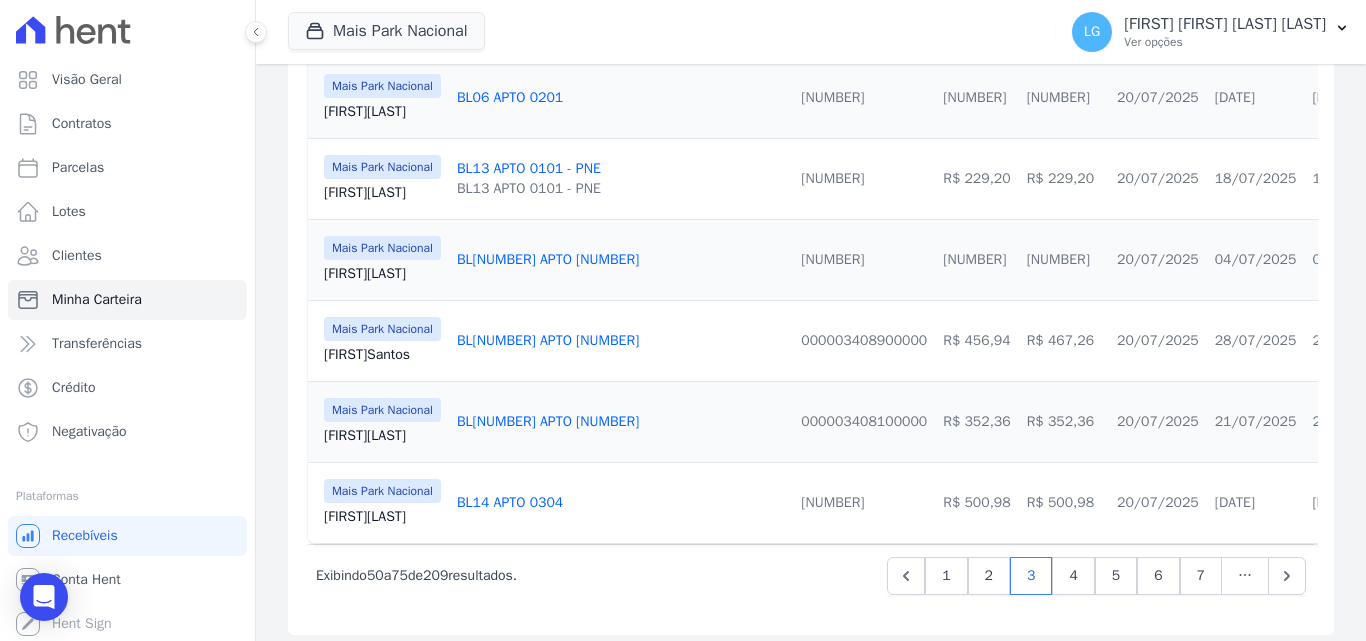scroll, scrollTop: 2057, scrollLeft: 0, axis: vertical 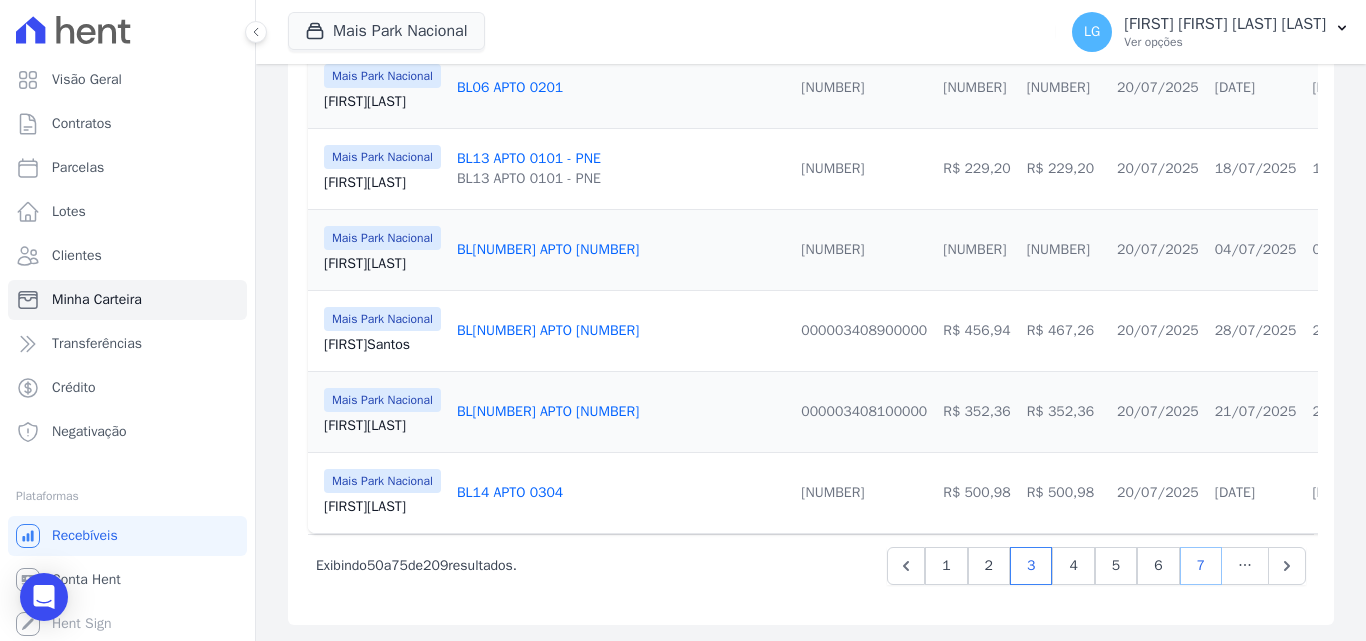 click on "7" at bounding box center [1201, 566] 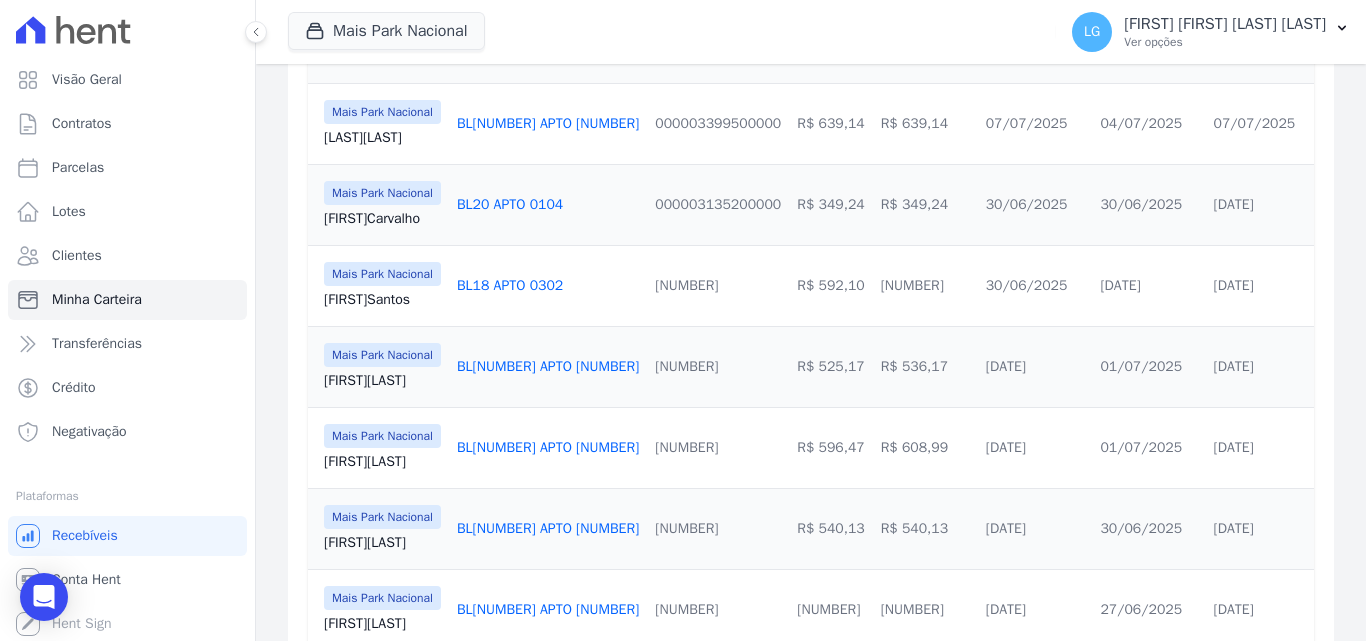 scroll, scrollTop: 2057, scrollLeft: 0, axis: vertical 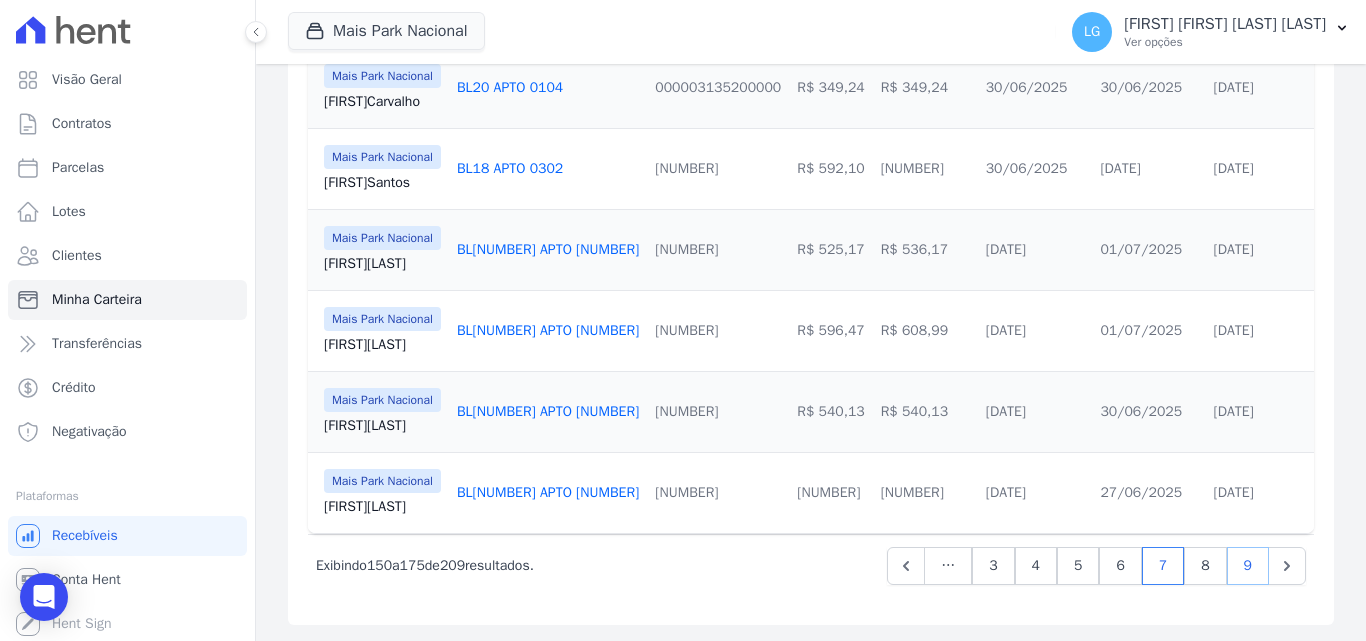 click on "9" at bounding box center (1248, 566) 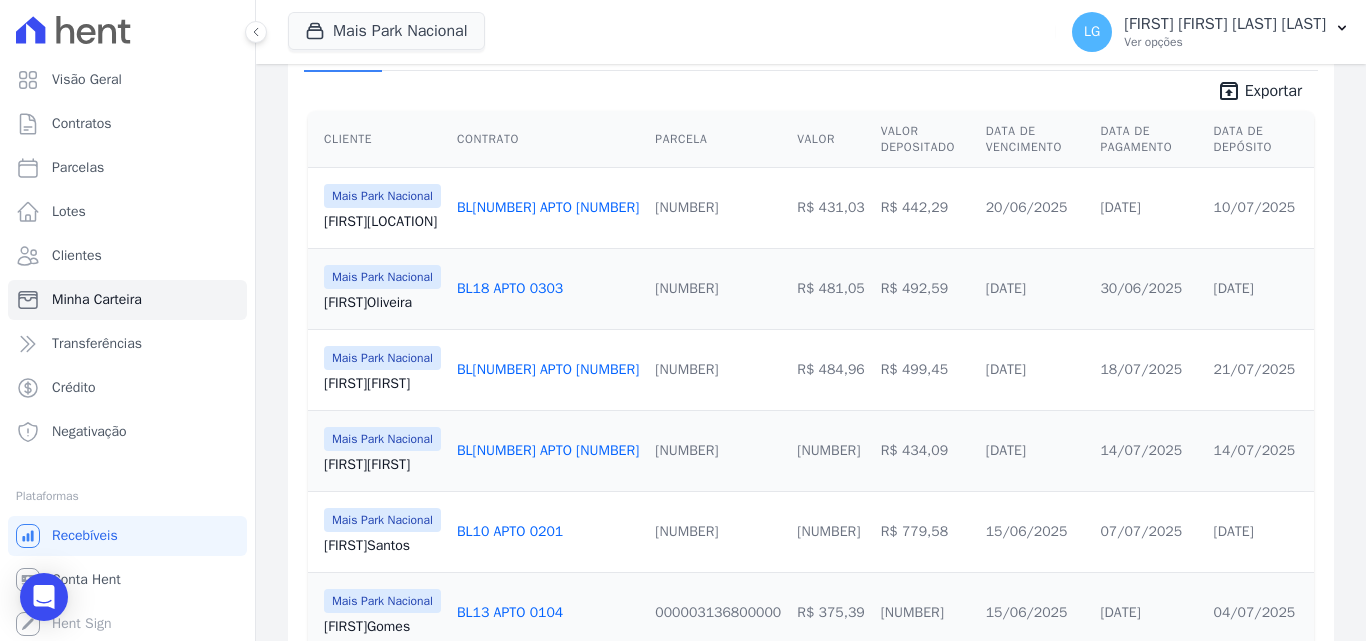 scroll, scrollTop: 761, scrollLeft: 0, axis: vertical 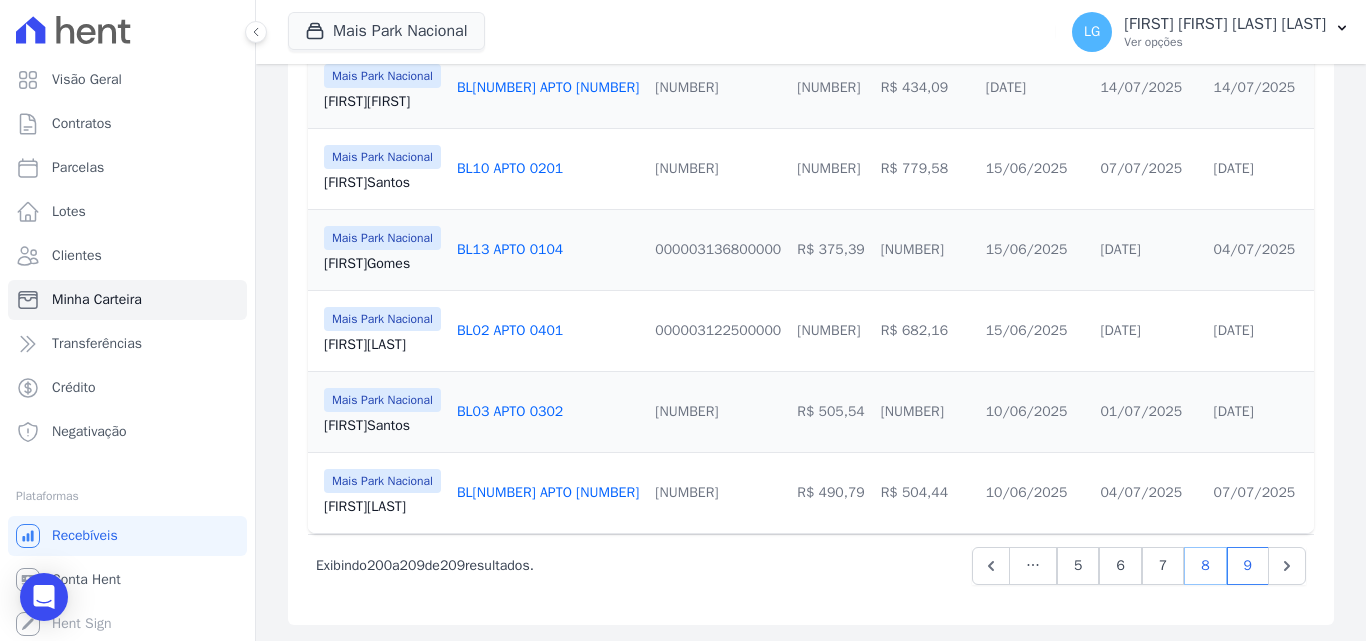 click on "8" at bounding box center [1205, 566] 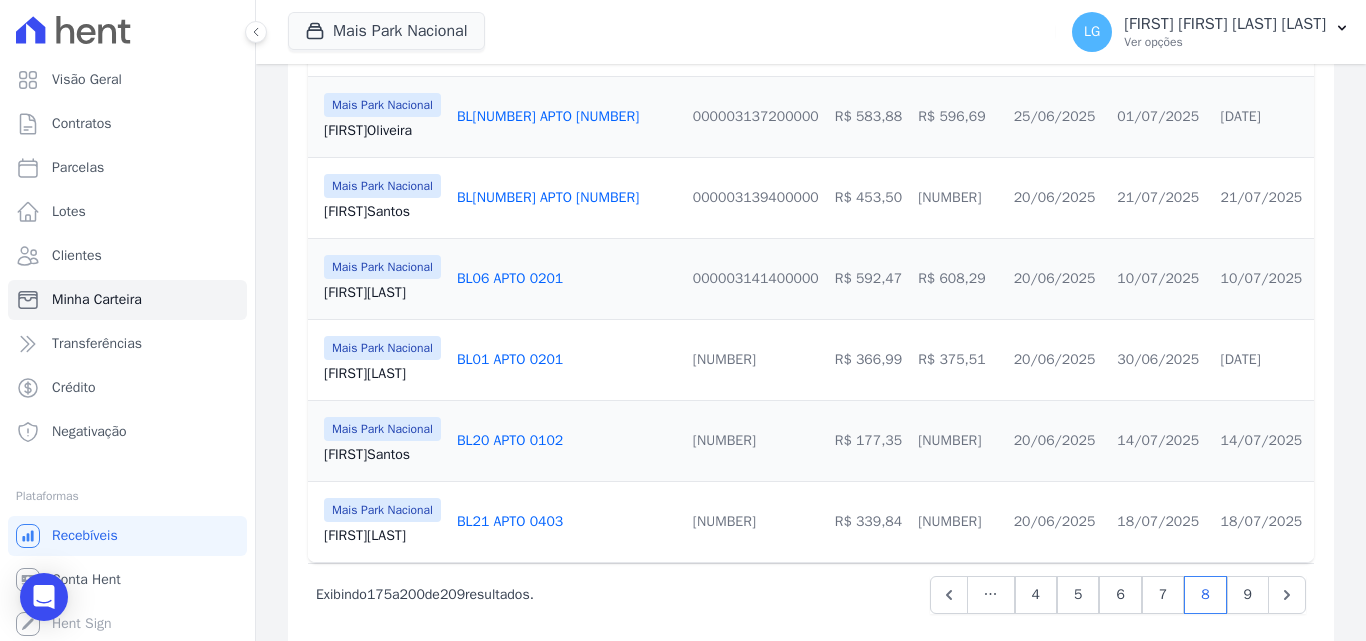 scroll, scrollTop: 2057, scrollLeft: 0, axis: vertical 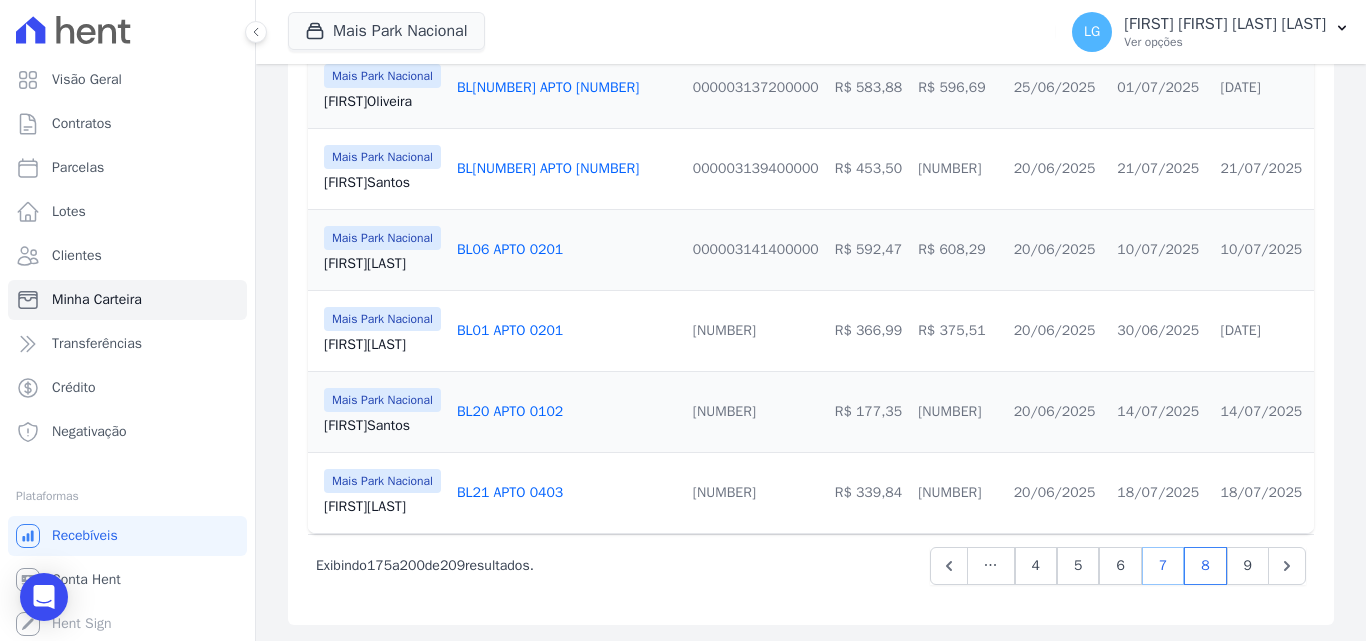 click on "7" at bounding box center (1163, 566) 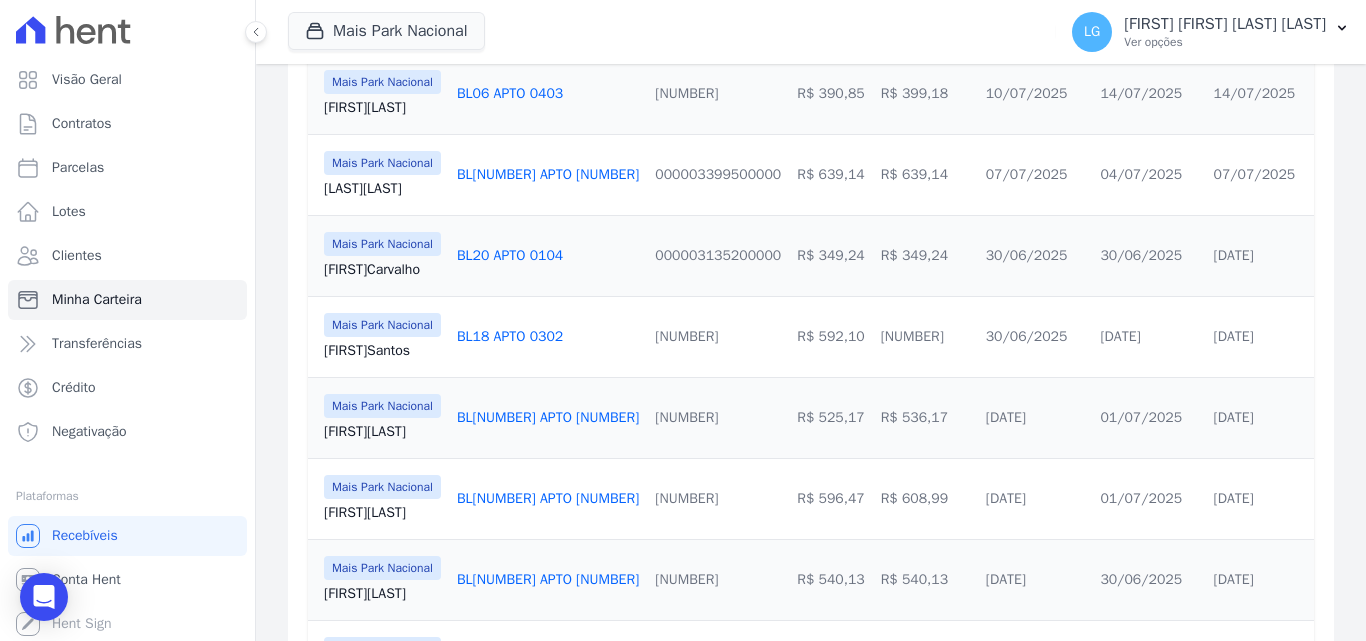 scroll, scrollTop: 2057, scrollLeft: 0, axis: vertical 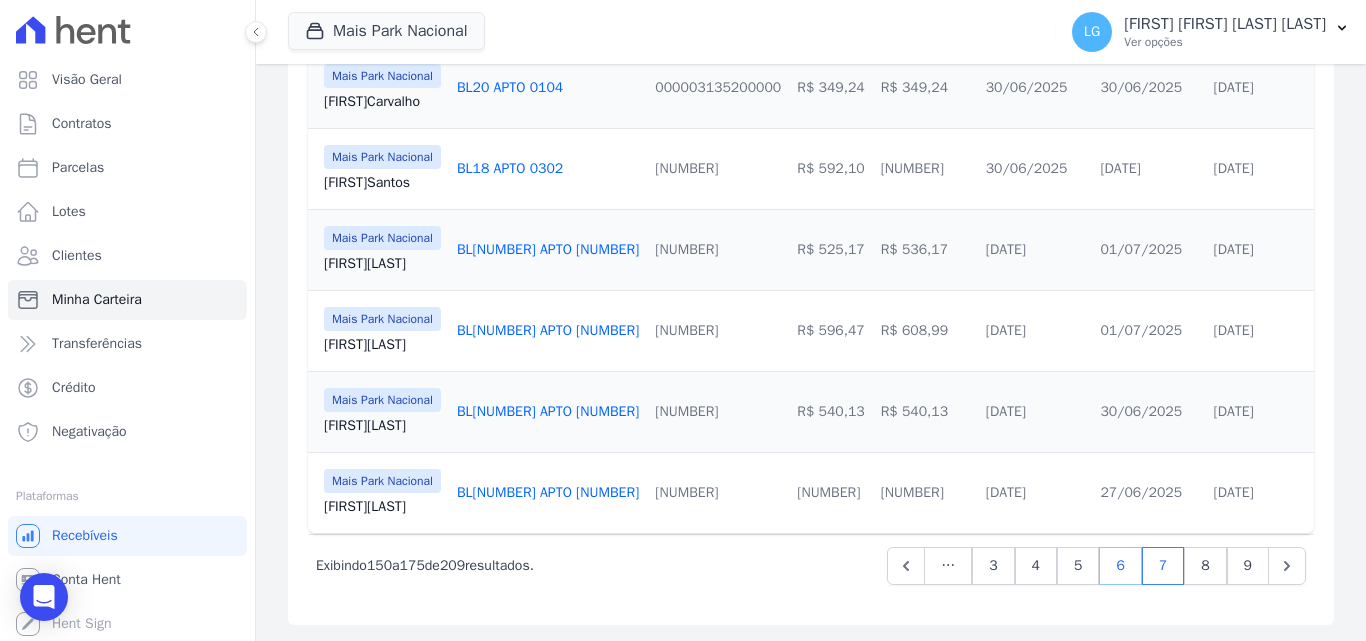 click on "6" at bounding box center [1120, 566] 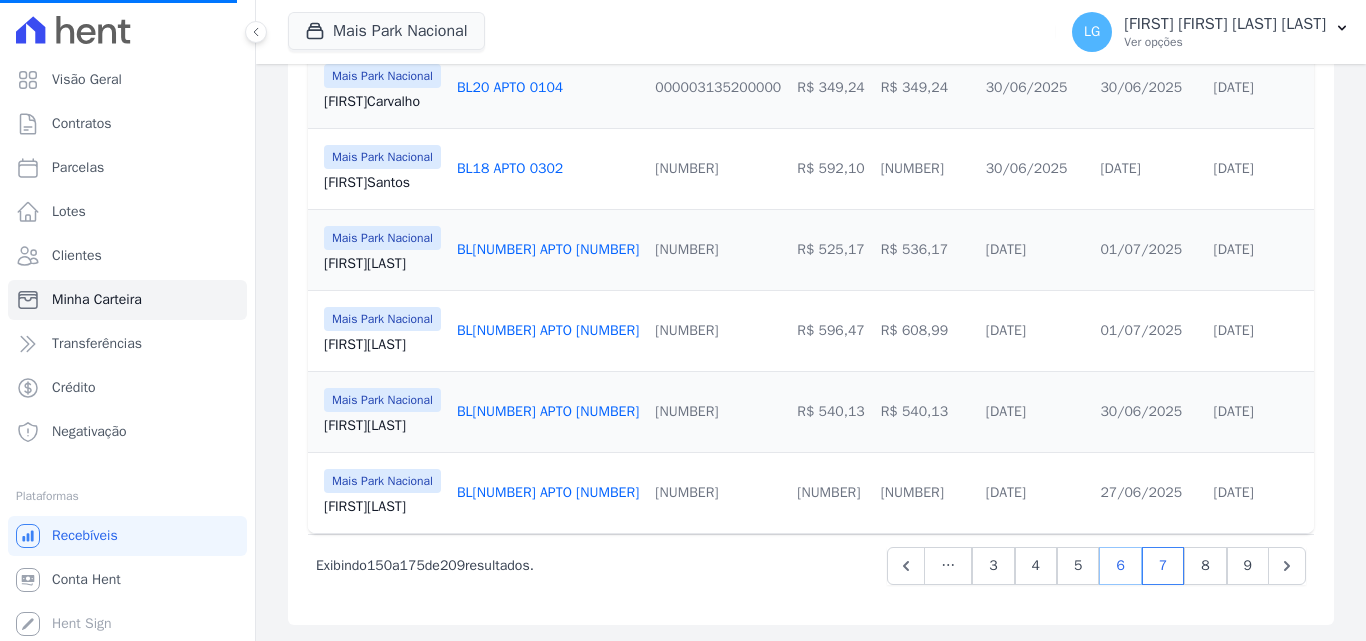 click on "6" at bounding box center [1120, 566] 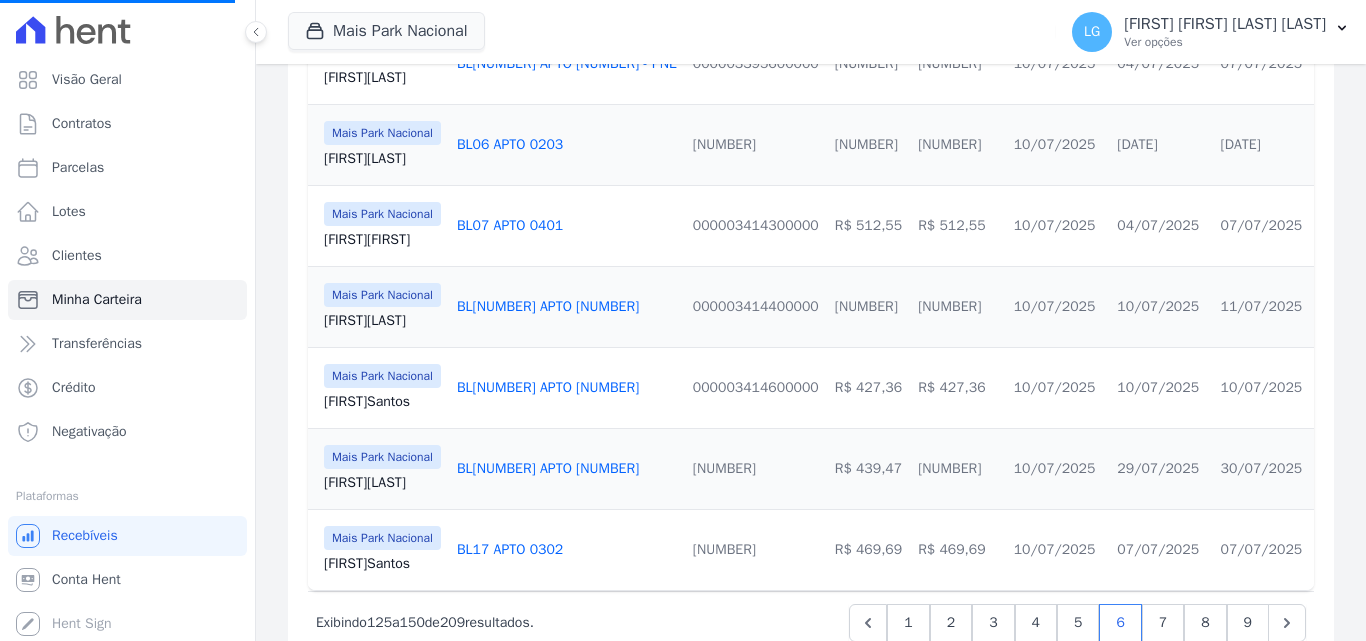 scroll, scrollTop: 2057, scrollLeft: 0, axis: vertical 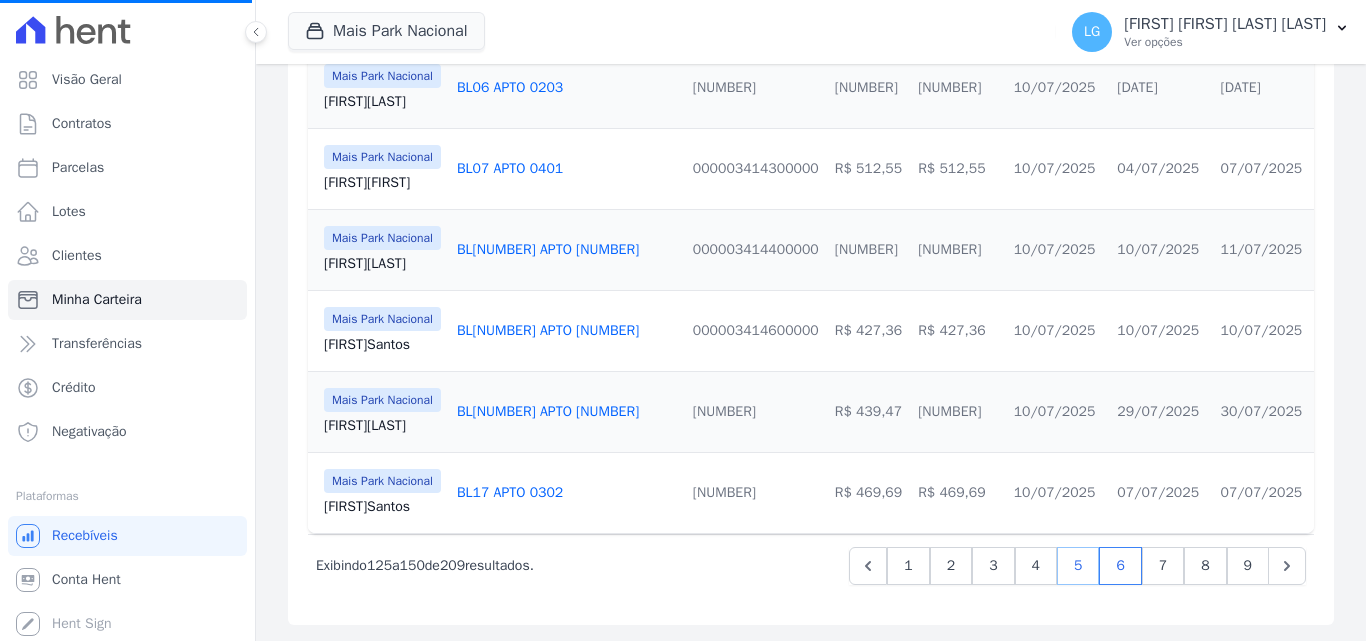 click on "5" at bounding box center (1078, 566) 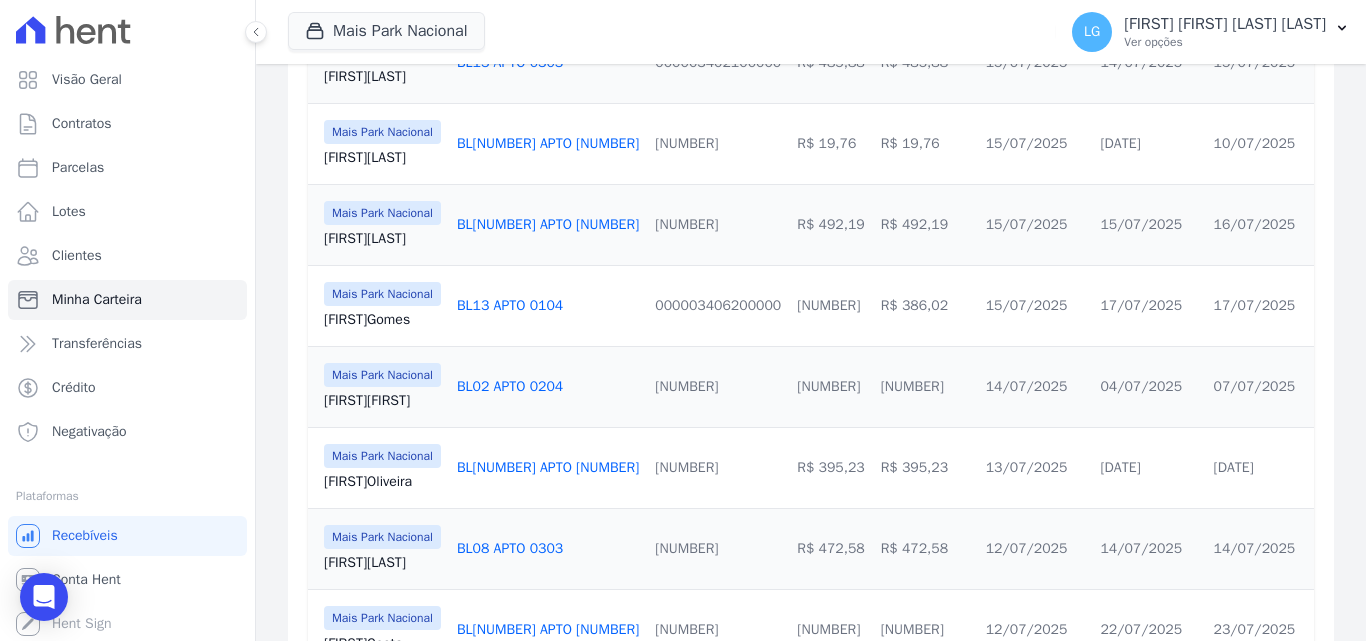 scroll, scrollTop: 2000, scrollLeft: 0, axis: vertical 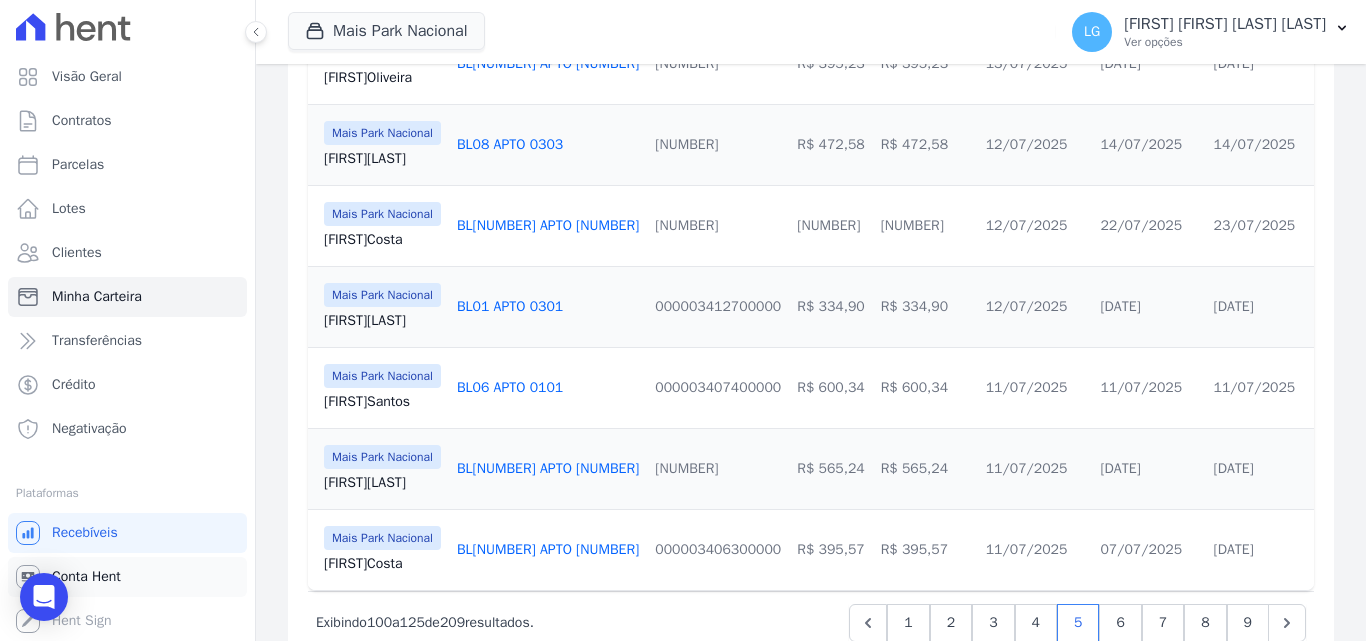 click on "Conta Hent" at bounding box center [86, 577] 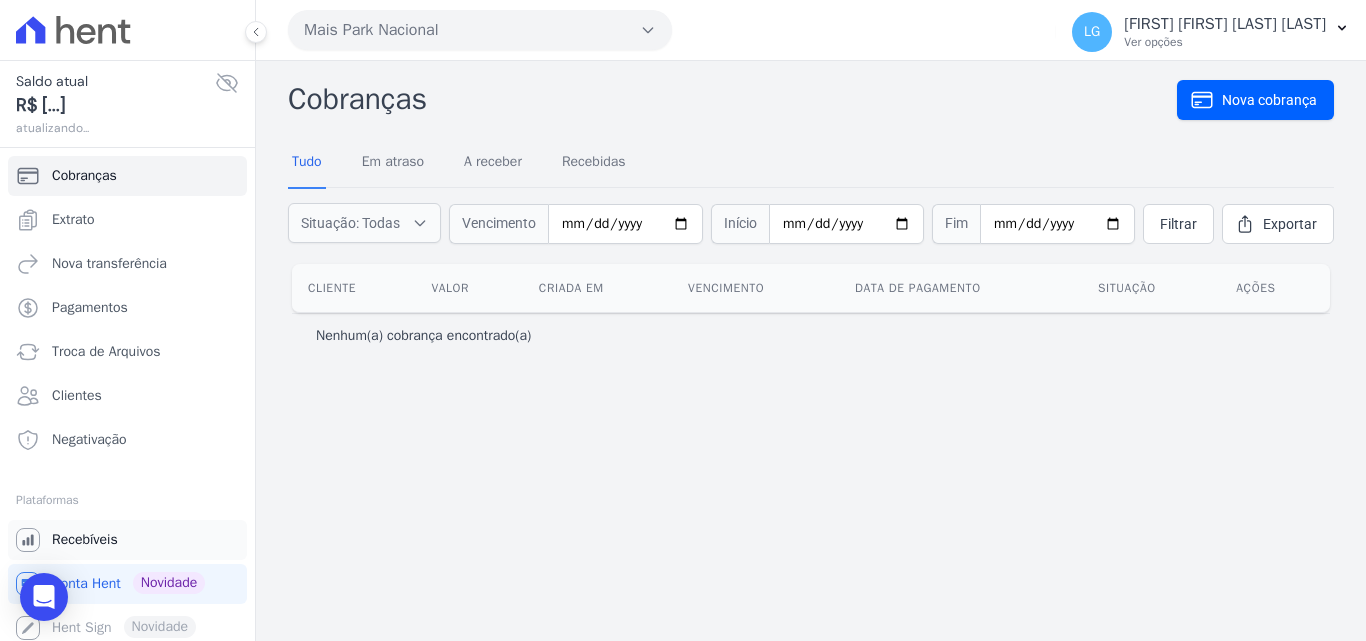 scroll, scrollTop: 7, scrollLeft: 0, axis: vertical 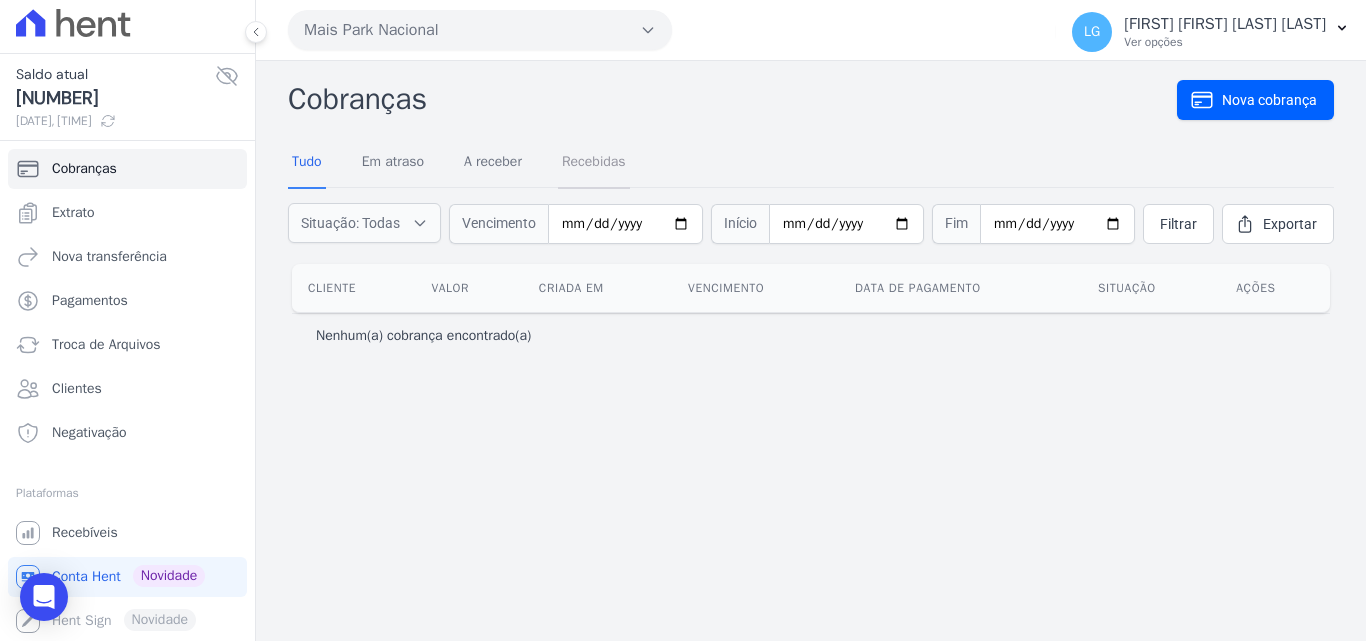 click on "Recebidas" at bounding box center (594, 163) 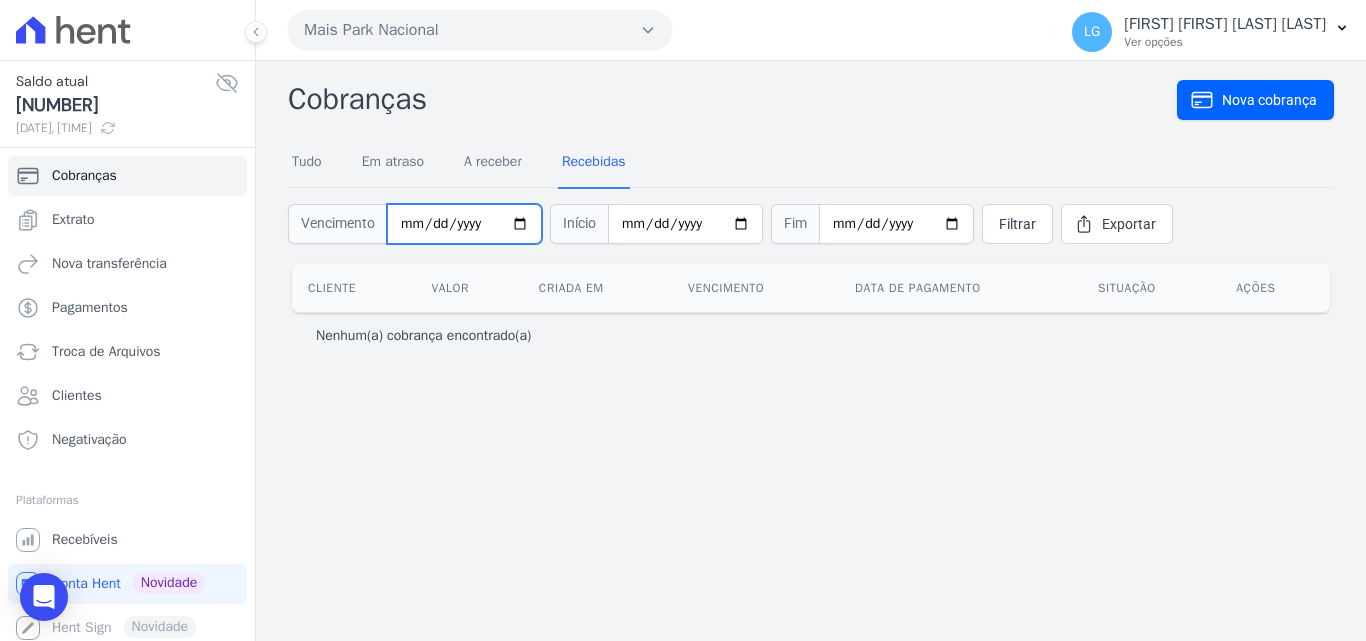 click at bounding box center (464, 224) 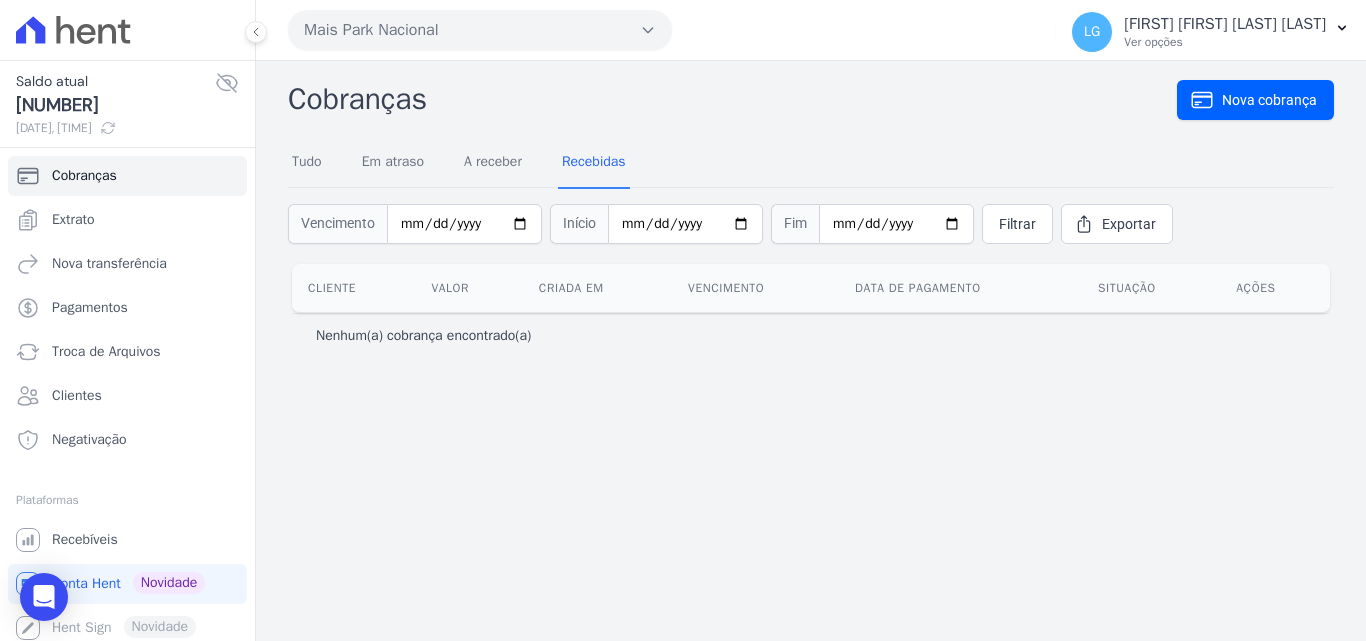 click on "Tudo
Em atraso
A receber
Recebidas" at bounding box center (811, 163) 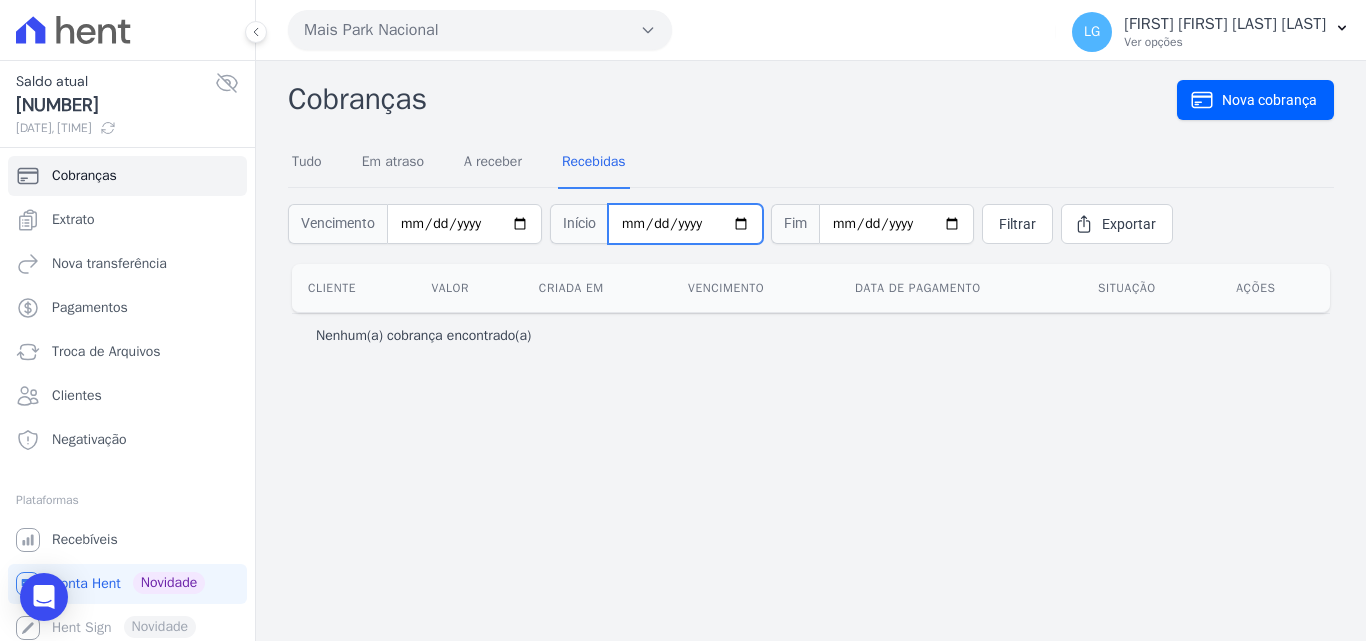 click at bounding box center [685, 224] 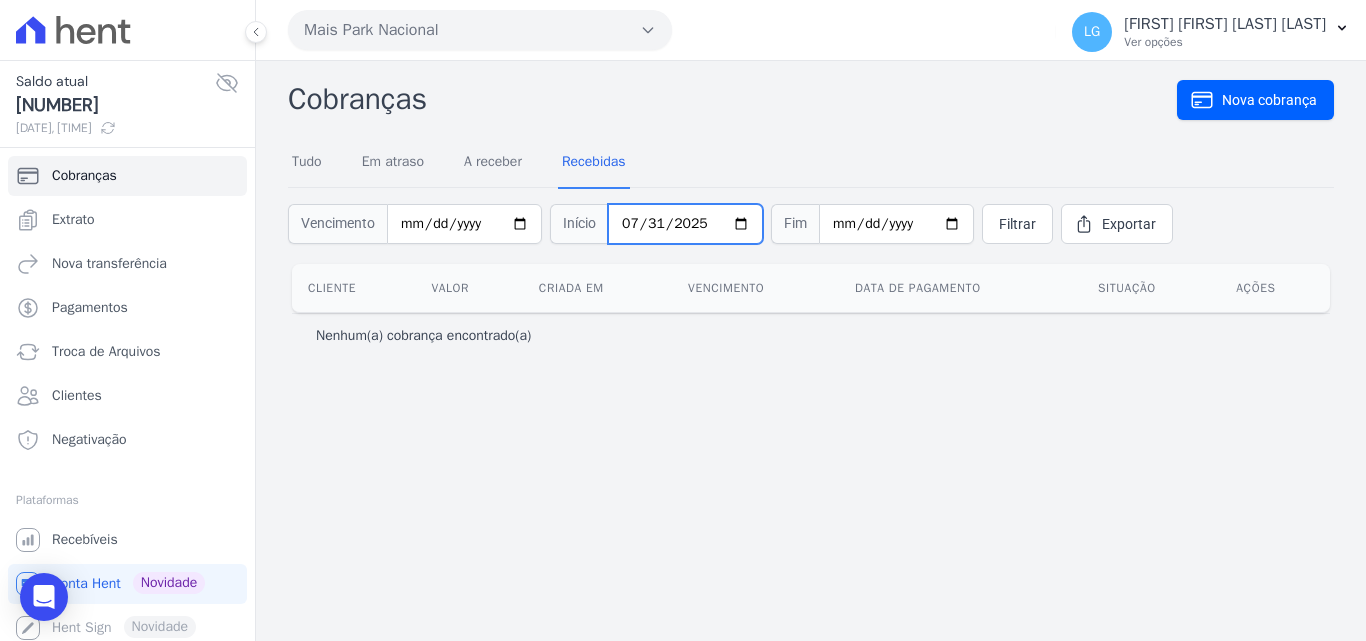 type on "2025-07-31" 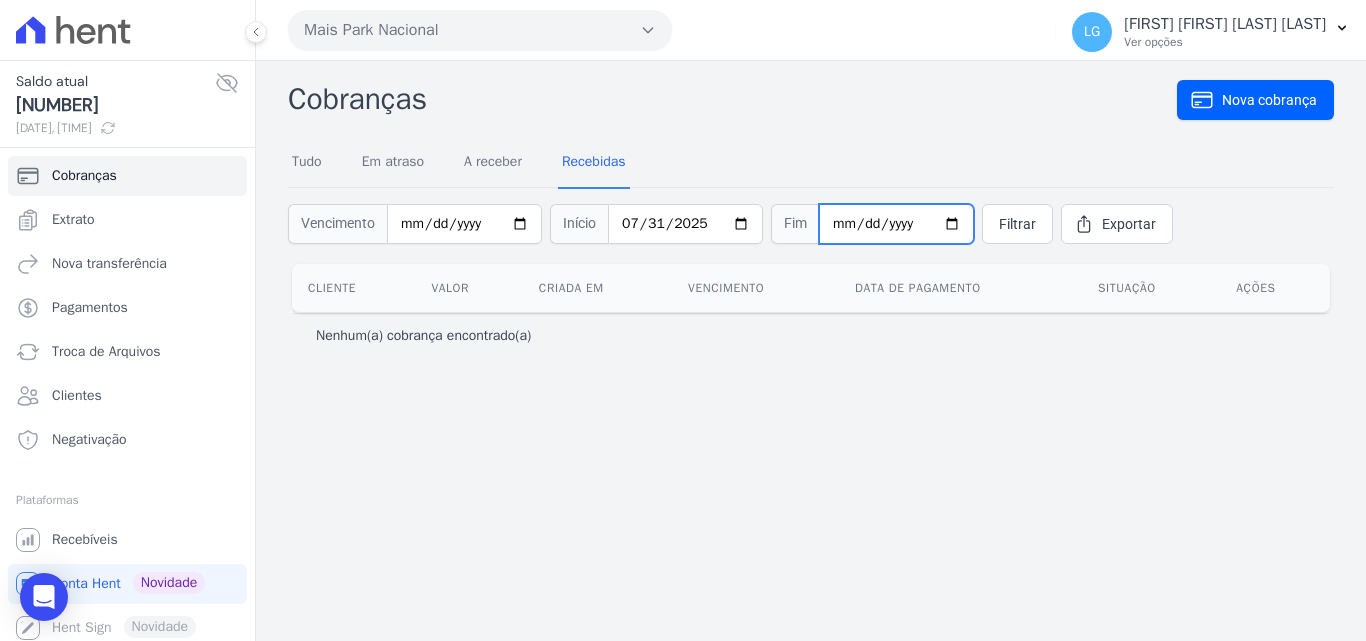 click at bounding box center (896, 224) 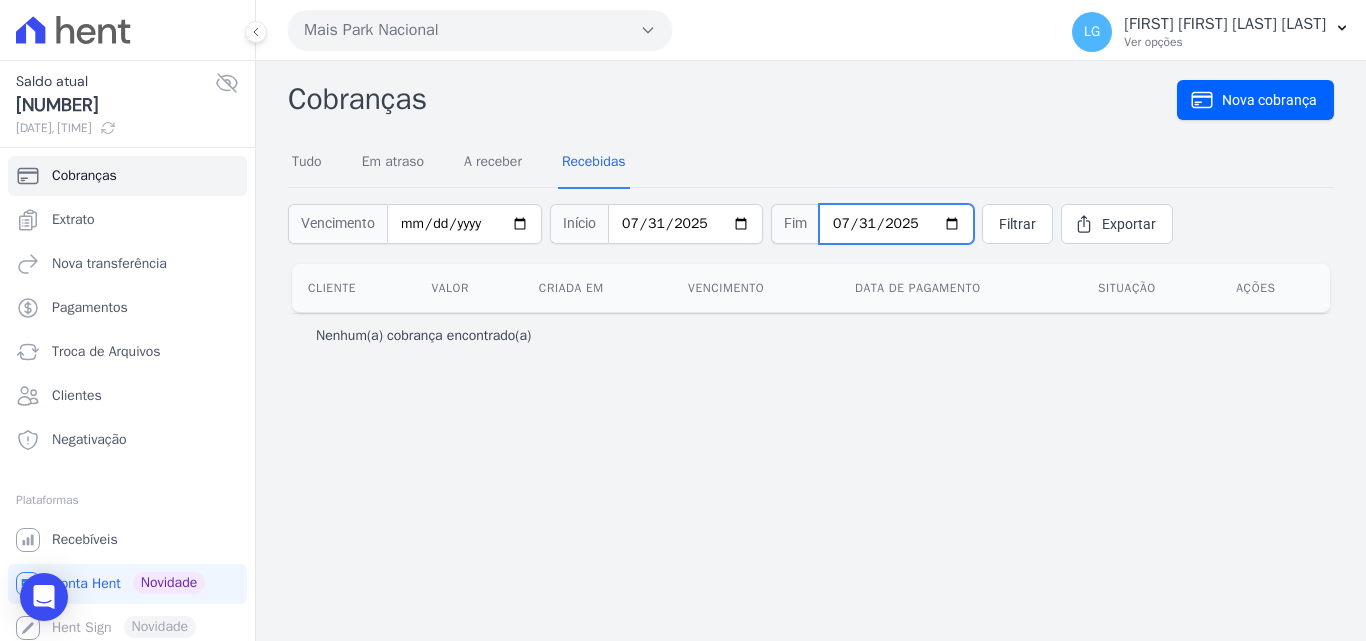 type on "2025-07-31" 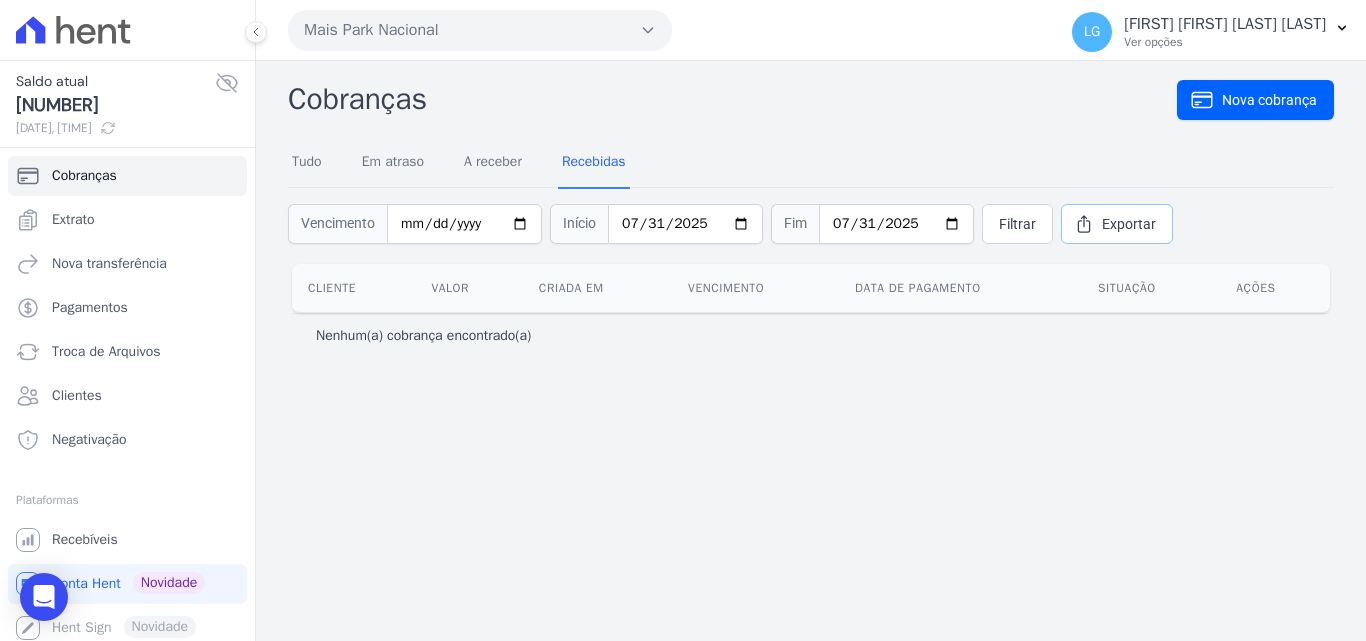 click on "Exportar" at bounding box center [1129, 224] 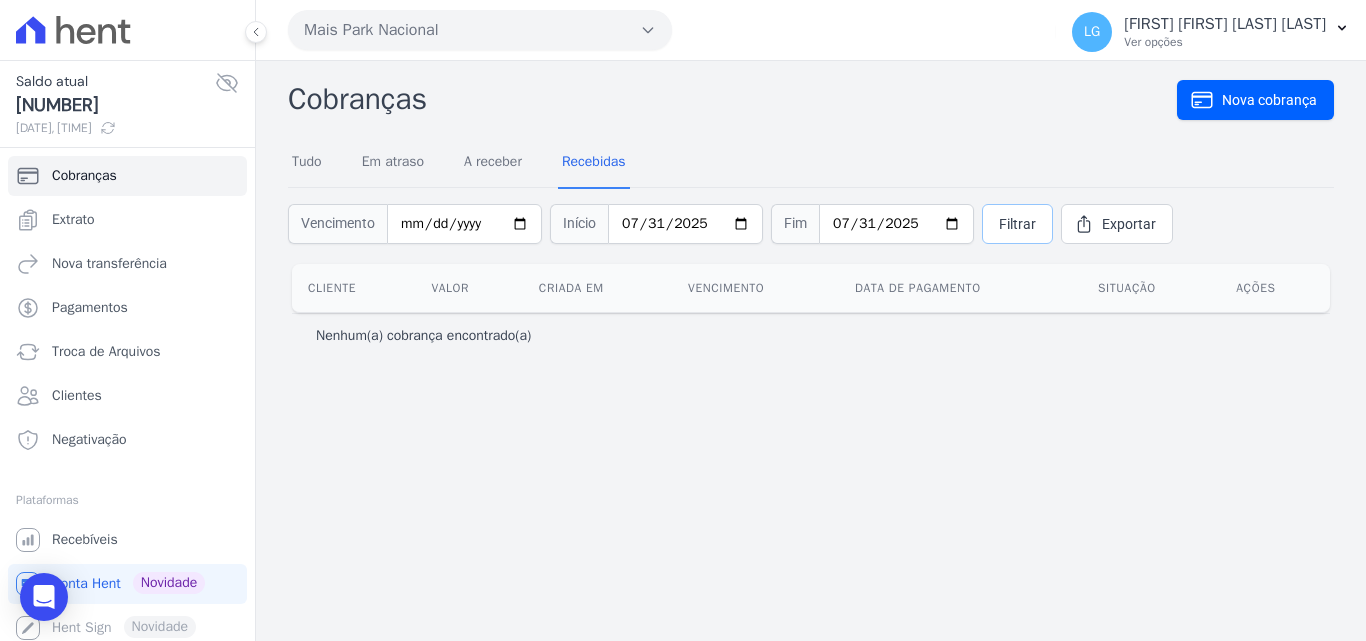 click on "Filtrar" at bounding box center [1017, 224] 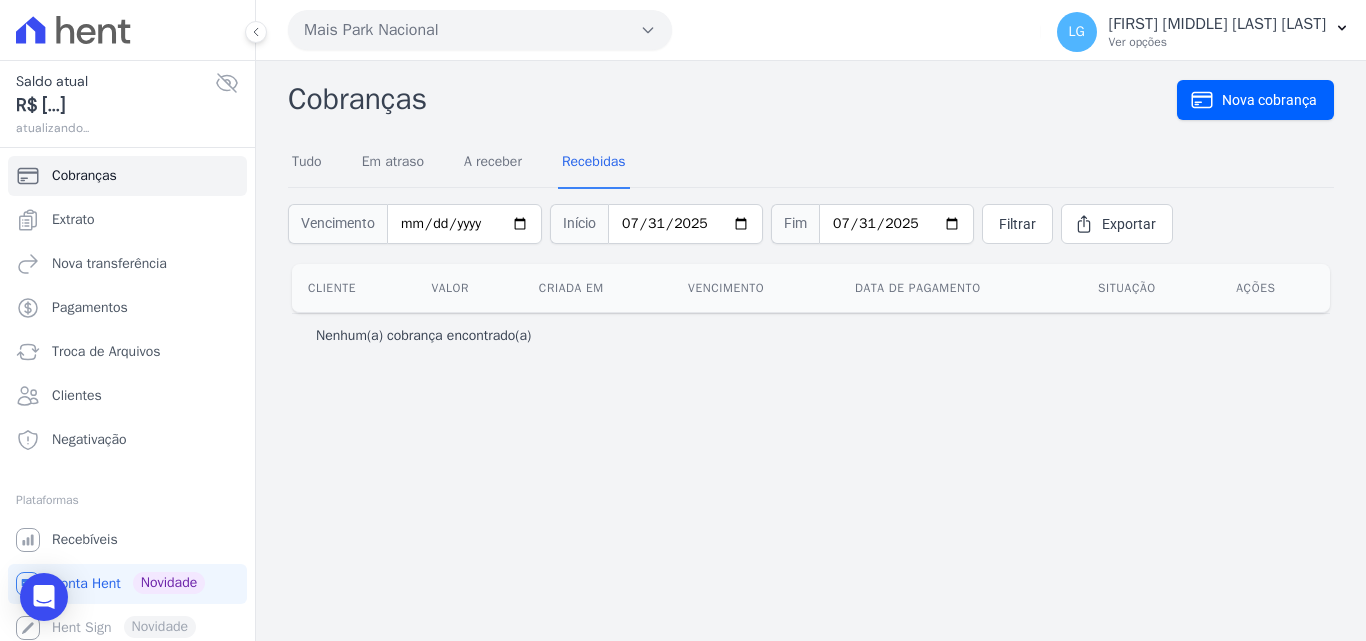 scroll, scrollTop: 0, scrollLeft: 0, axis: both 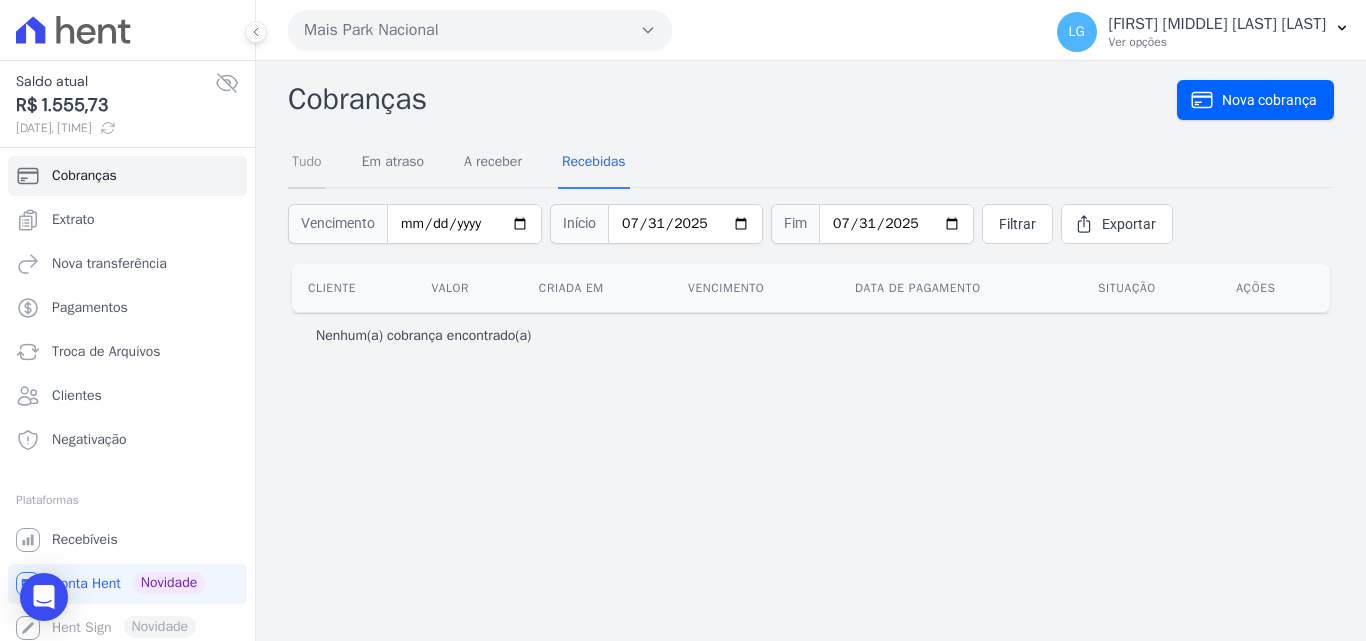 drag, startPoint x: 306, startPoint y: 165, endPoint x: 324, endPoint y: 170, distance: 18.681541 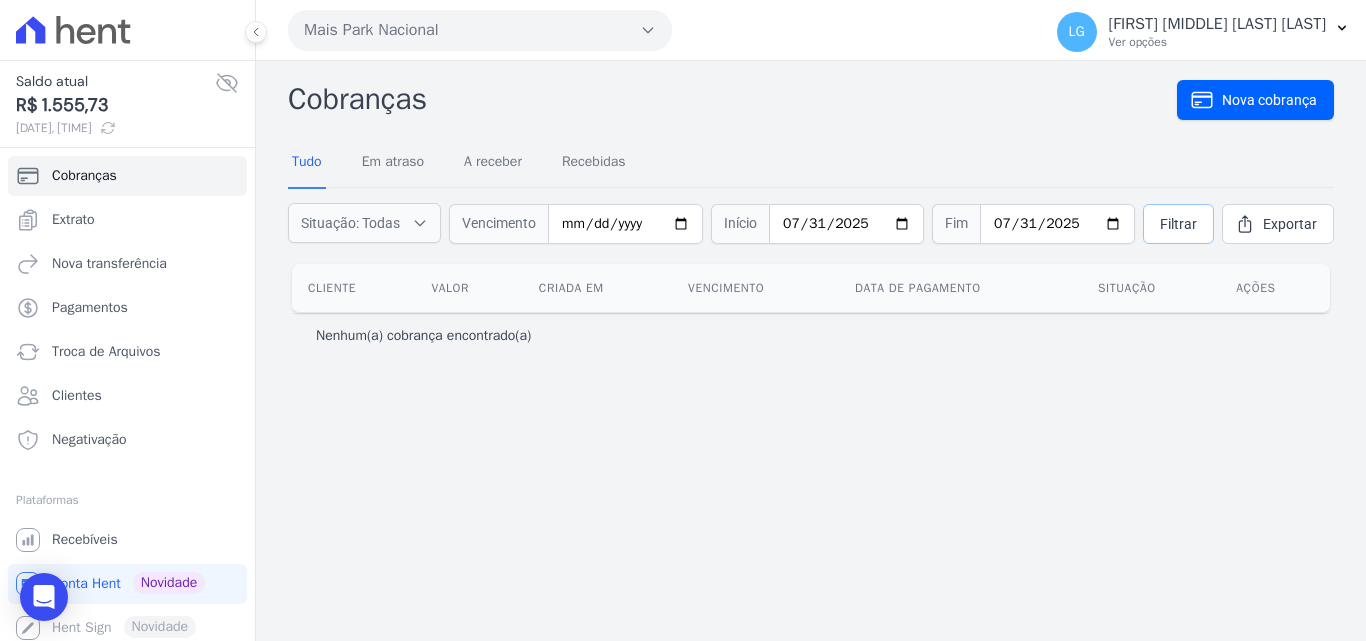 click on "Filtrar" at bounding box center (1178, 224) 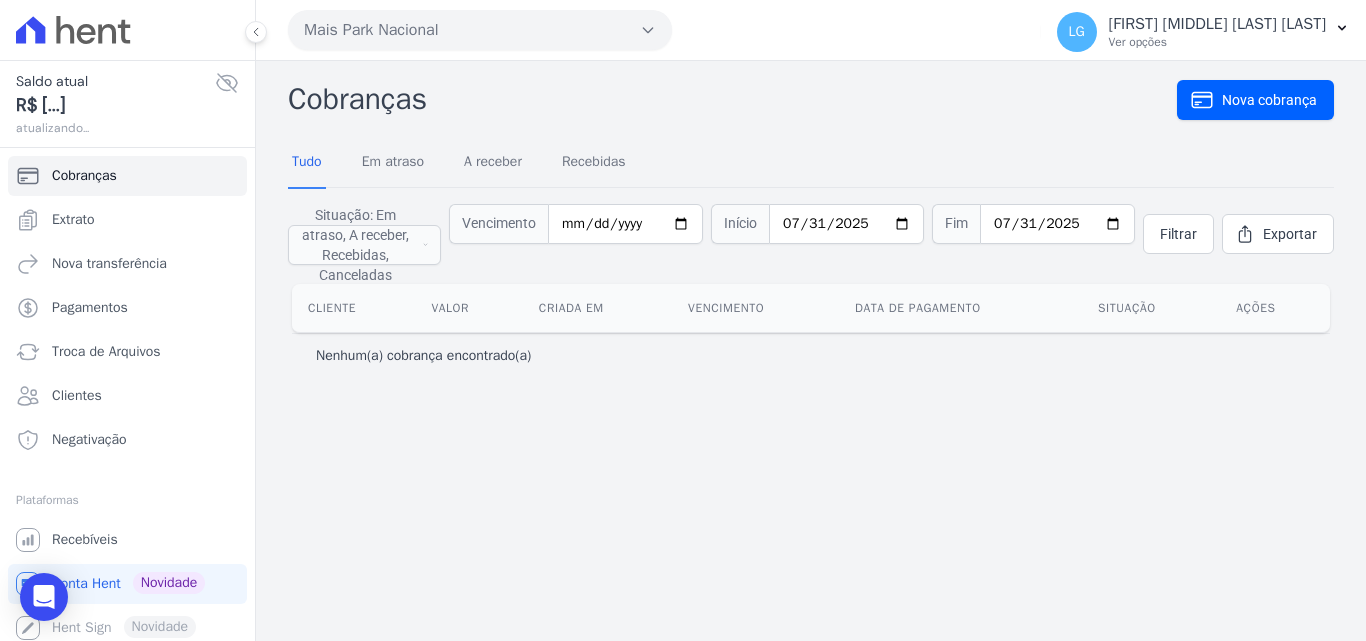 scroll, scrollTop: 0, scrollLeft: 0, axis: both 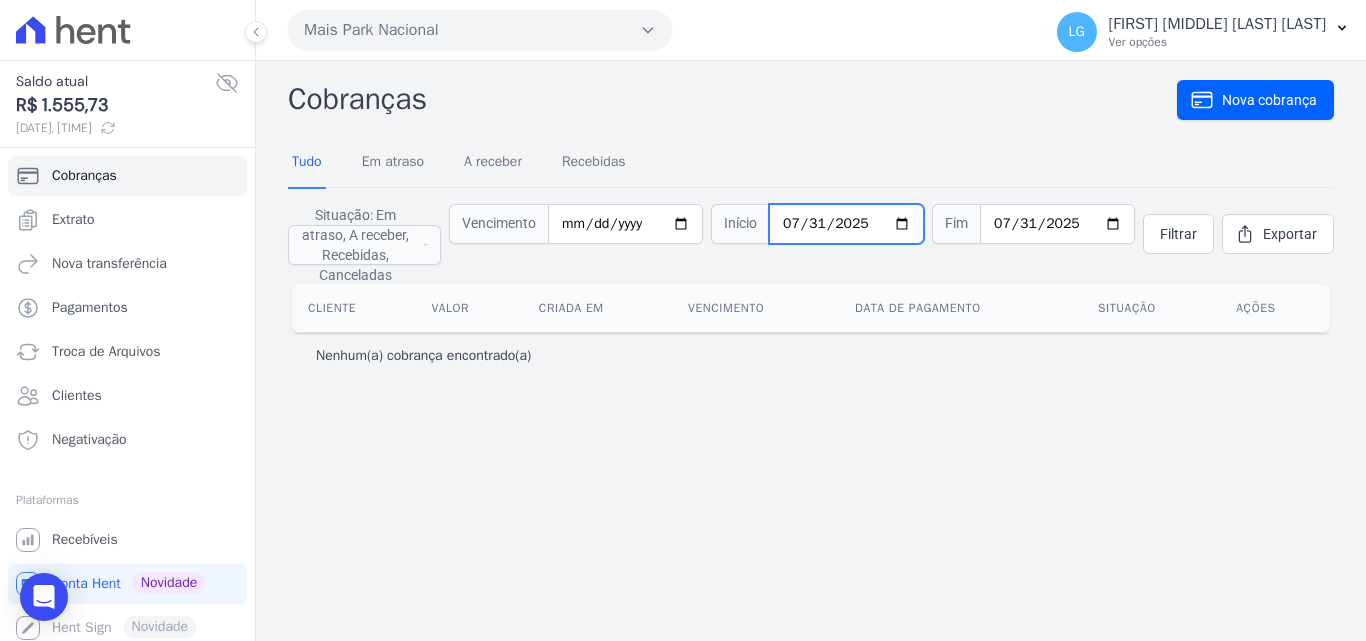 click on "2025-07-31" at bounding box center (846, 224) 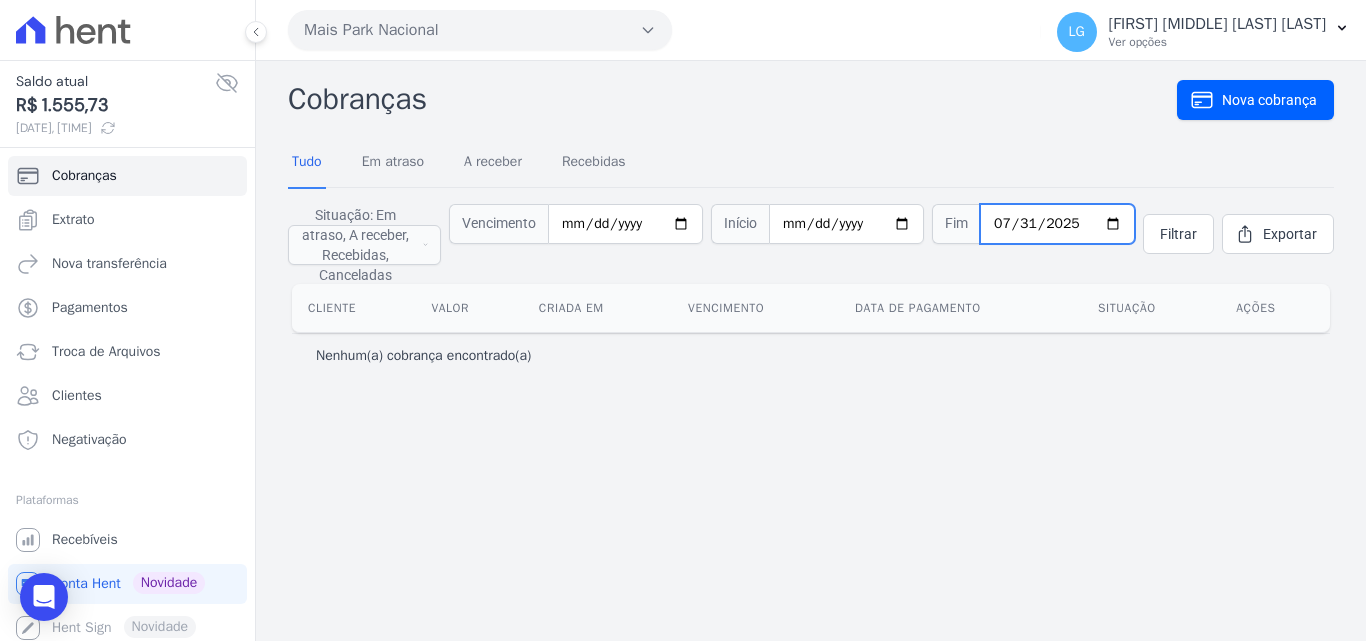 click on "2025-07-31" at bounding box center [1057, 224] 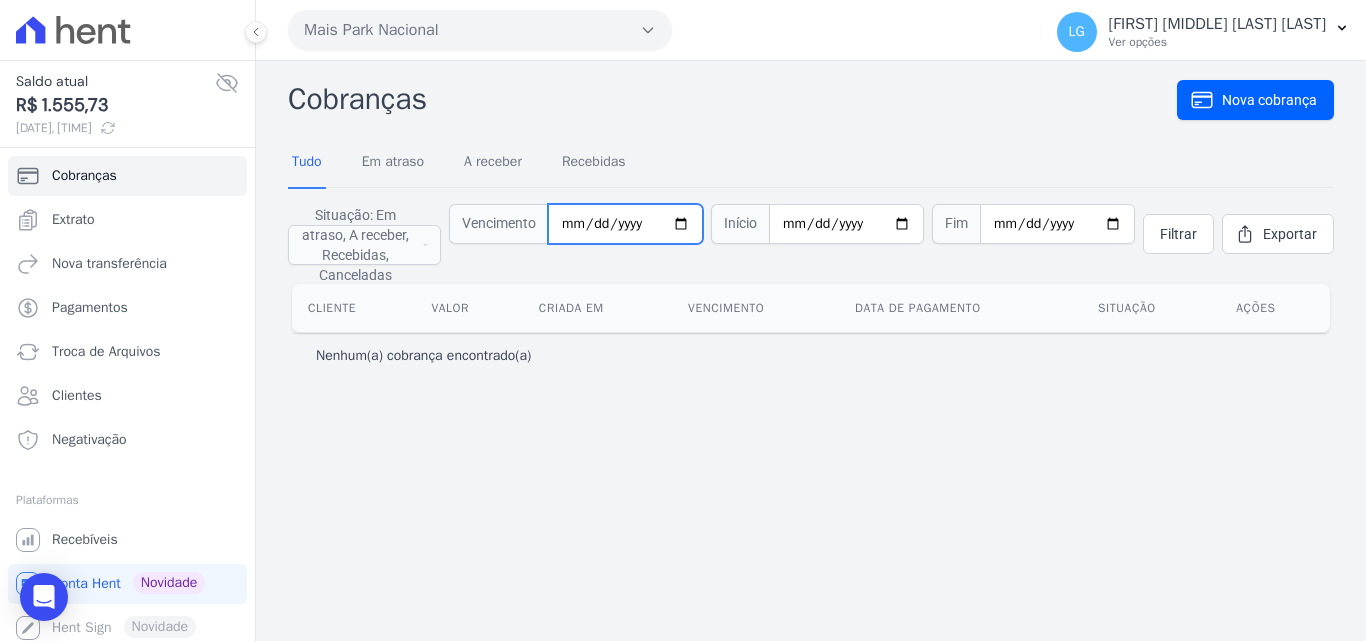 click at bounding box center [625, 224] 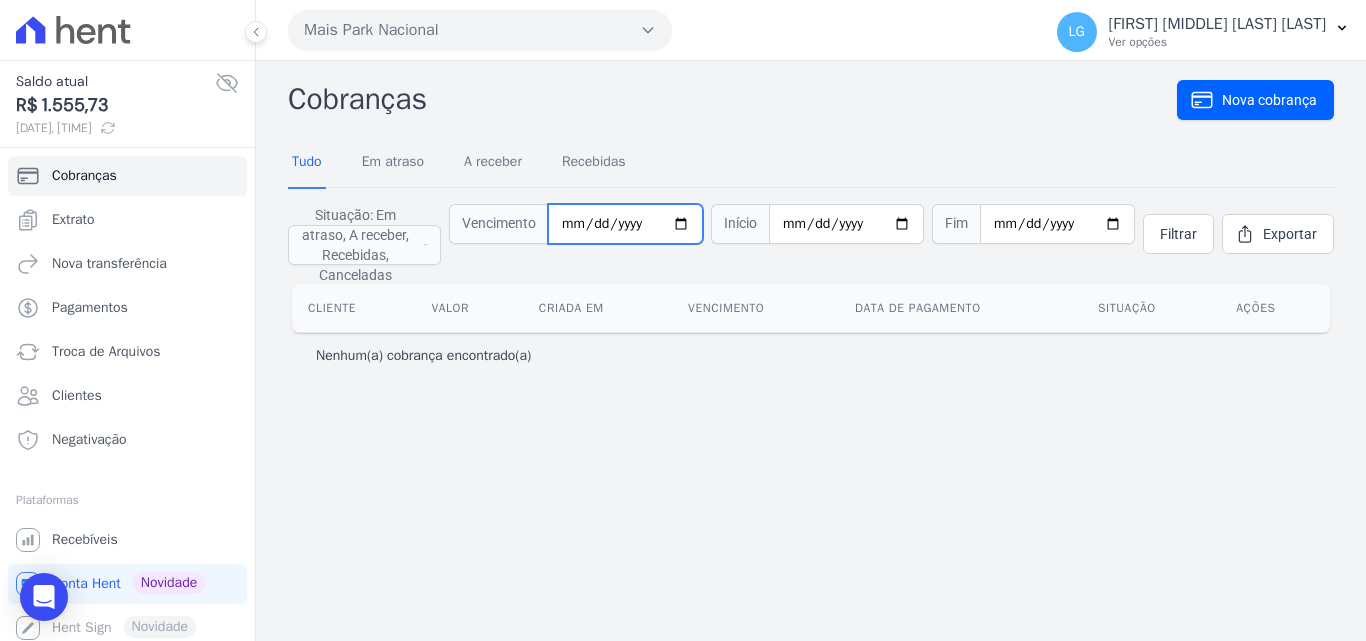 click on "2025-07-04" at bounding box center (625, 224) 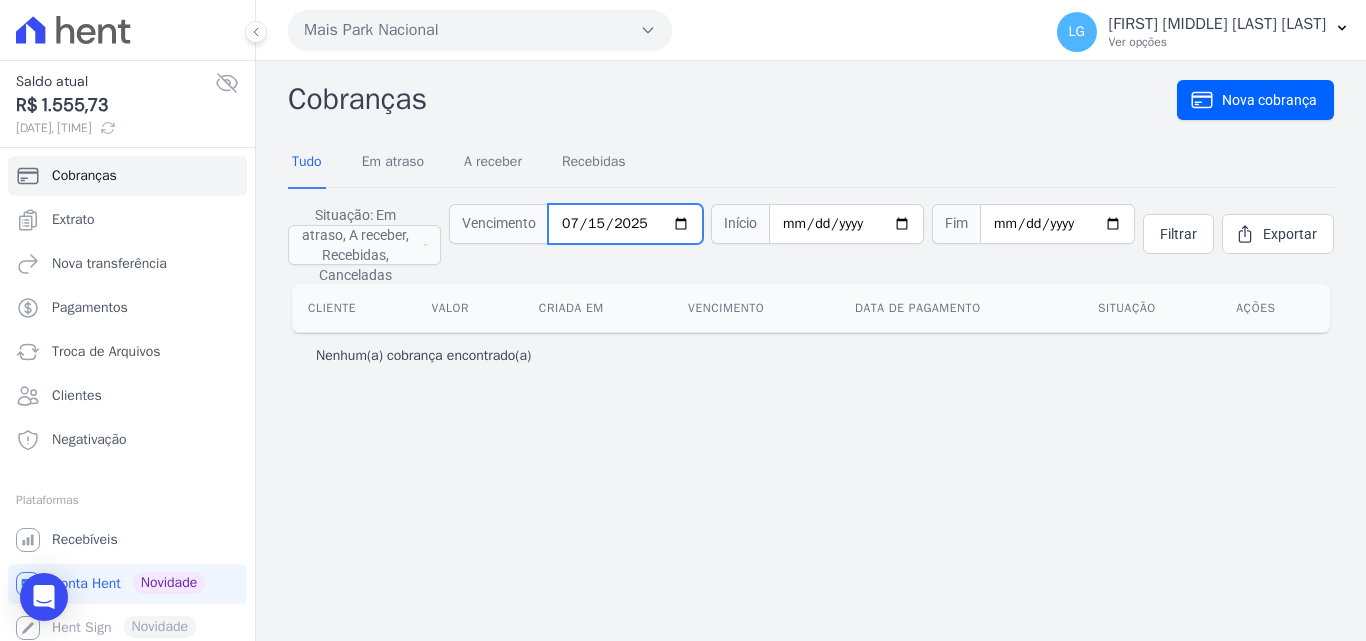 type on "2025-07-15" 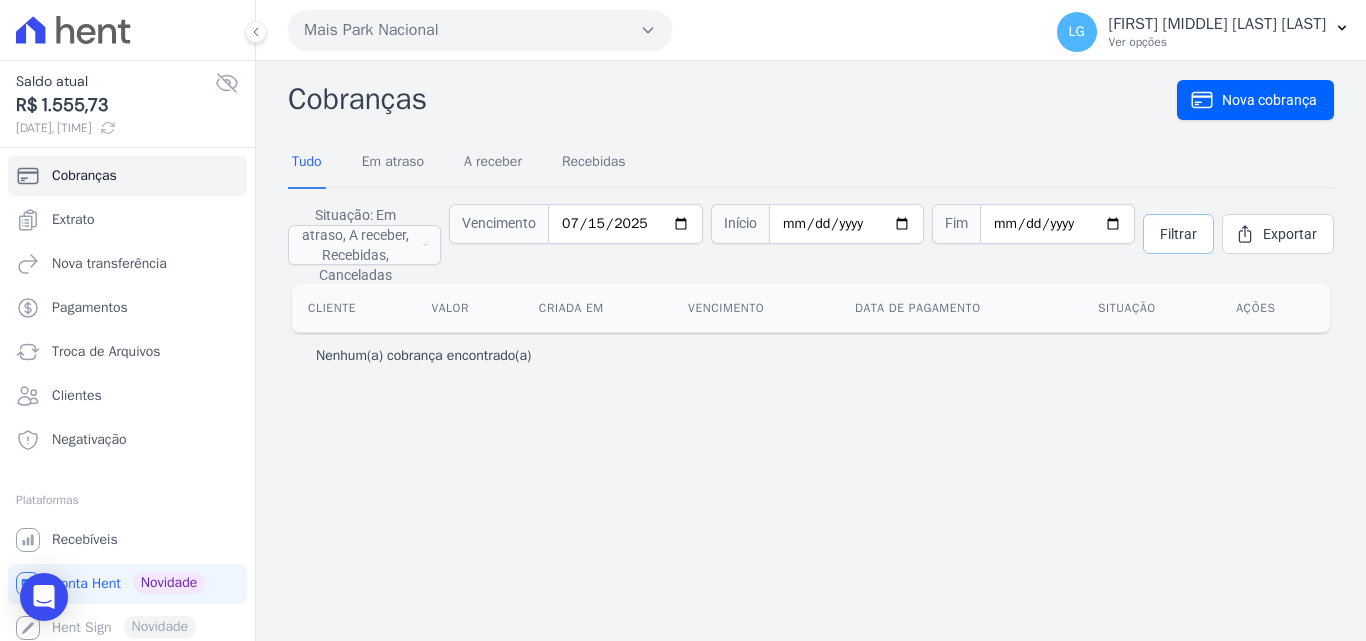 click on "Filtrar" at bounding box center (1178, 234) 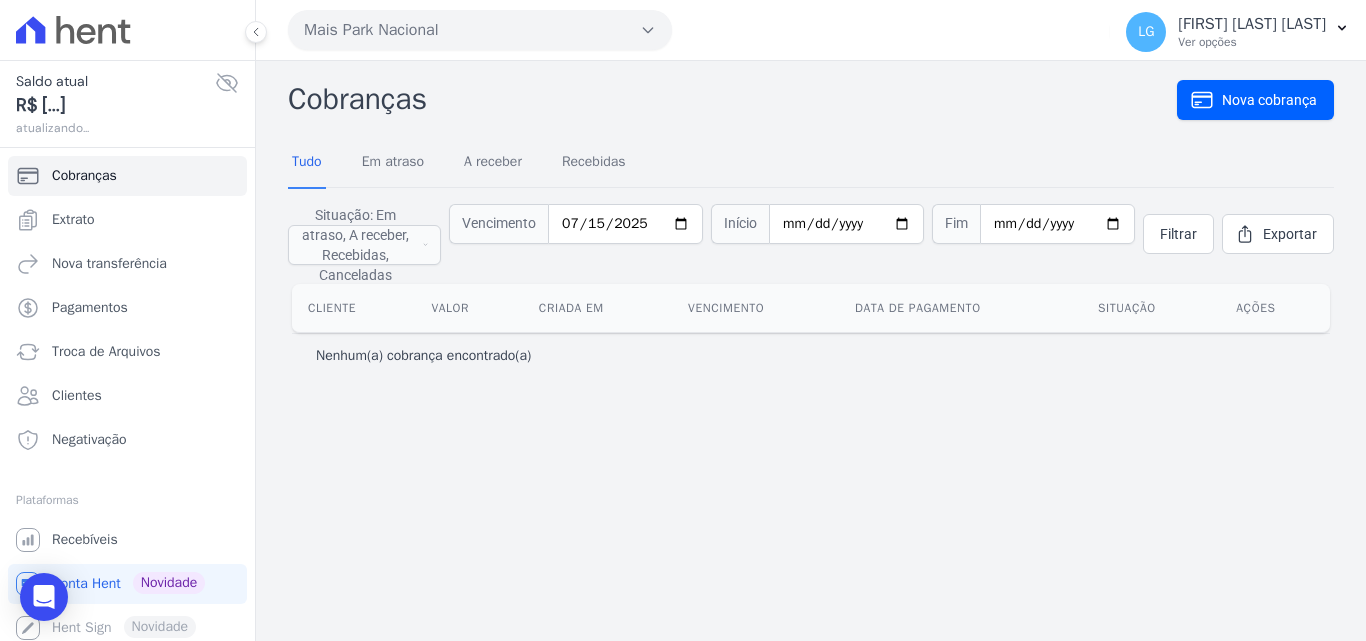 scroll, scrollTop: 0, scrollLeft: 0, axis: both 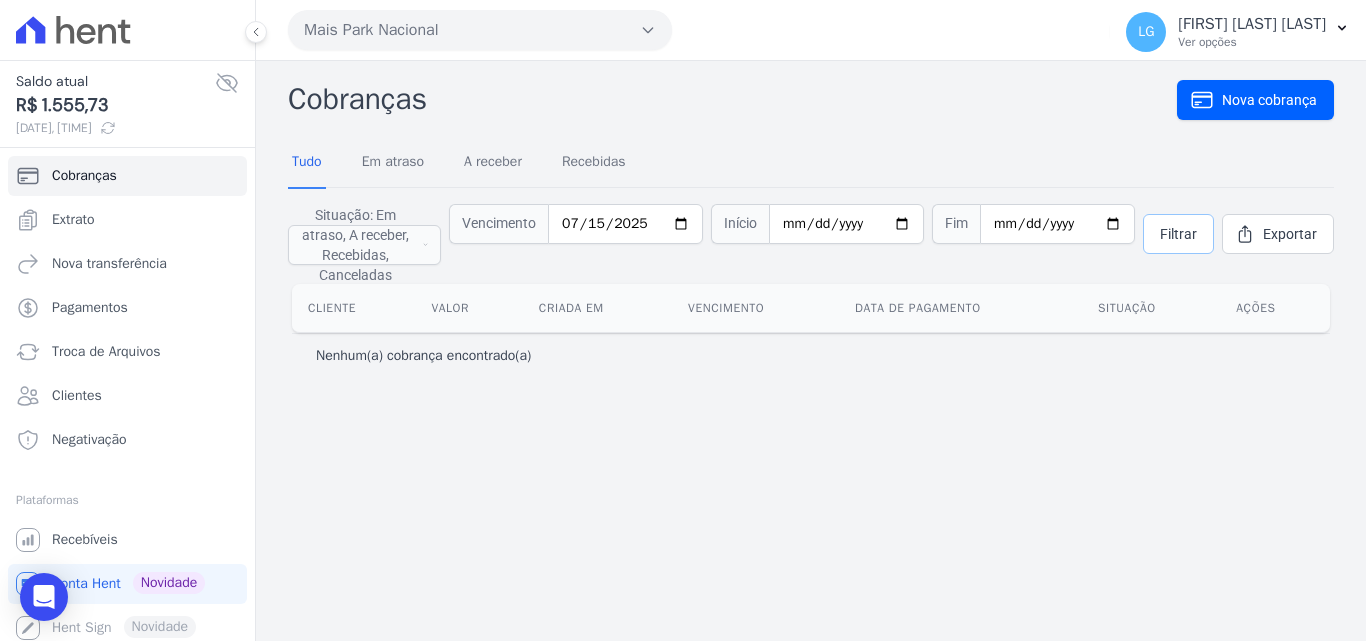 click on "Filtrar" at bounding box center [1178, 234] 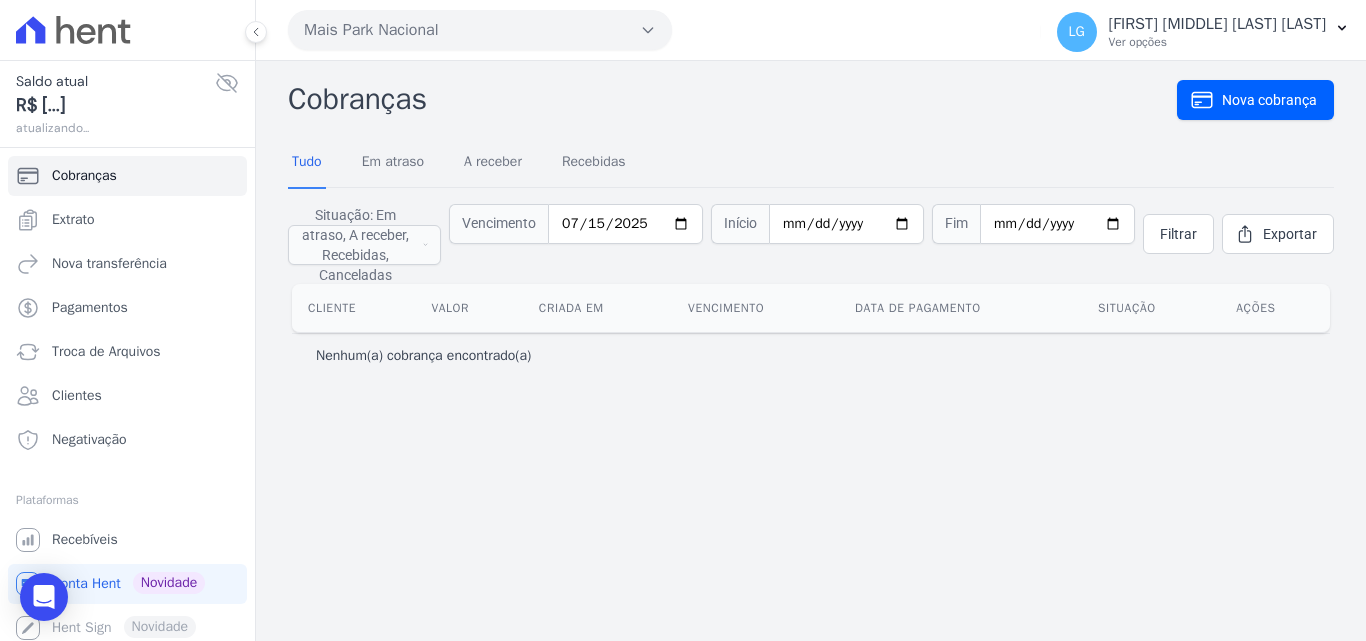 scroll, scrollTop: 0, scrollLeft: 0, axis: both 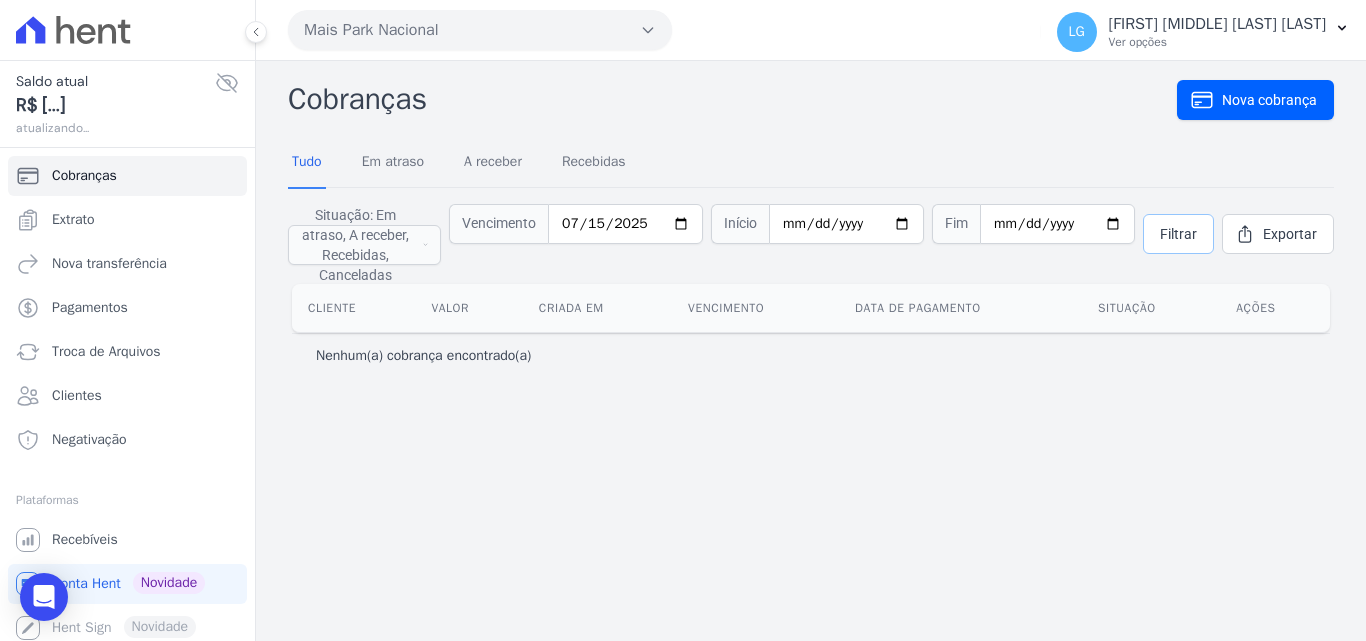 click on "Filtrar" at bounding box center [1178, 234] 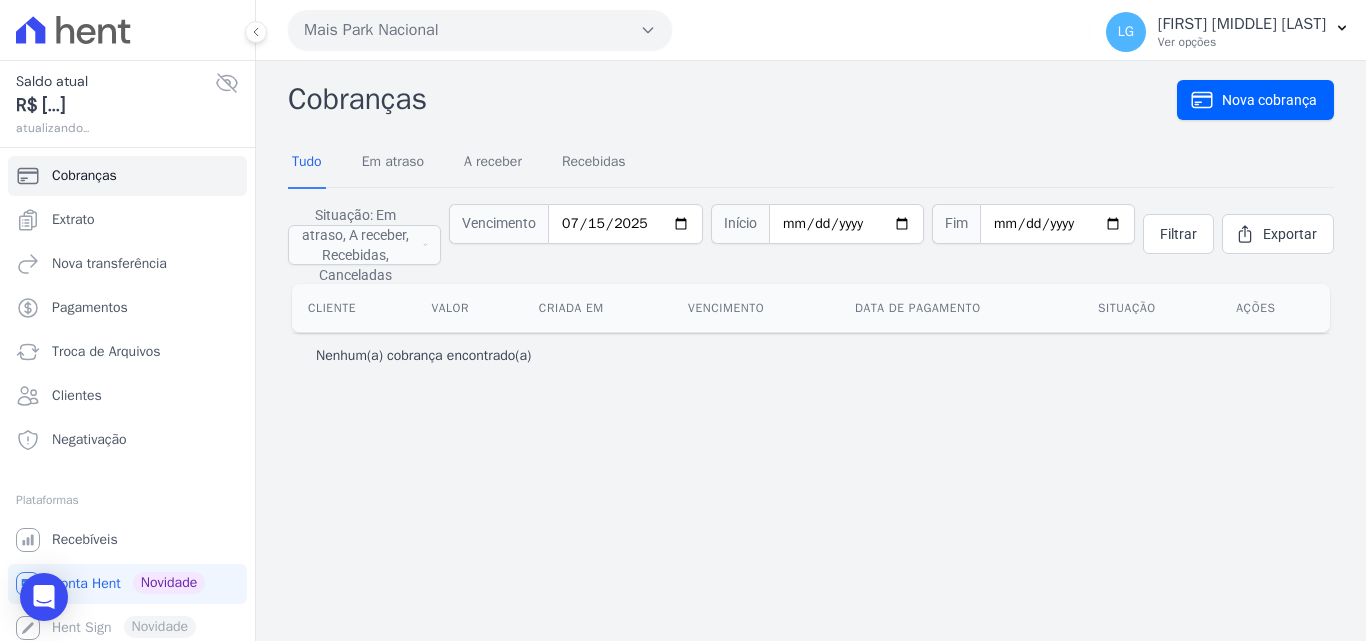 scroll, scrollTop: 0, scrollLeft: 0, axis: both 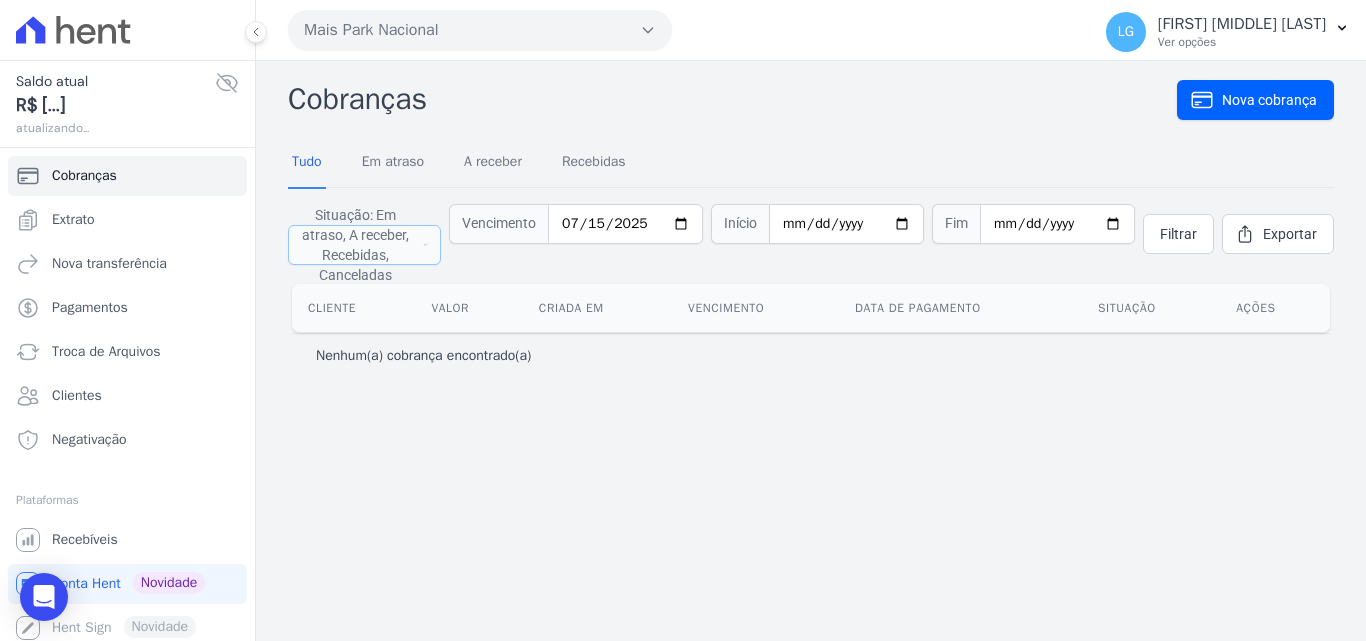 click 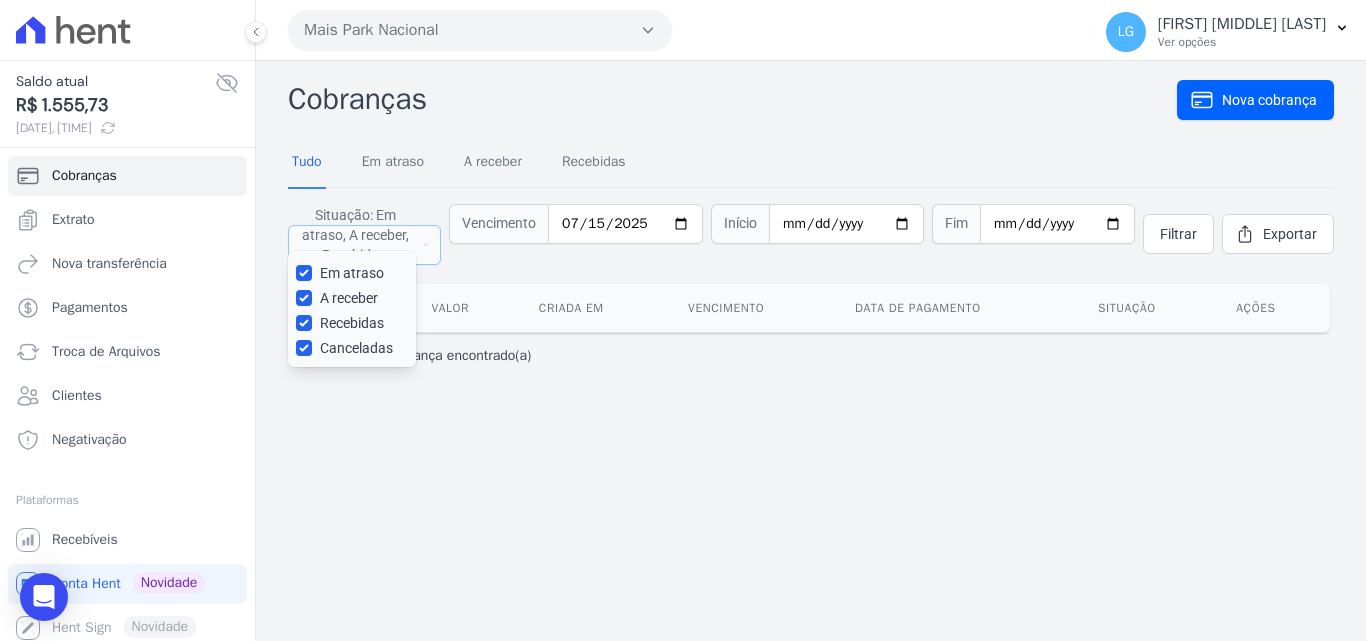 click on "Situação: Em atraso, A receber, Recebidas, Canceladas" at bounding box center (364, 245) 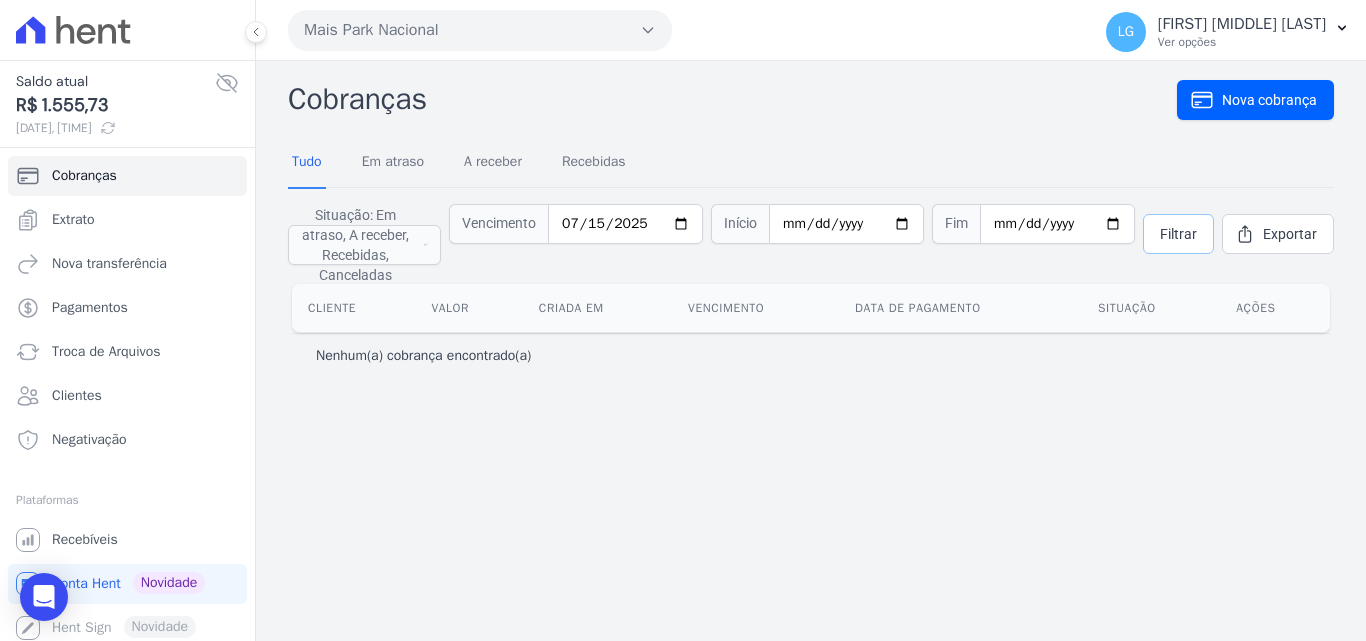 click on "Filtrar" at bounding box center [1178, 234] 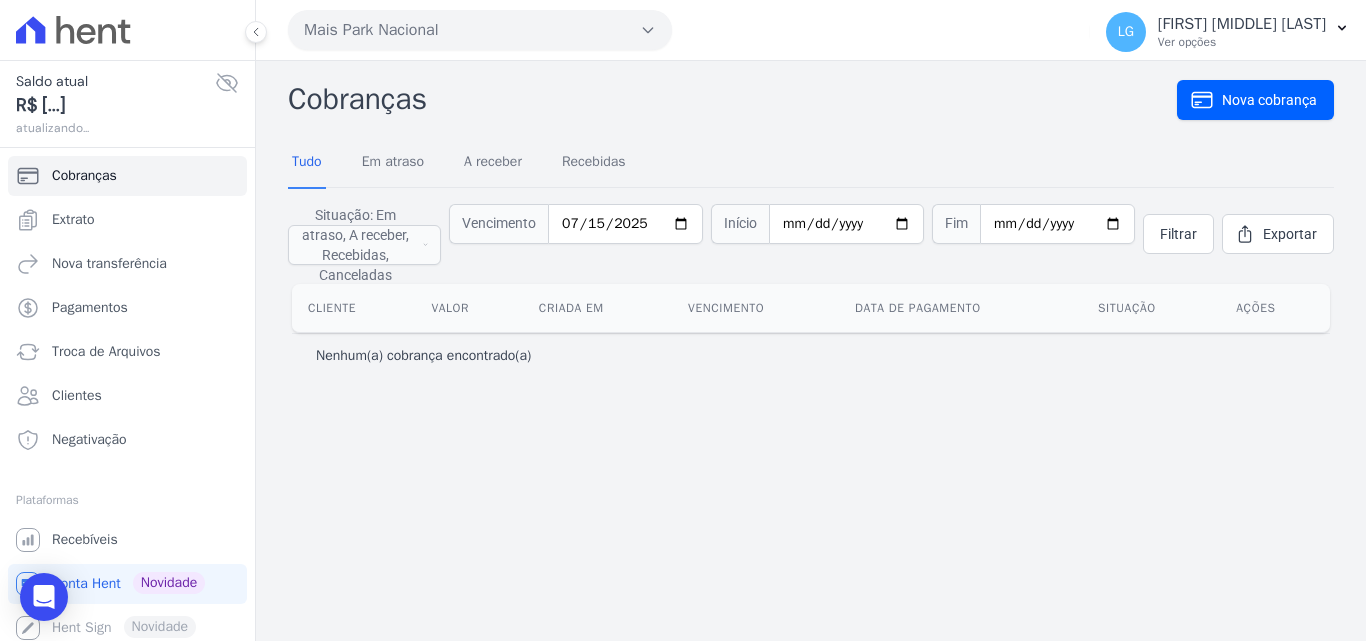 scroll, scrollTop: 0, scrollLeft: 0, axis: both 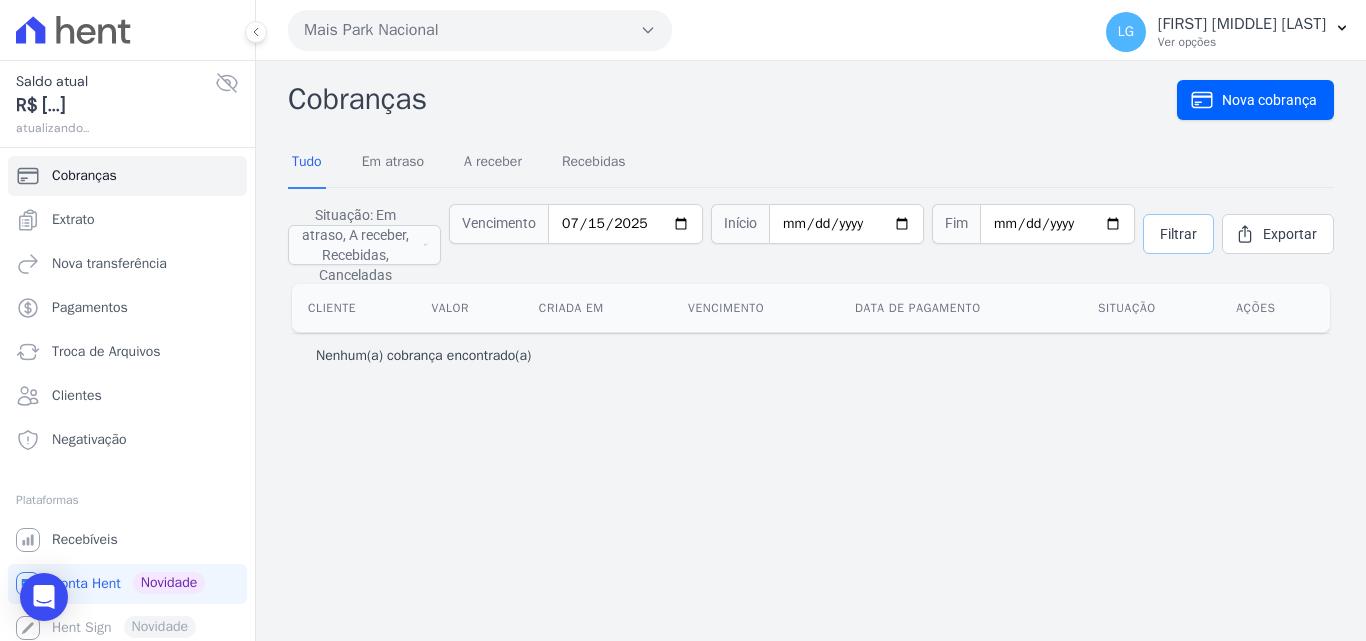click on "Filtrar" at bounding box center (1178, 234) 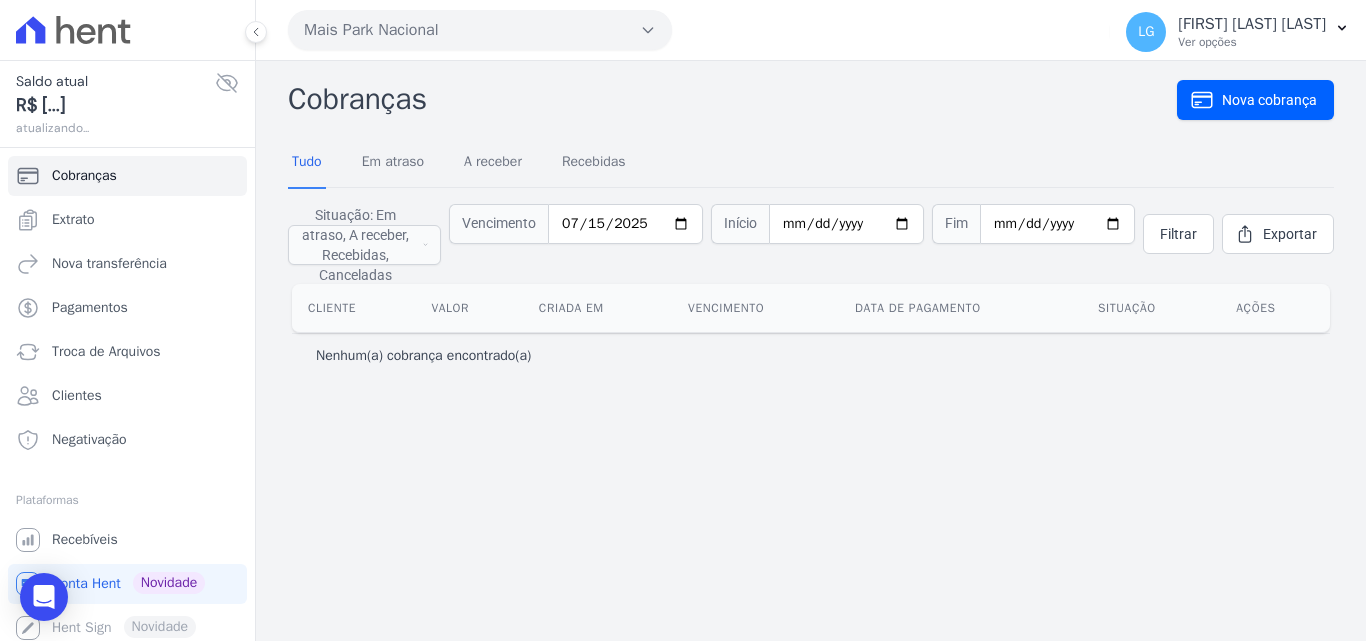 scroll, scrollTop: 0, scrollLeft: 0, axis: both 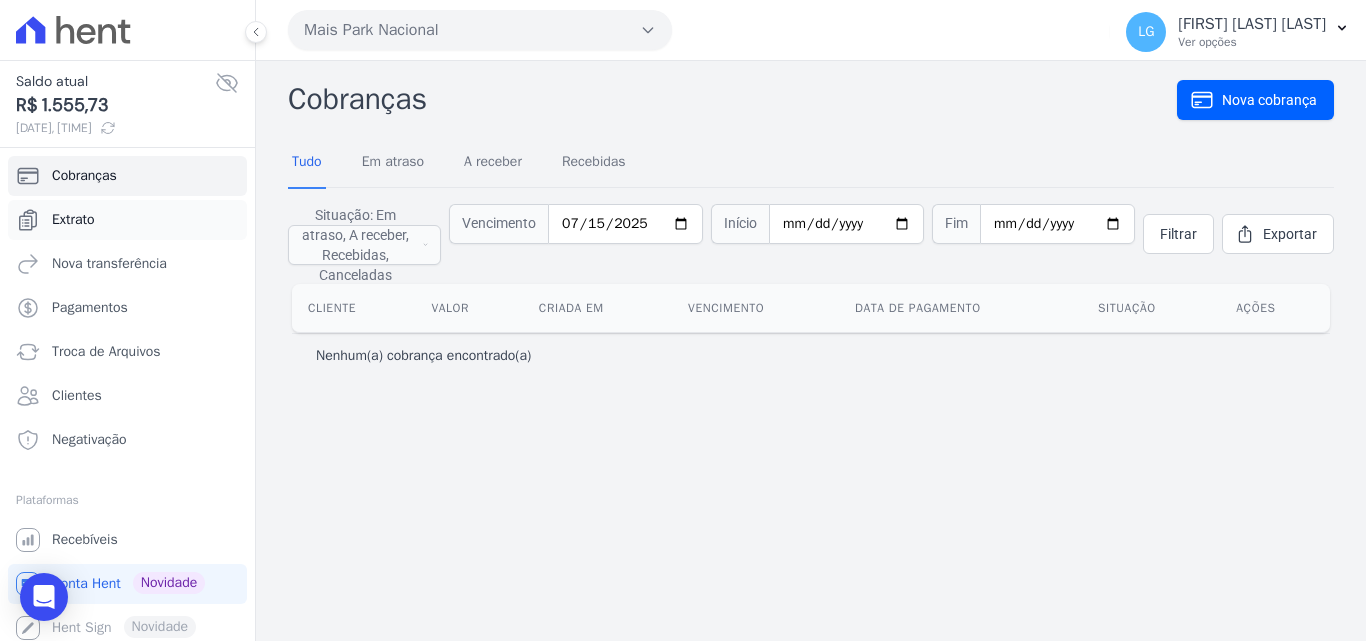 click on "Extrato" at bounding box center (127, 220) 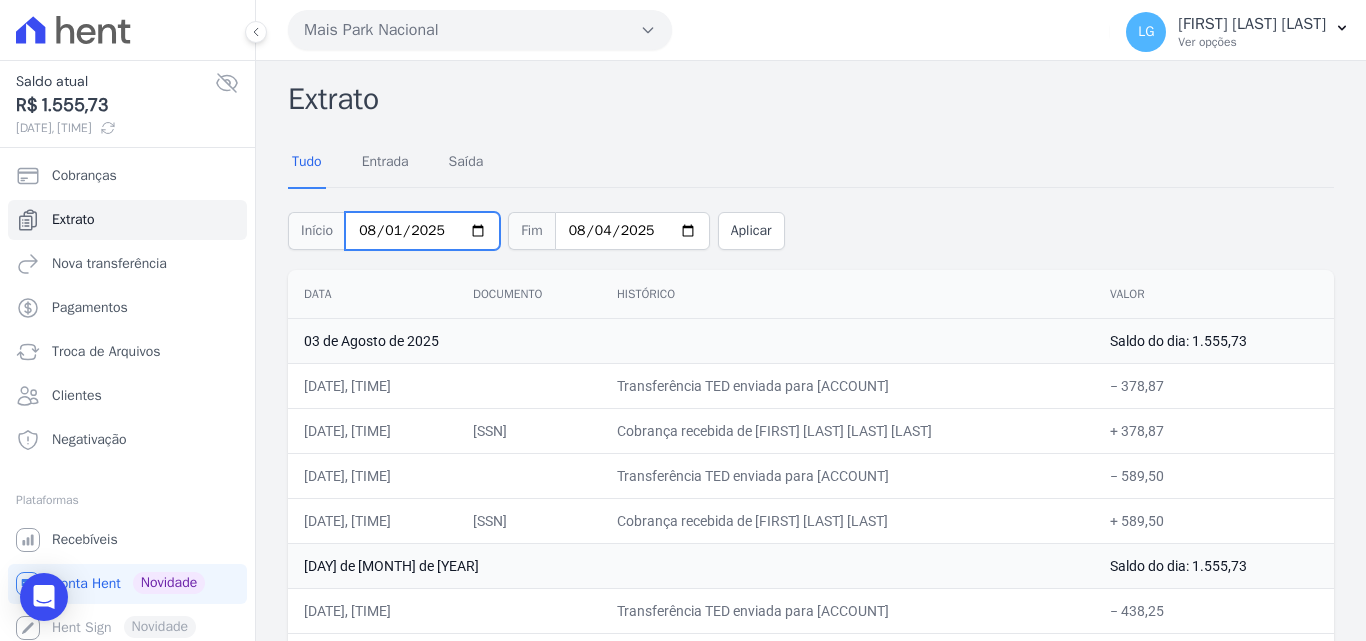 click on "2025-08-01" at bounding box center [422, 231] 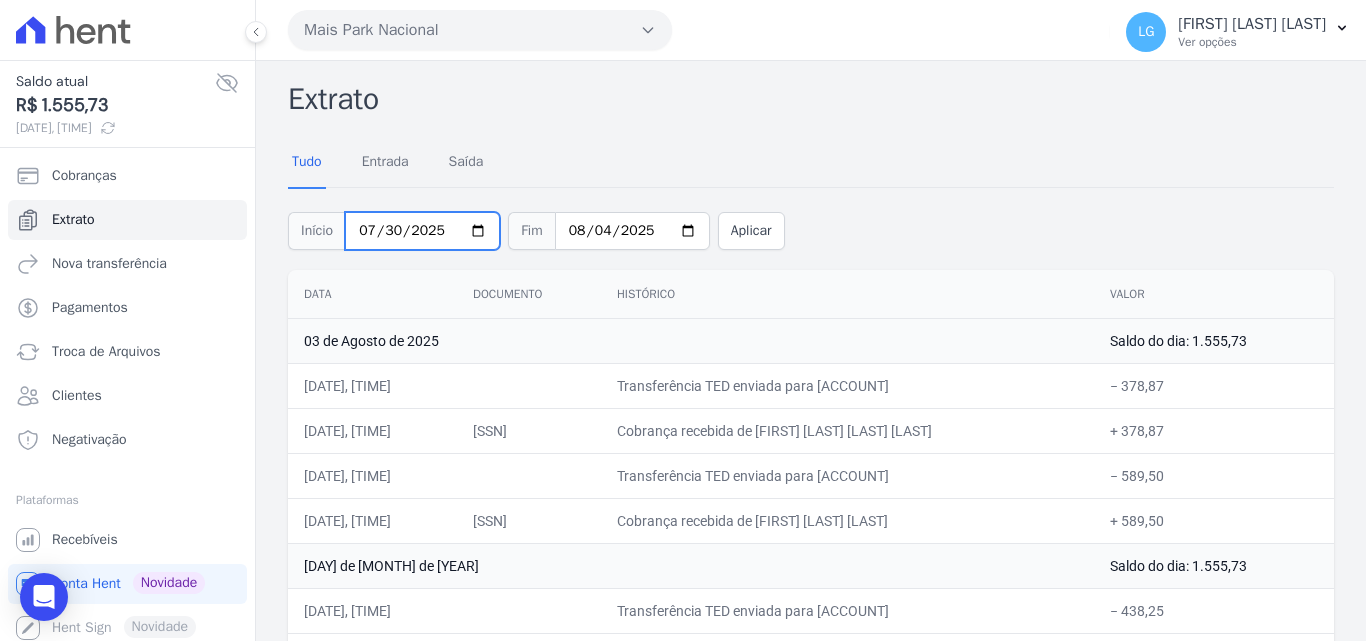 type on "2025-07-30" 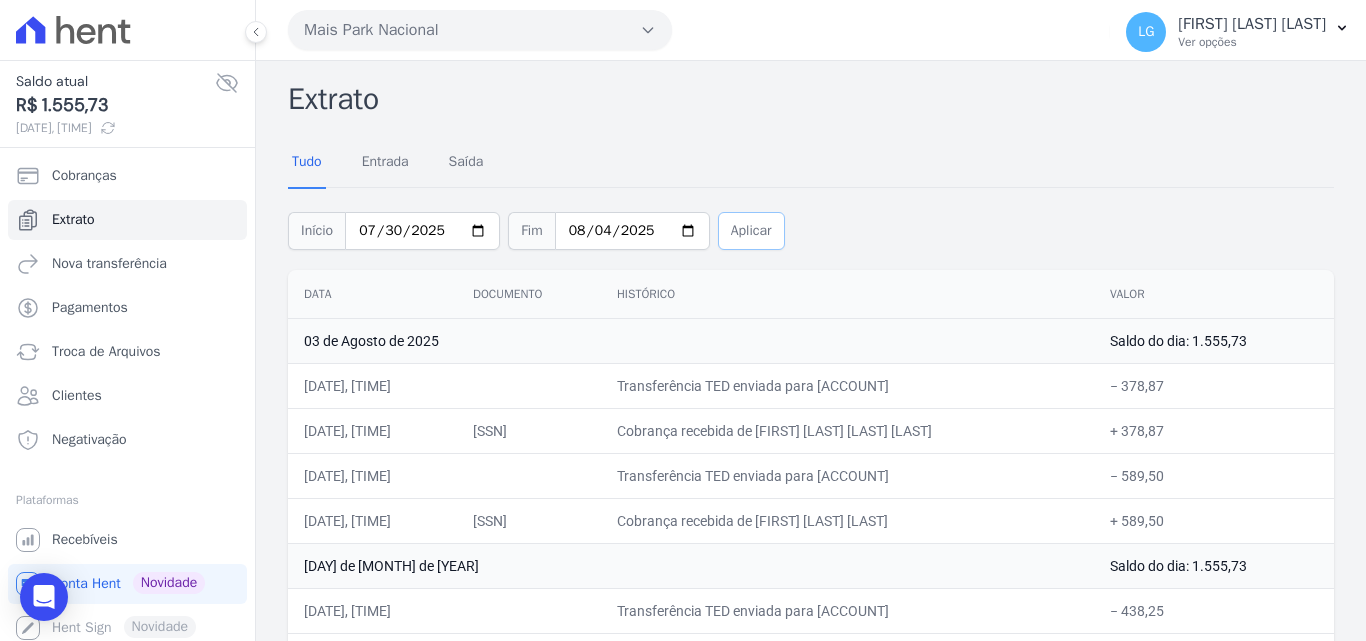 click on "Aplicar" at bounding box center (751, 231) 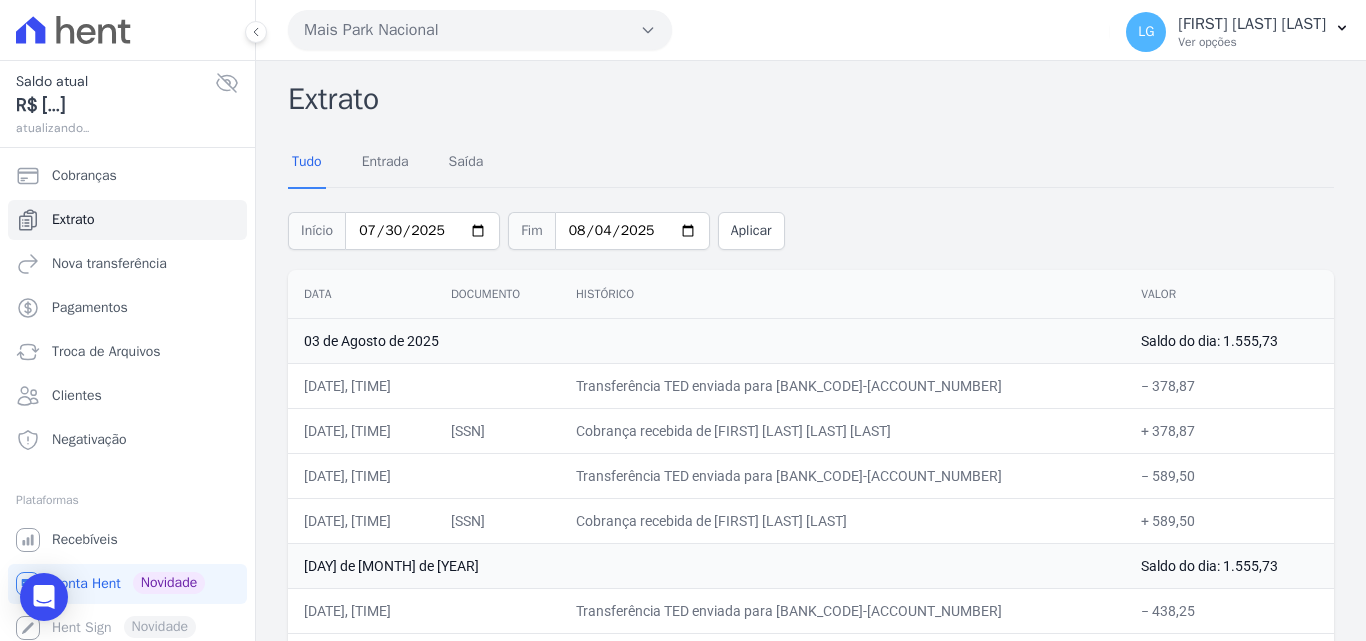 scroll, scrollTop: 0, scrollLeft: 0, axis: both 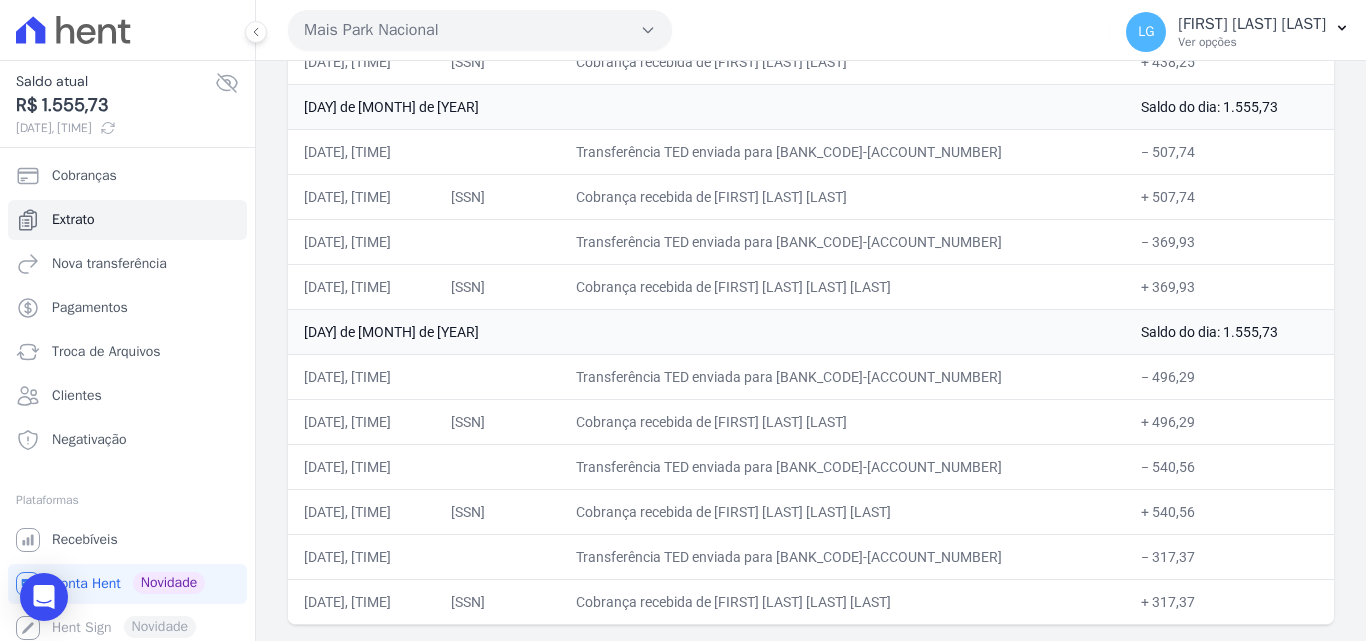 click on "[LOCATION]
[LOCATION]
[LOCATION]
[LOCATION]
[LOCATION]
[LOCATION]
[LOCATION]" at bounding box center (695, 30) 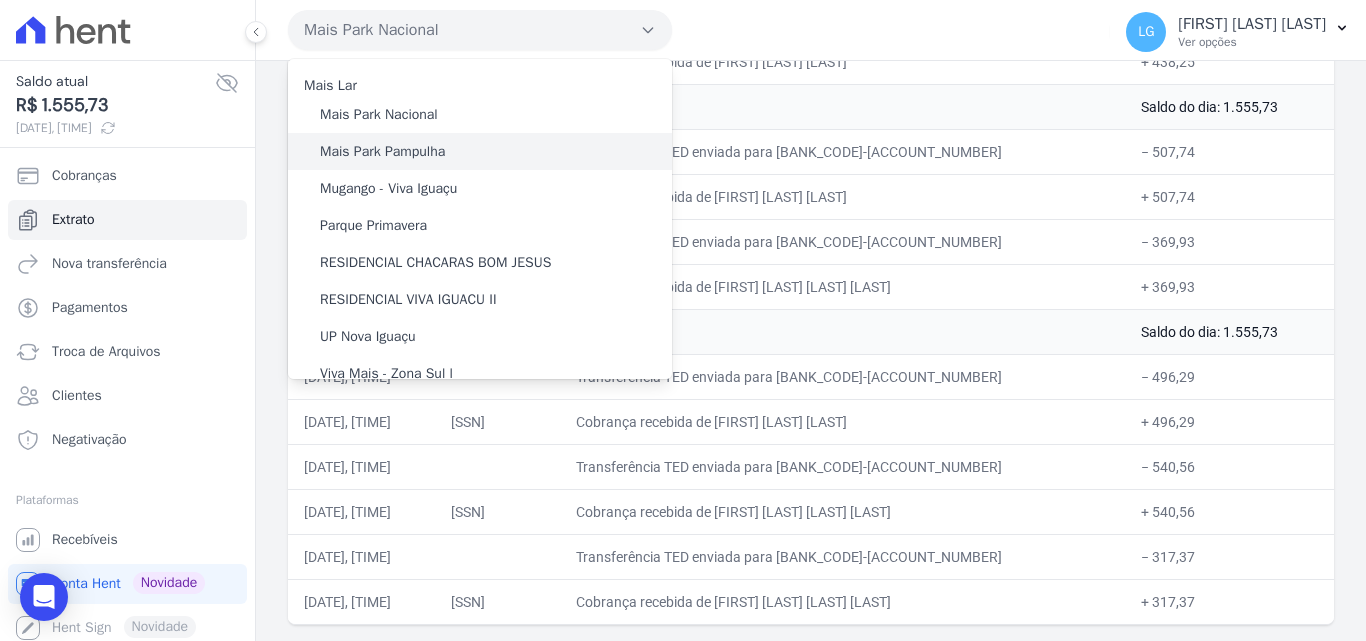 click on "Mais Park Pampulha" at bounding box center [382, 151] 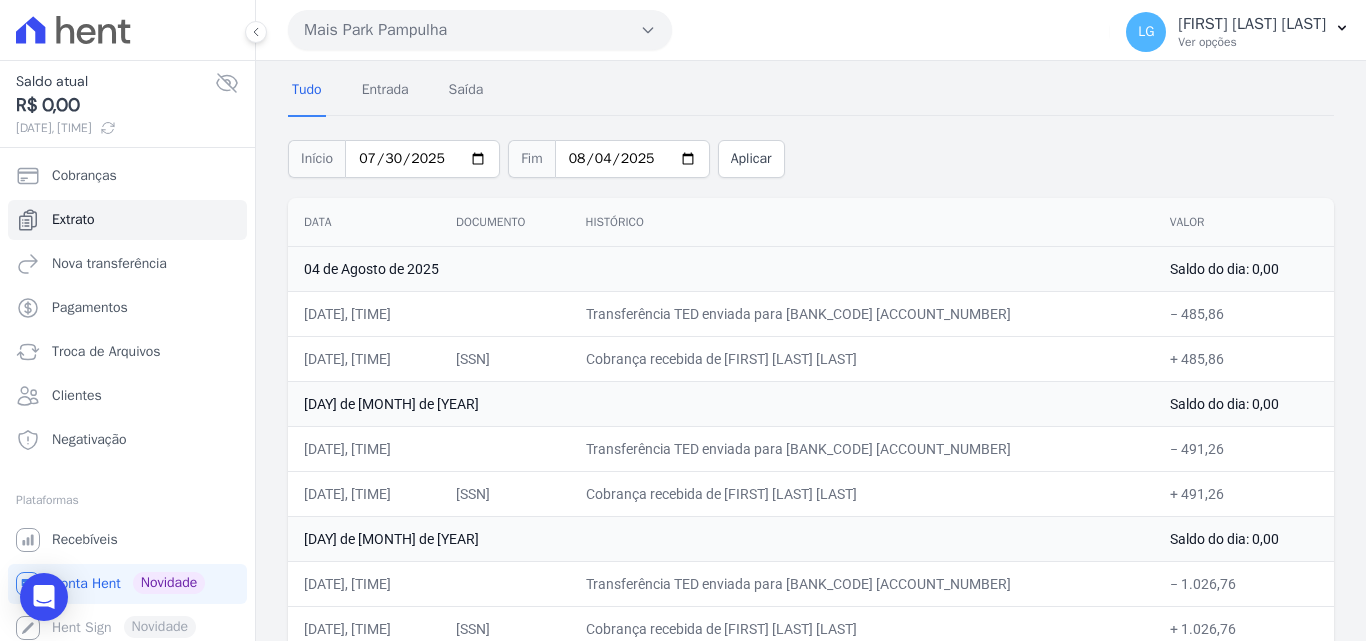 scroll, scrollTop: 0, scrollLeft: 0, axis: both 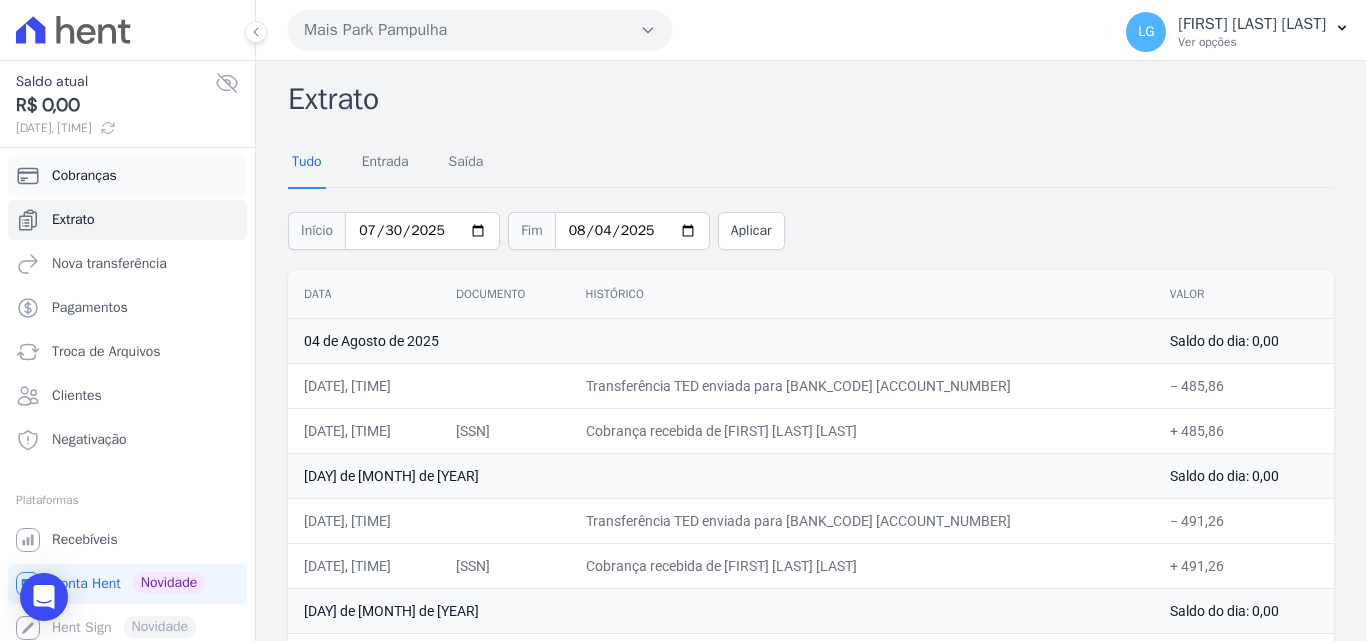 click on "Cobranças" at bounding box center (84, 176) 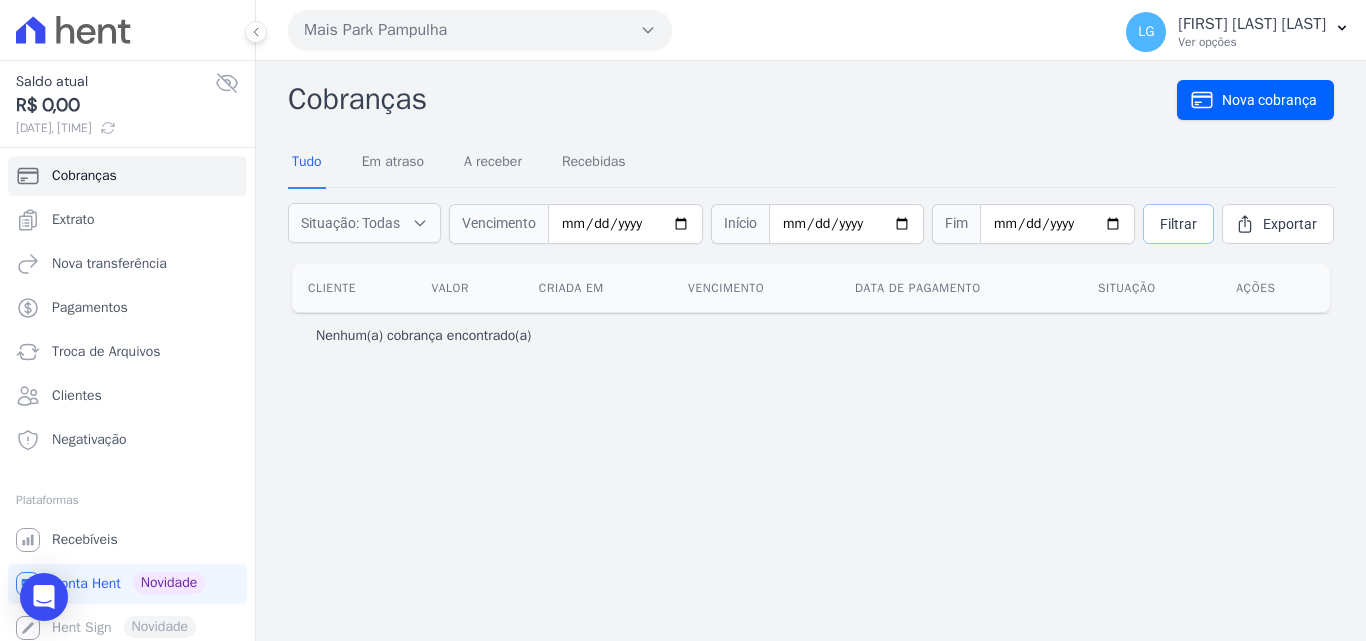 click on "Filtrar" at bounding box center (1178, 224) 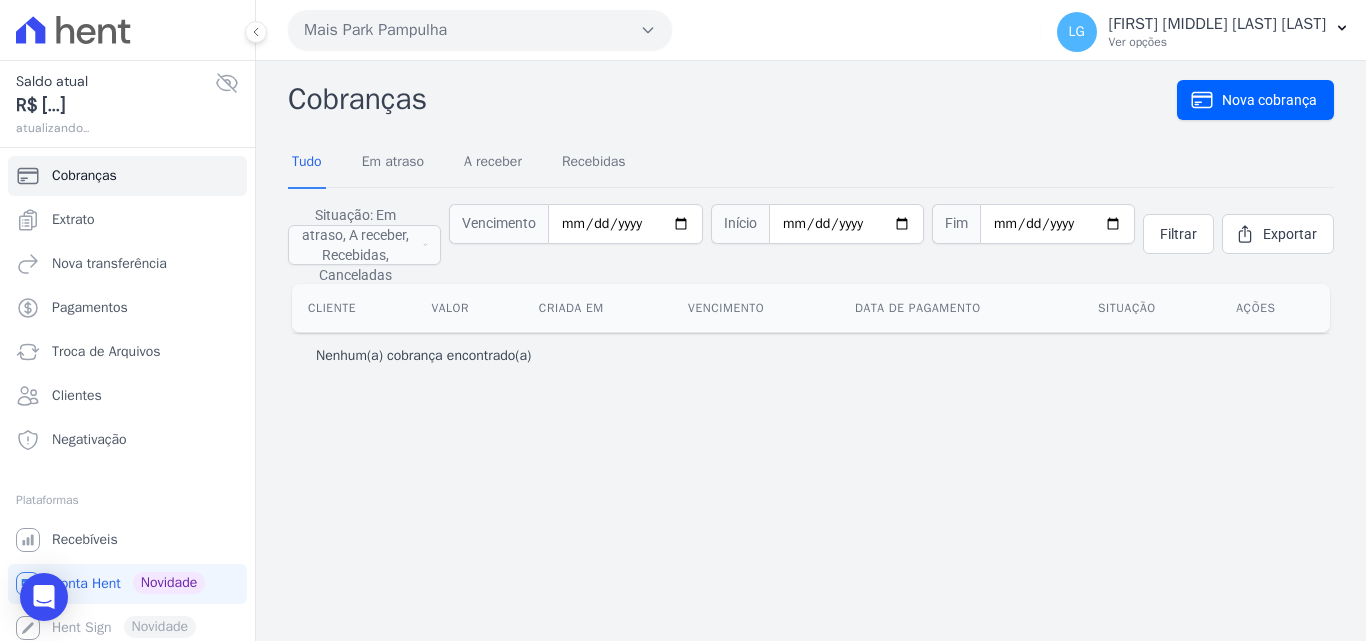 scroll, scrollTop: 0, scrollLeft: 0, axis: both 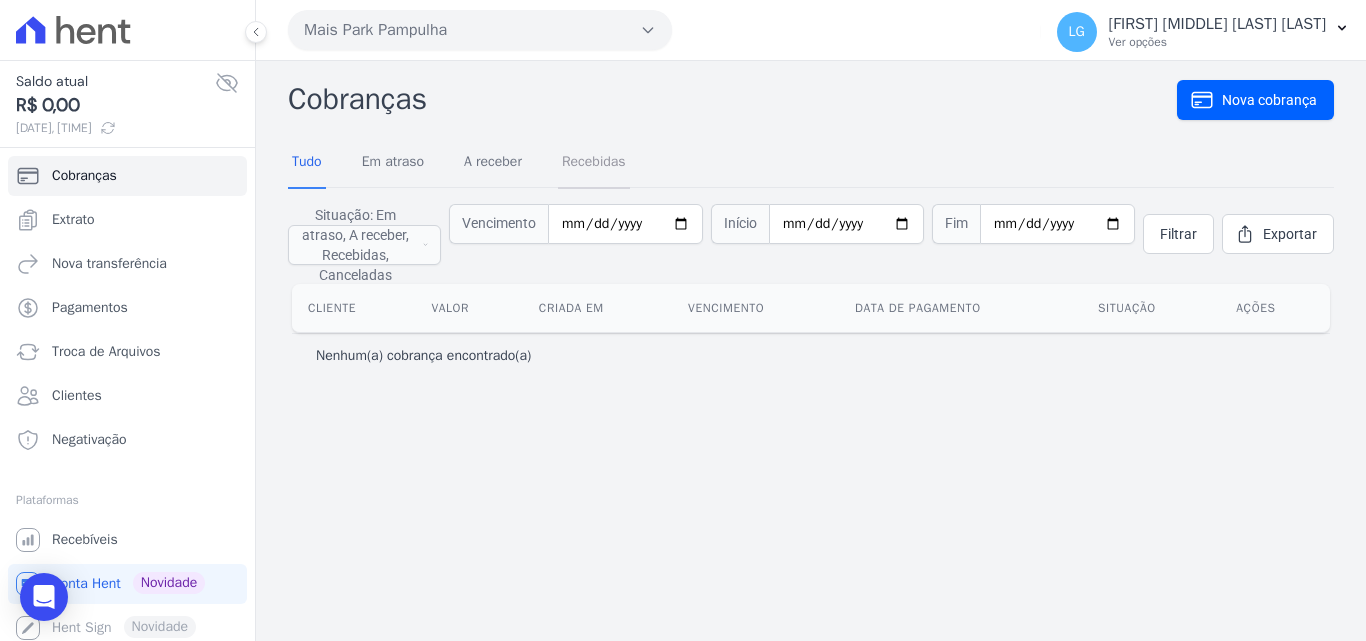 click on "Recebidas" at bounding box center [594, 163] 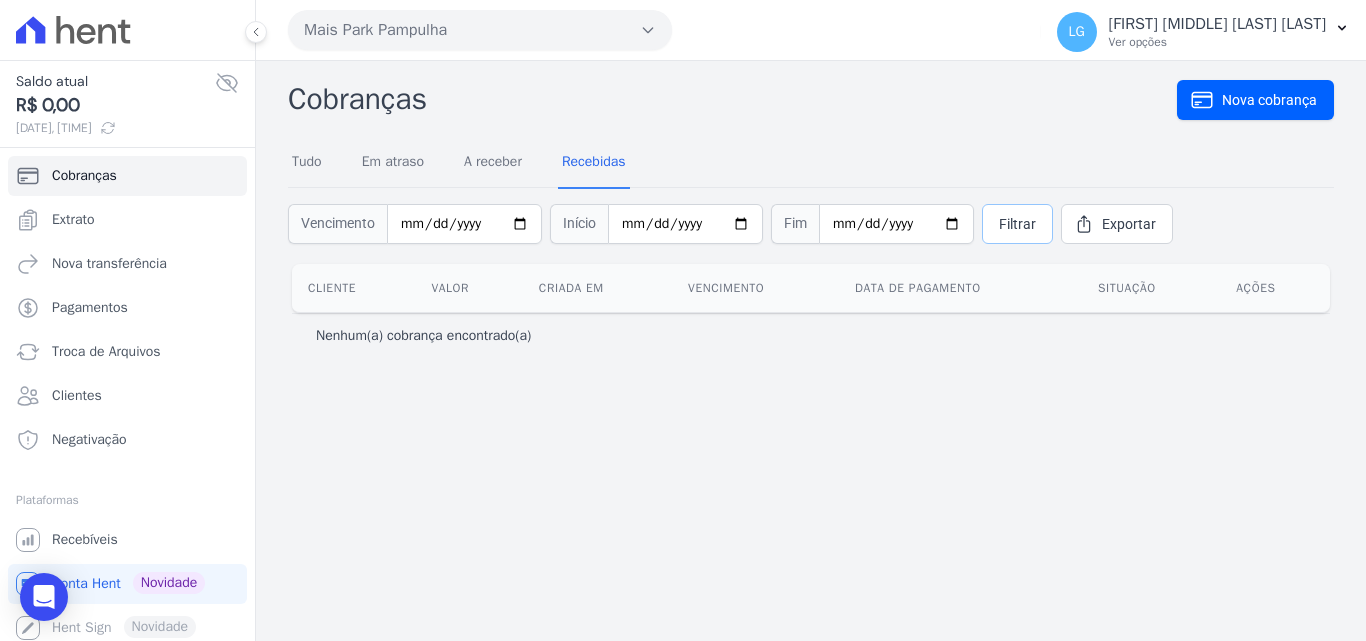 click on "Filtrar" at bounding box center (1017, 224) 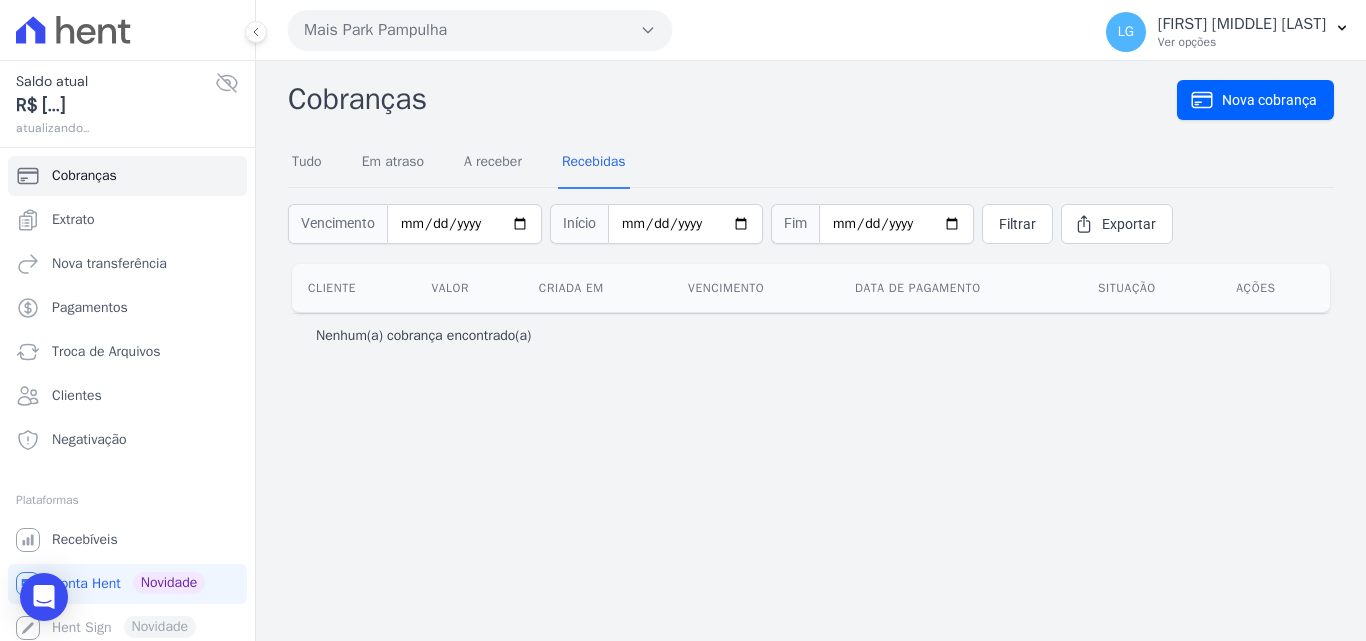 scroll, scrollTop: 0, scrollLeft: 0, axis: both 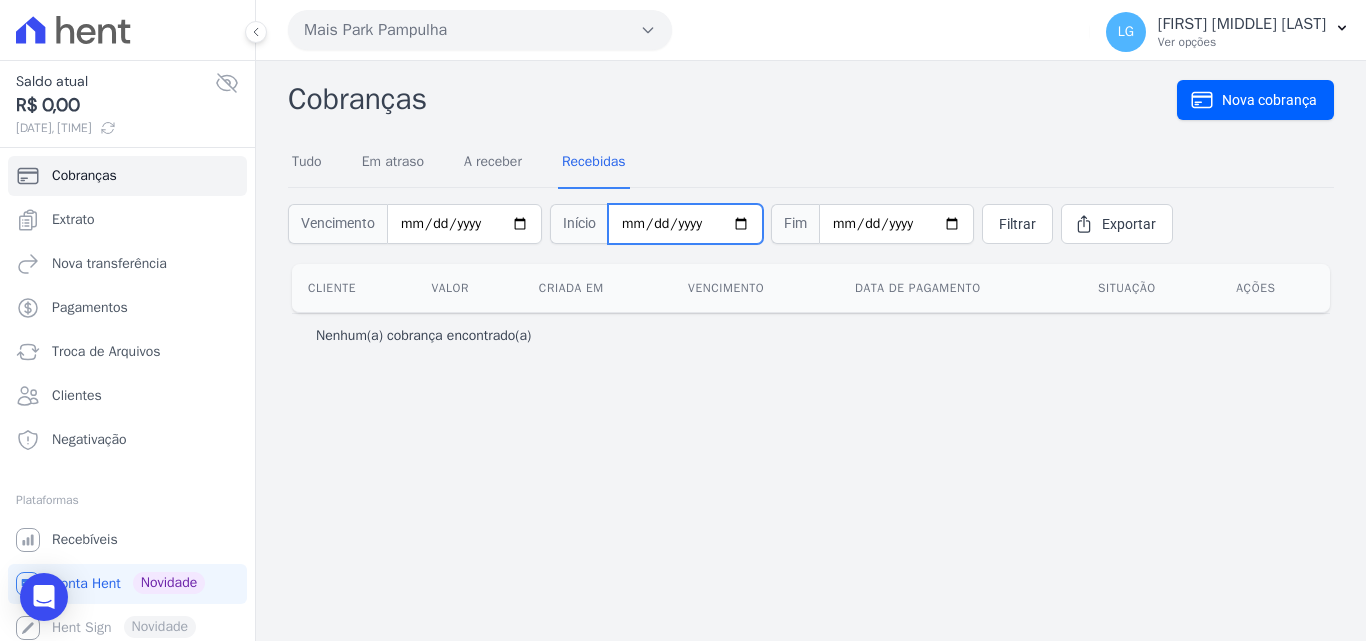 click at bounding box center [685, 224] 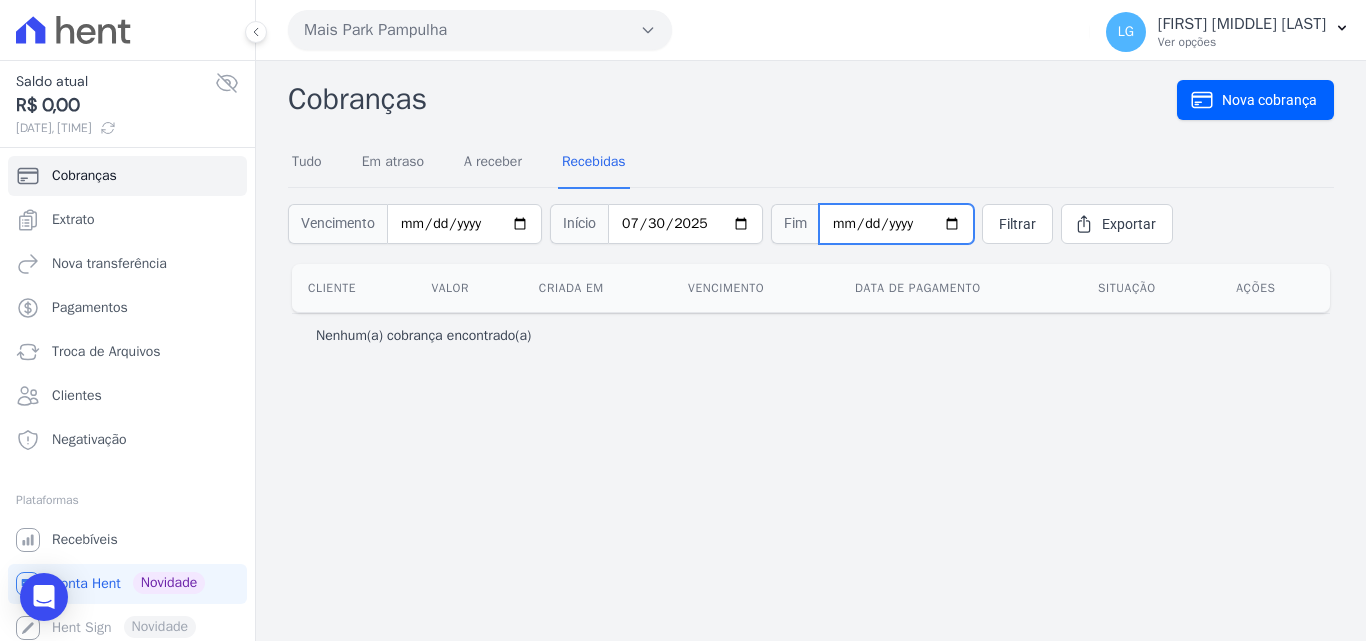 click at bounding box center (896, 224) 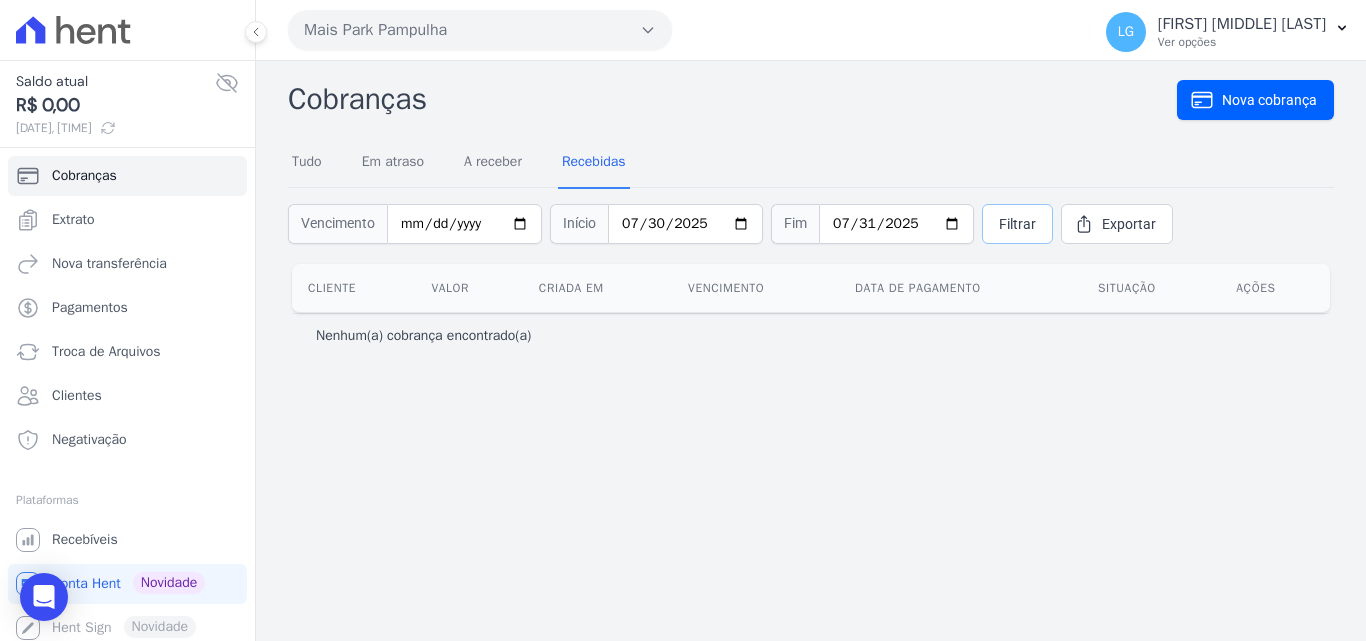 click on "Filtrar" at bounding box center (1017, 224) 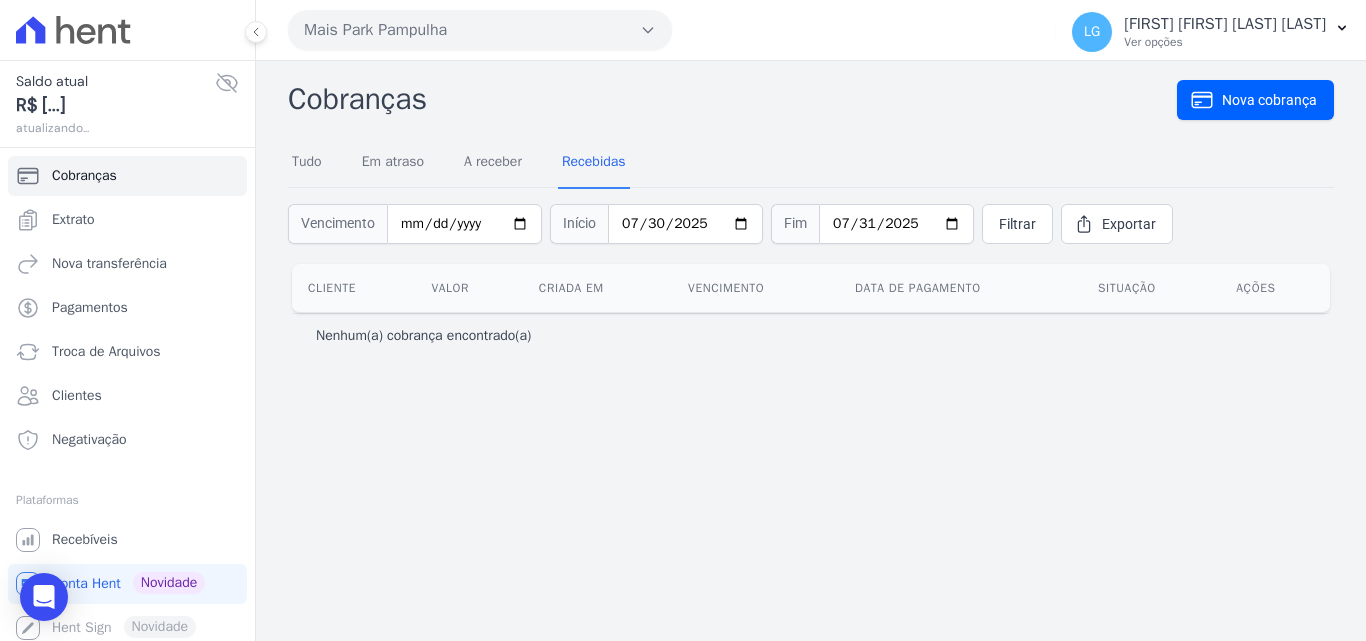 scroll, scrollTop: 0, scrollLeft: 0, axis: both 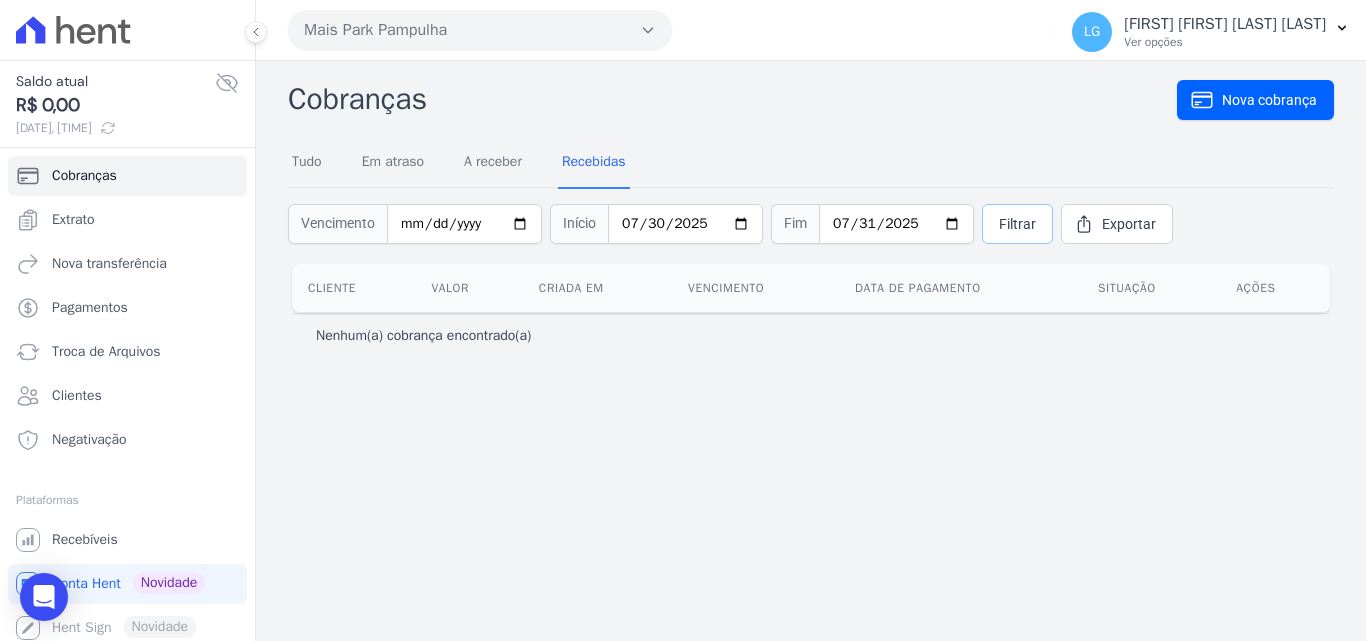 click on "Filtrar" at bounding box center [1017, 224] 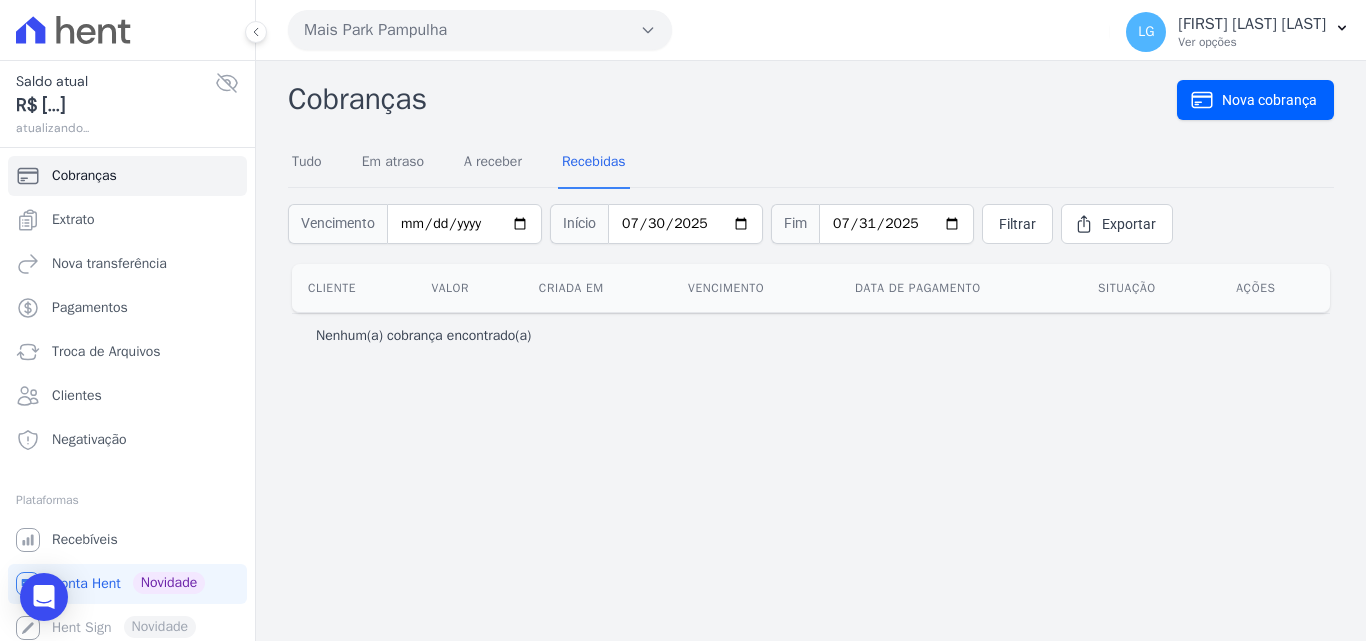 scroll, scrollTop: 0, scrollLeft: 0, axis: both 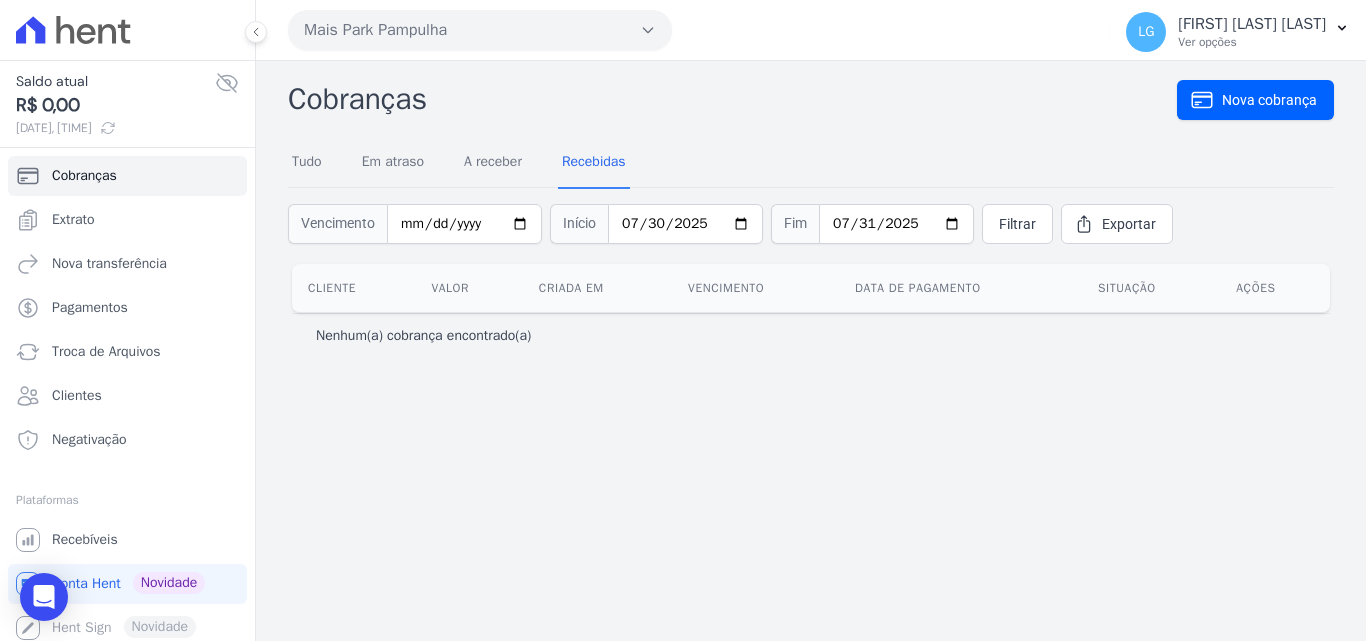 click 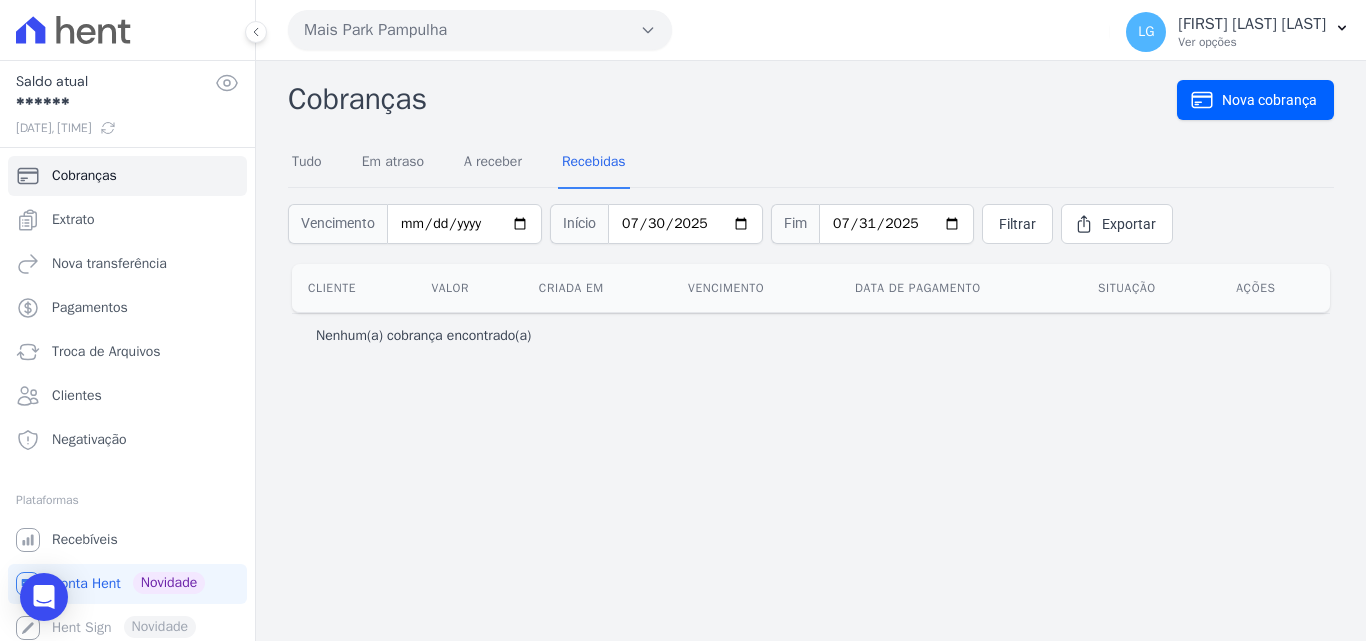 click 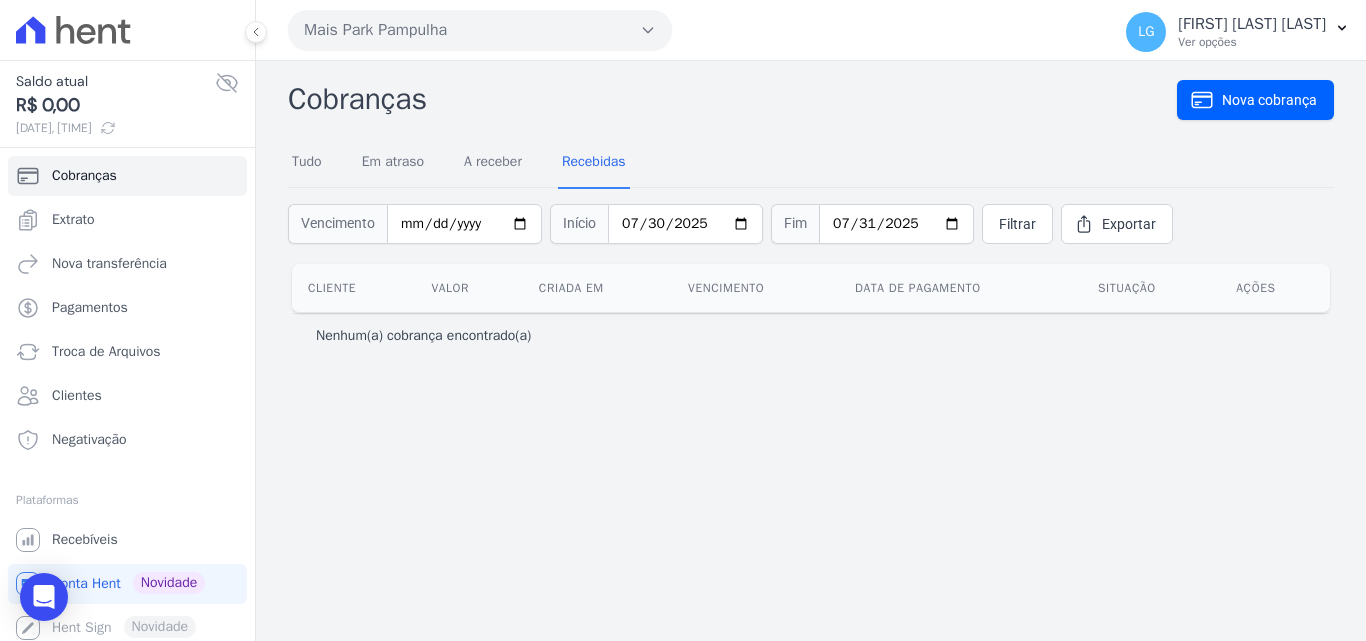 click on "Saldo atual
R$ 0,00
[DATE], [TIME]" at bounding box center [127, 104] 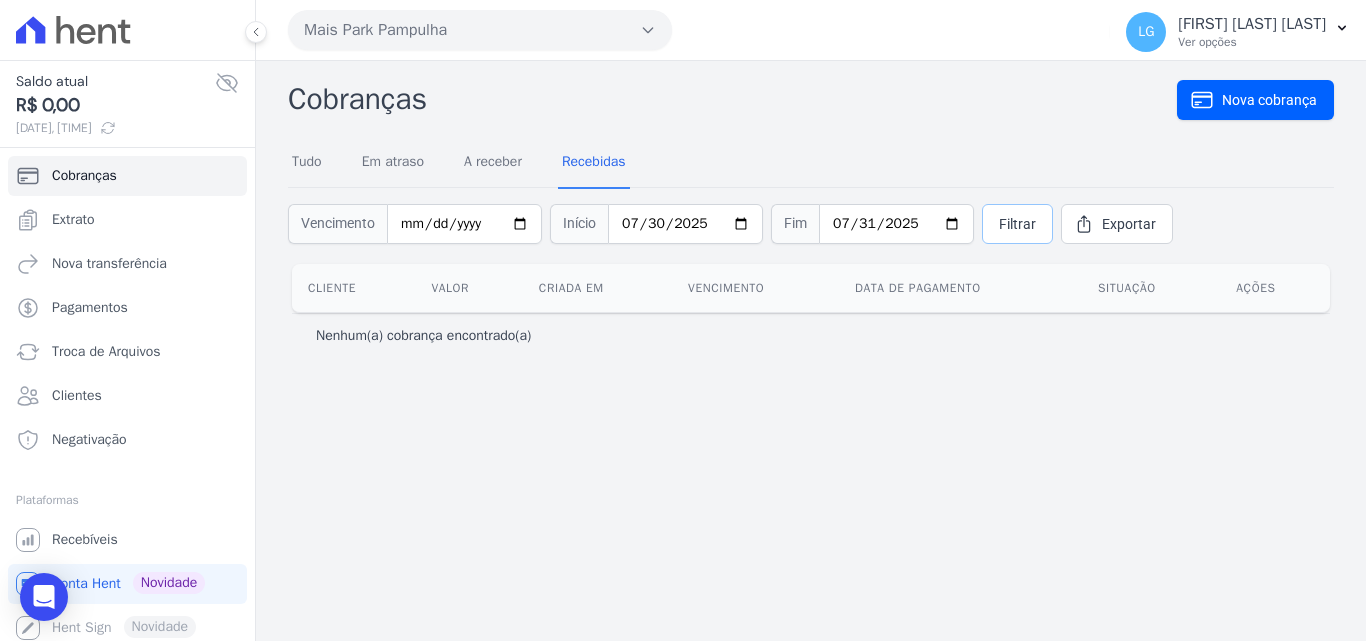 click on "Filtrar" at bounding box center (1017, 224) 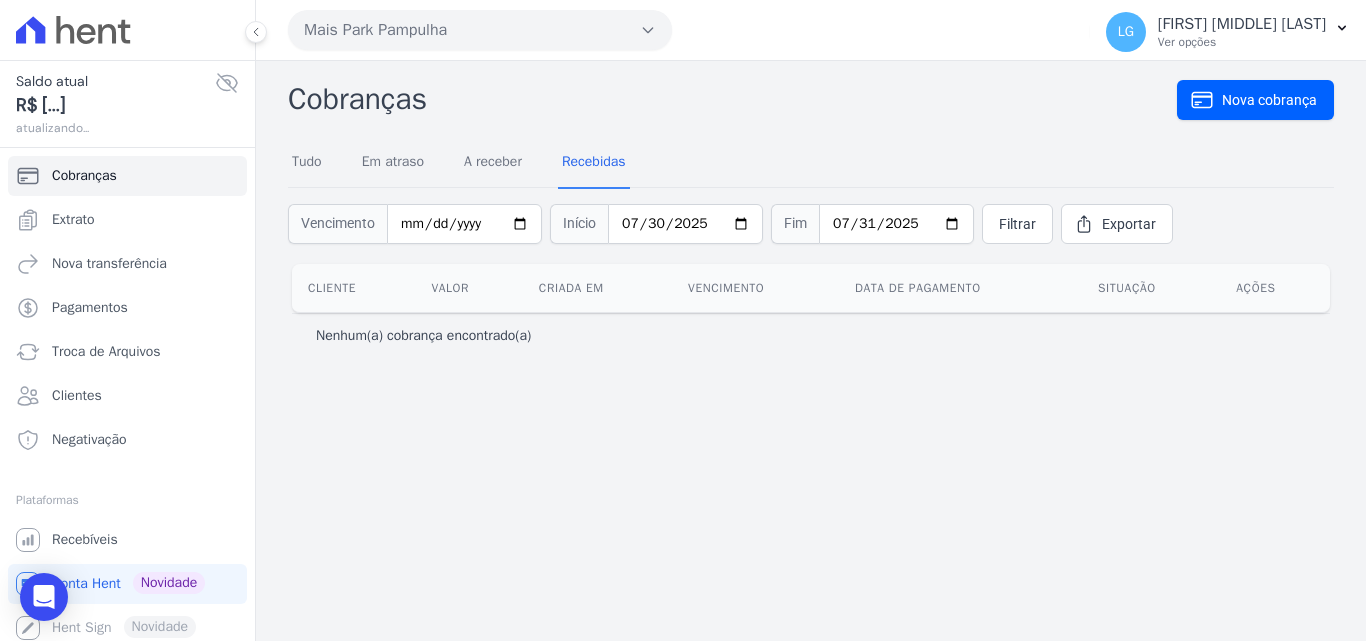 scroll, scrollTop: 0, scrollLeft: 0, axis: both 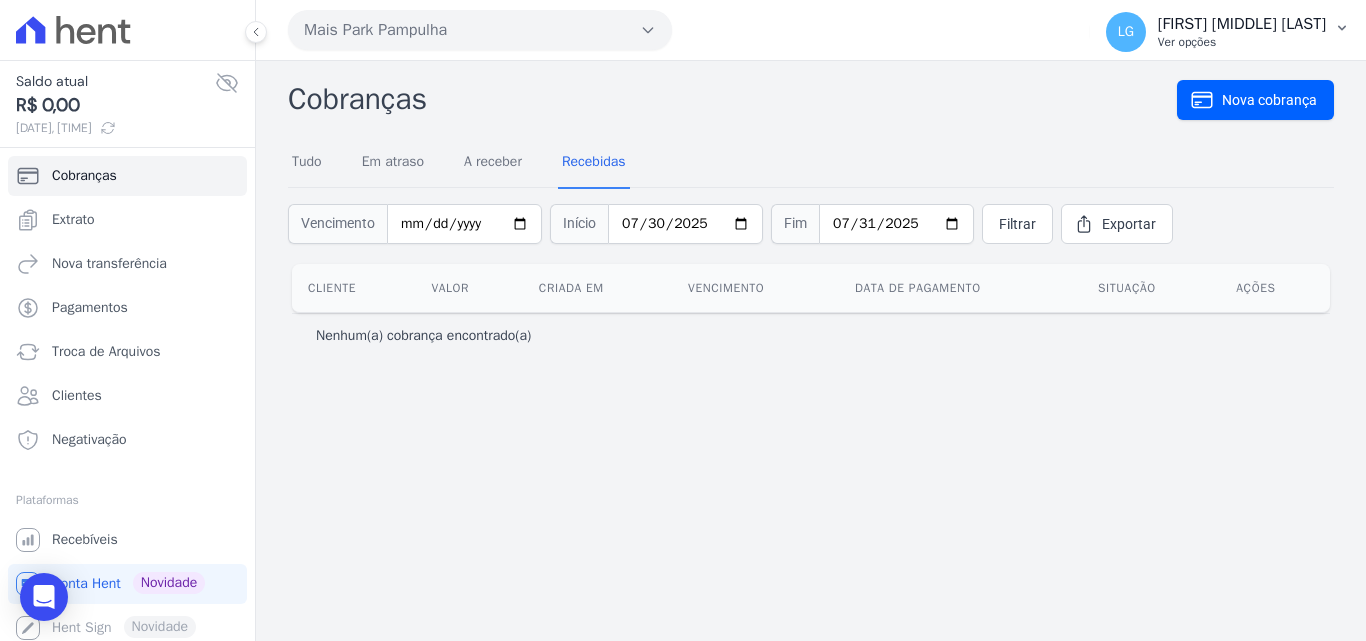 click on "[FIRST] [MIDDLE] [LAST]" at bounding box center (1242, 24) 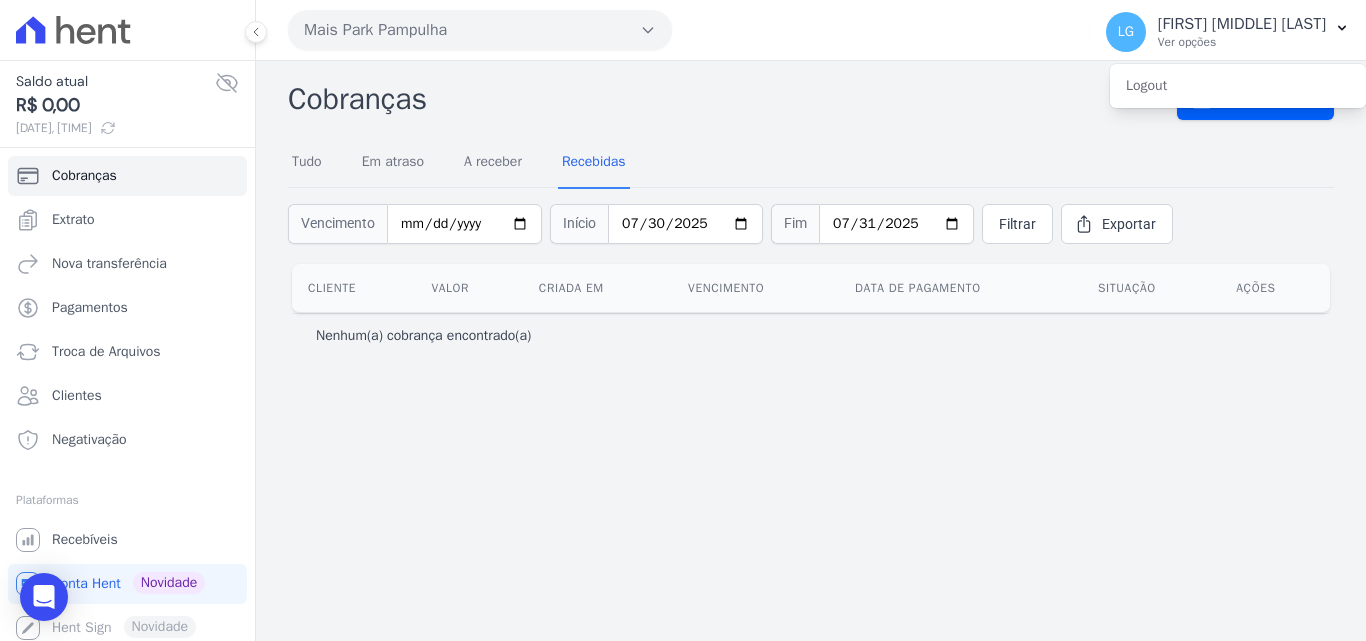 click on "Cobranças
Nova cobrança
Tudo
Em atraso
A receber
Recebidas
Vencimento
Início
[YEAR]-[MONTH]-[DAY]
Fim
[YEAR]-[MONTH]-[DAY]
Filtrar
Exportar
Cliente
Valor
Criada em
Vencimento
Data de pagamento
Situação
Ações
Nenhum(a) cobrança encontrado(a)" at bounding box center [811, 351] 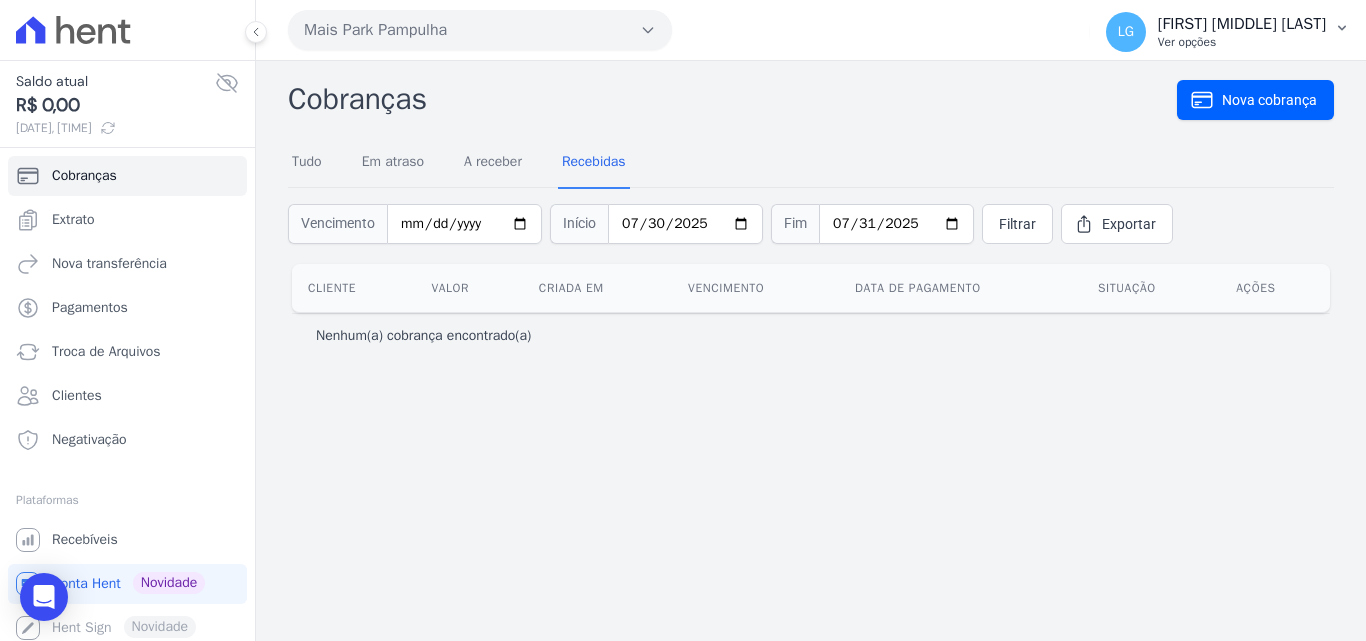 click on "LG" at bounding box center (1126, 32) 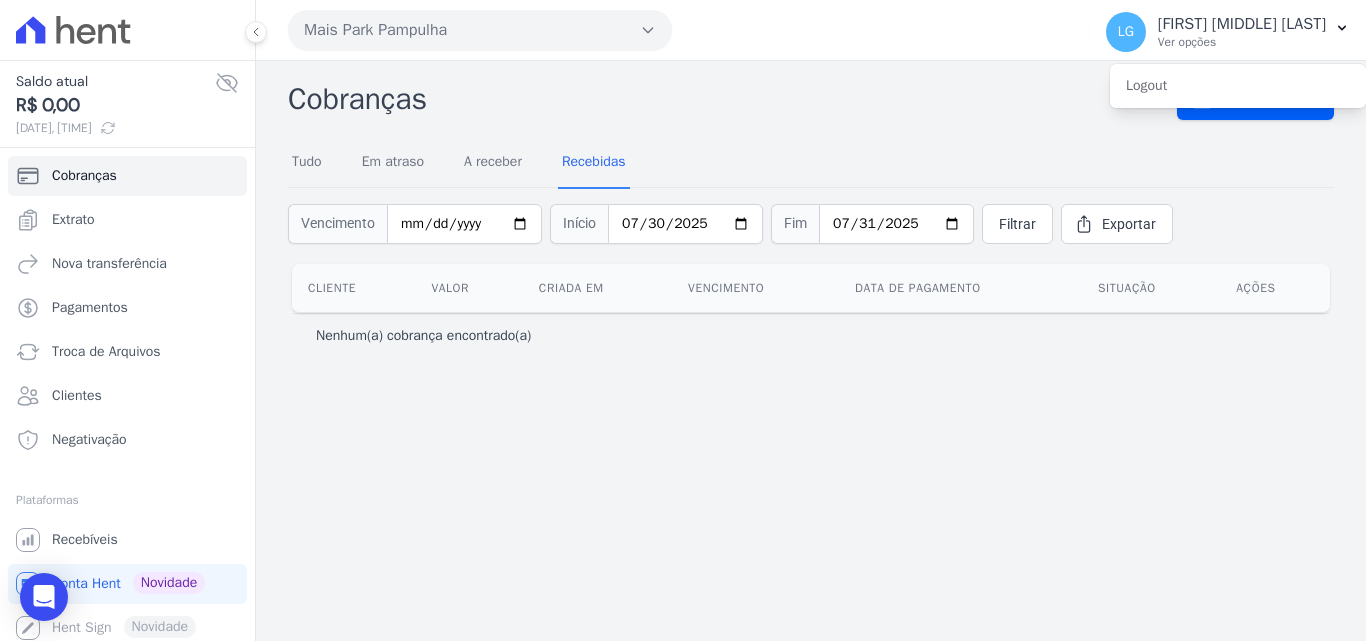 click 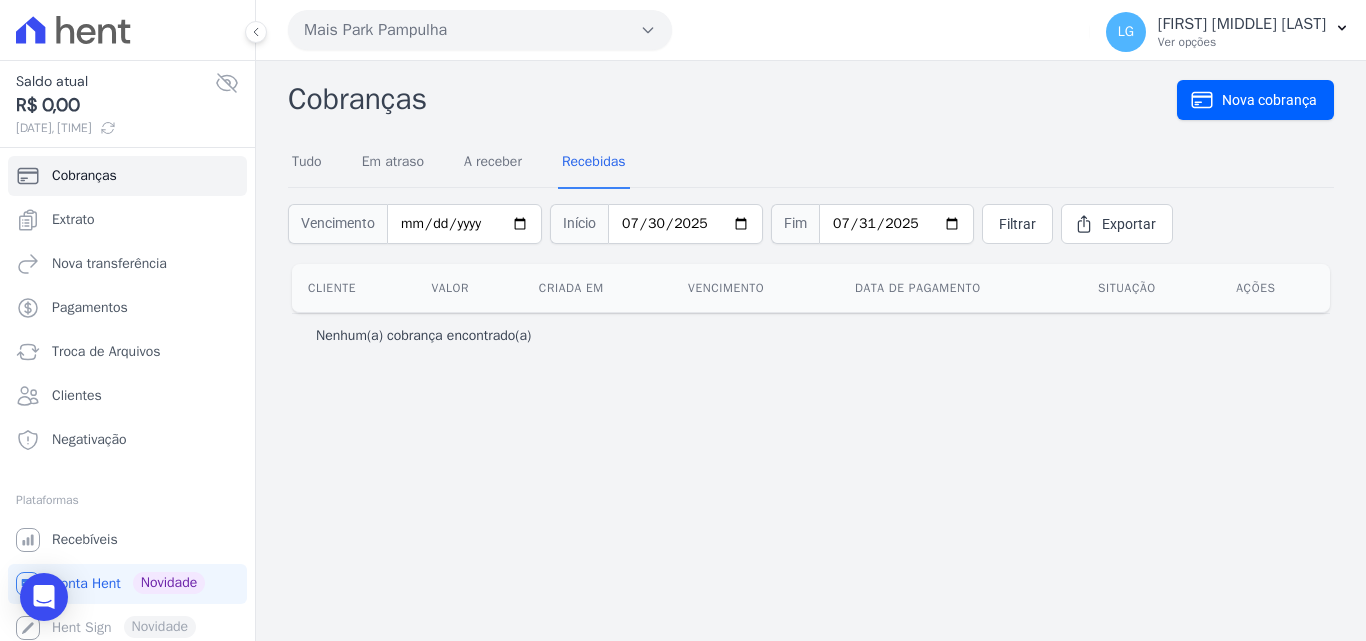 click on "Mais Park Pampulha" at bounding box center [480, 30] 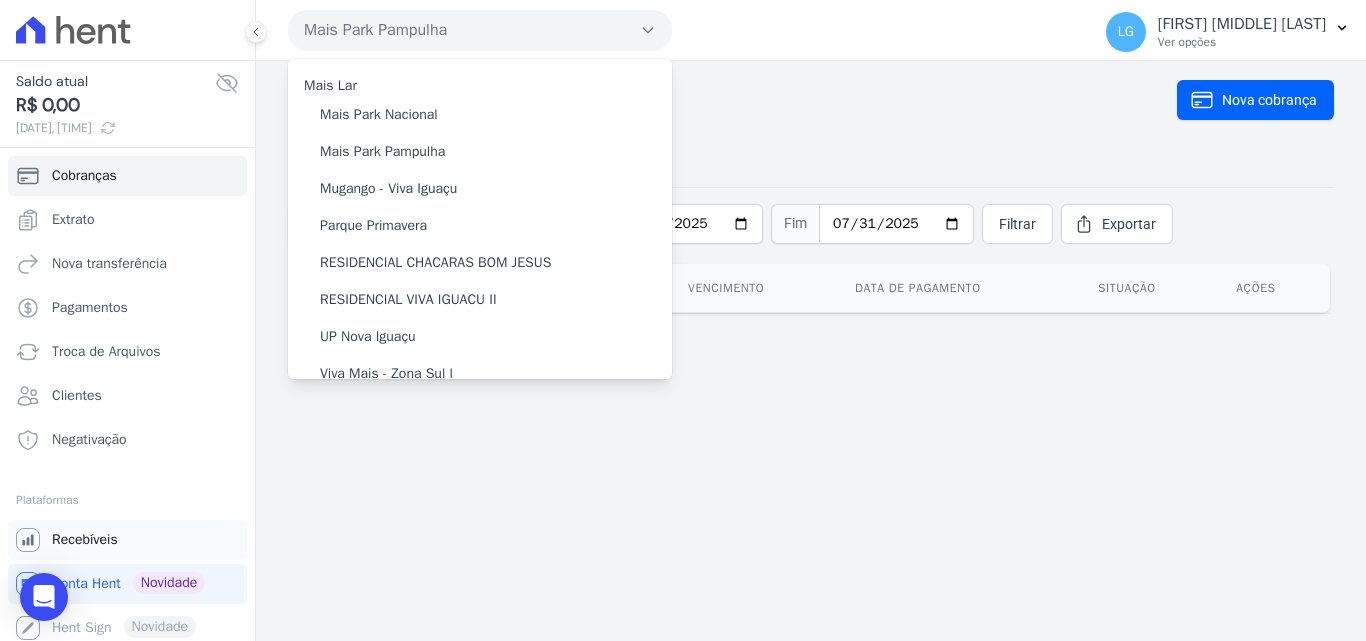 click on "Recebíveis" at bounding box center (85, 540) 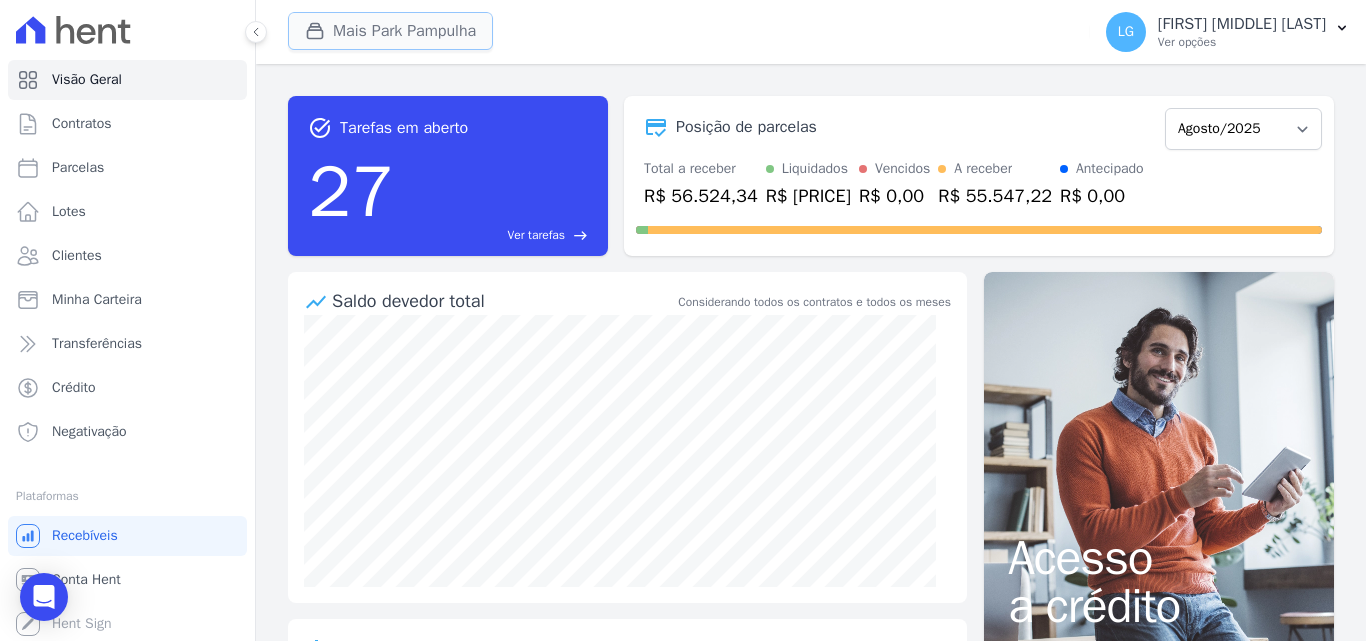 click on "Mais Park Pampulha" at bounding box center (390, 31) 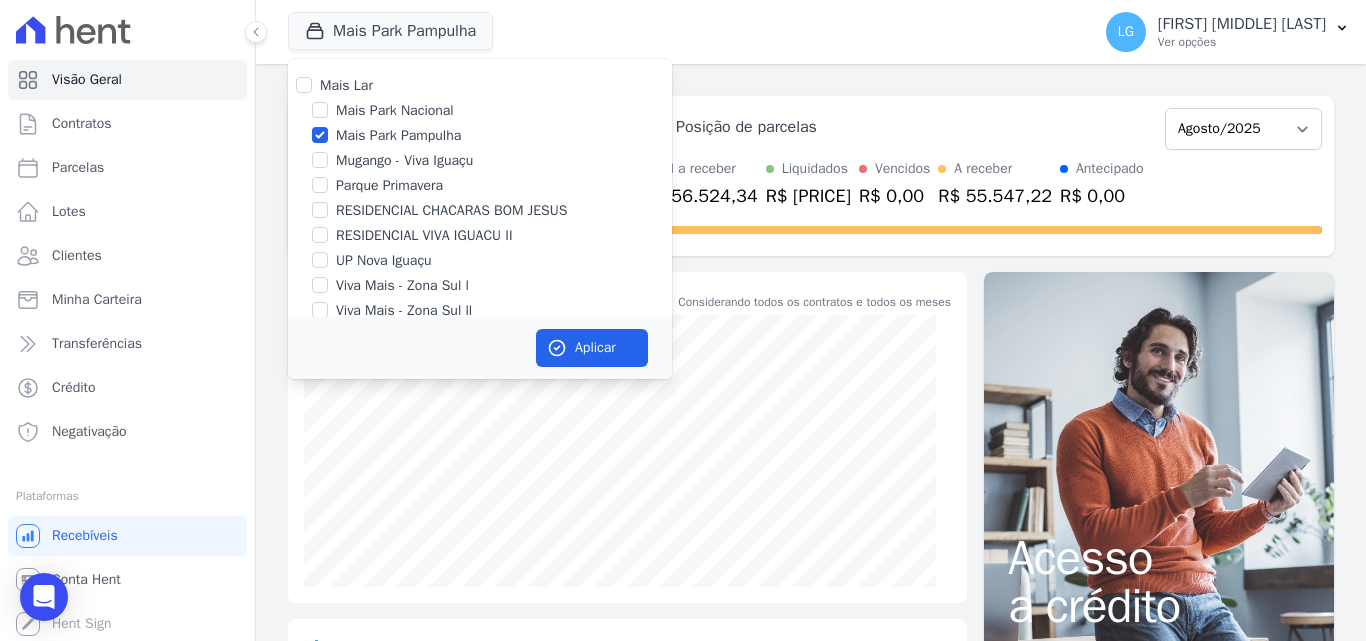 click on "Mais Lar" at bounding box center (346, 85) 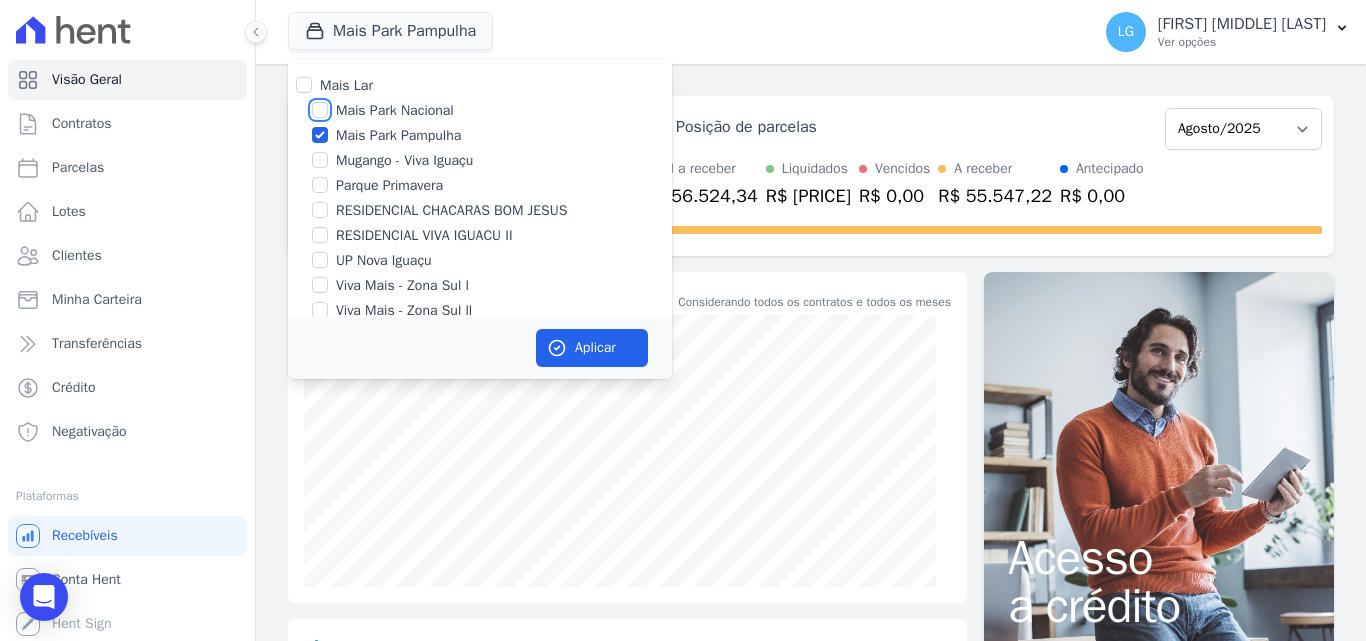click on "Mais Park Nacional" at bounding box center [320, 110] 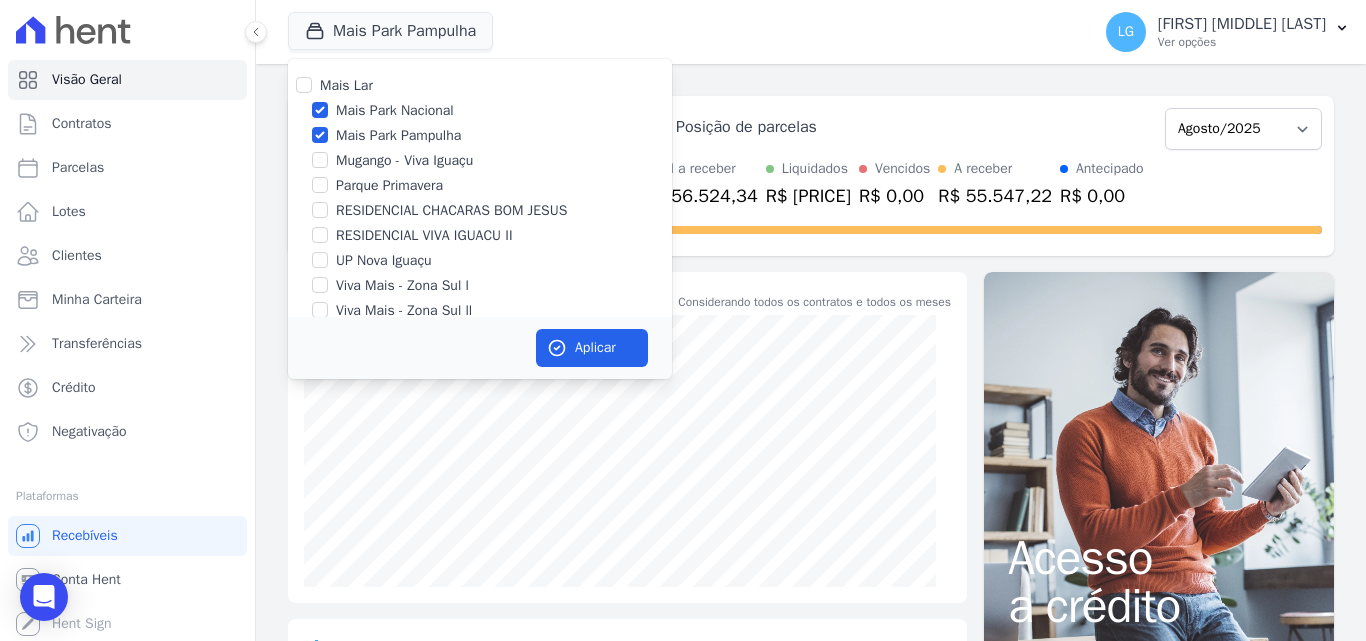 click at bounding box center (320, 135) 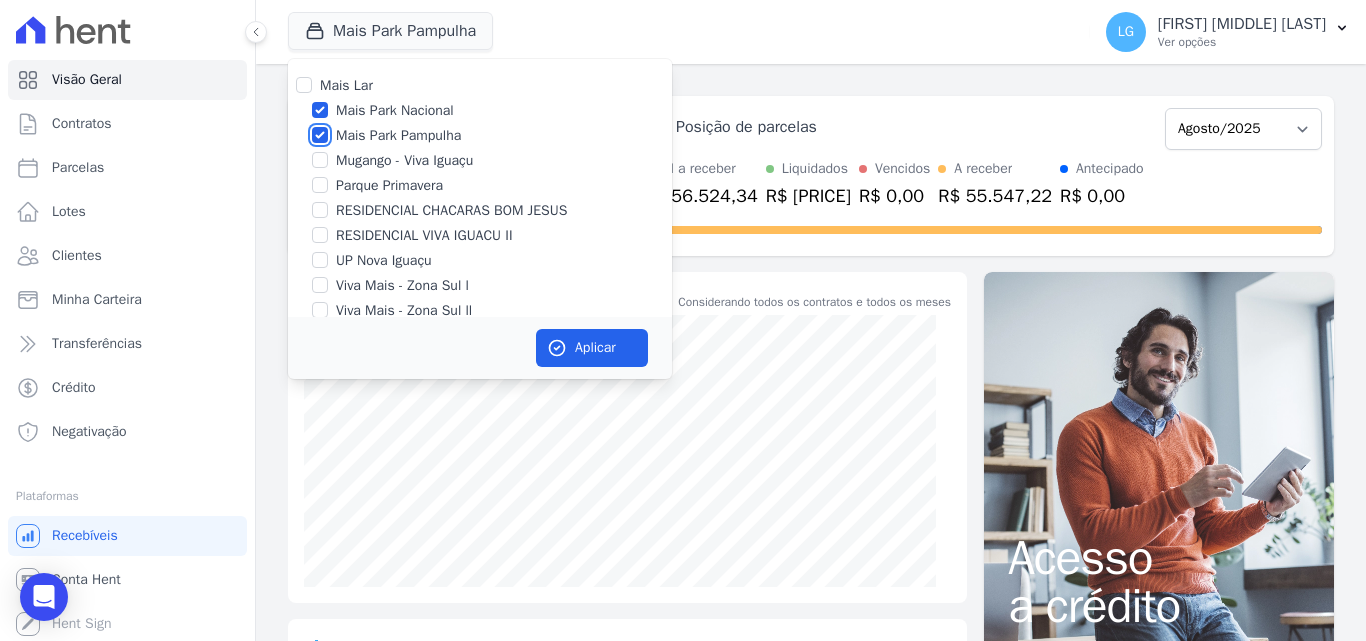 click on "Mais Park Pampulha" at bounding box center (320, 135) 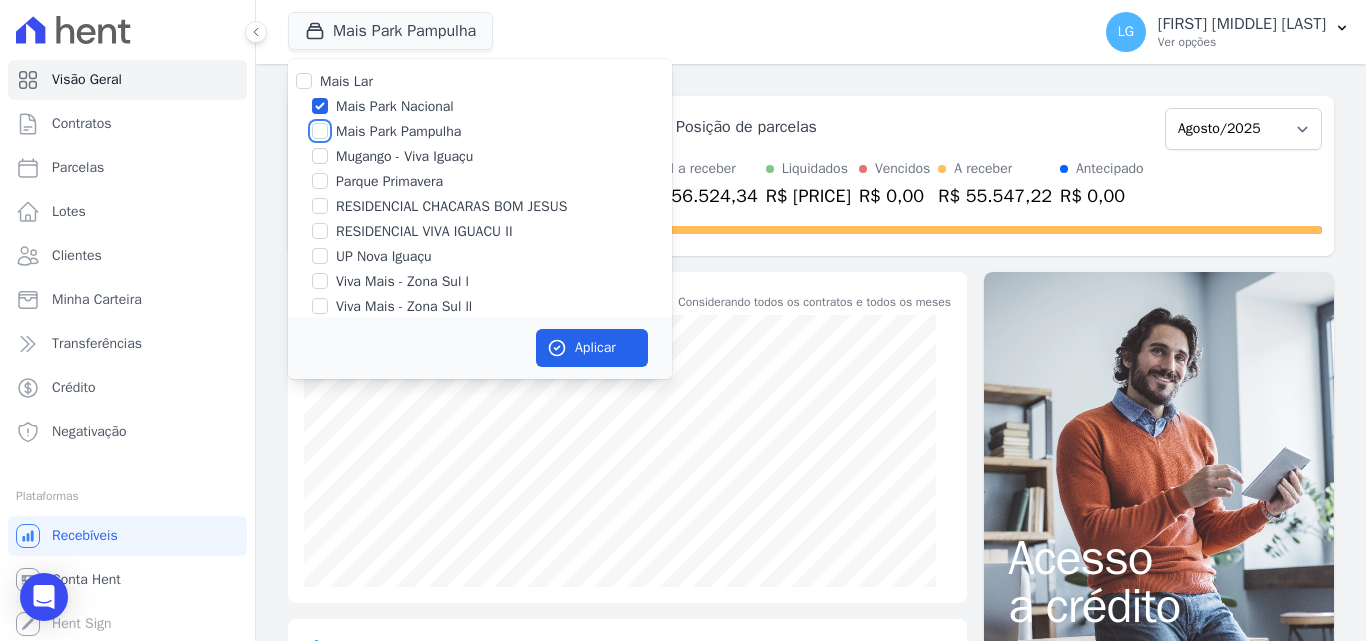 scroll, scrollTop: 0, scrollLeft: 0, axis: both 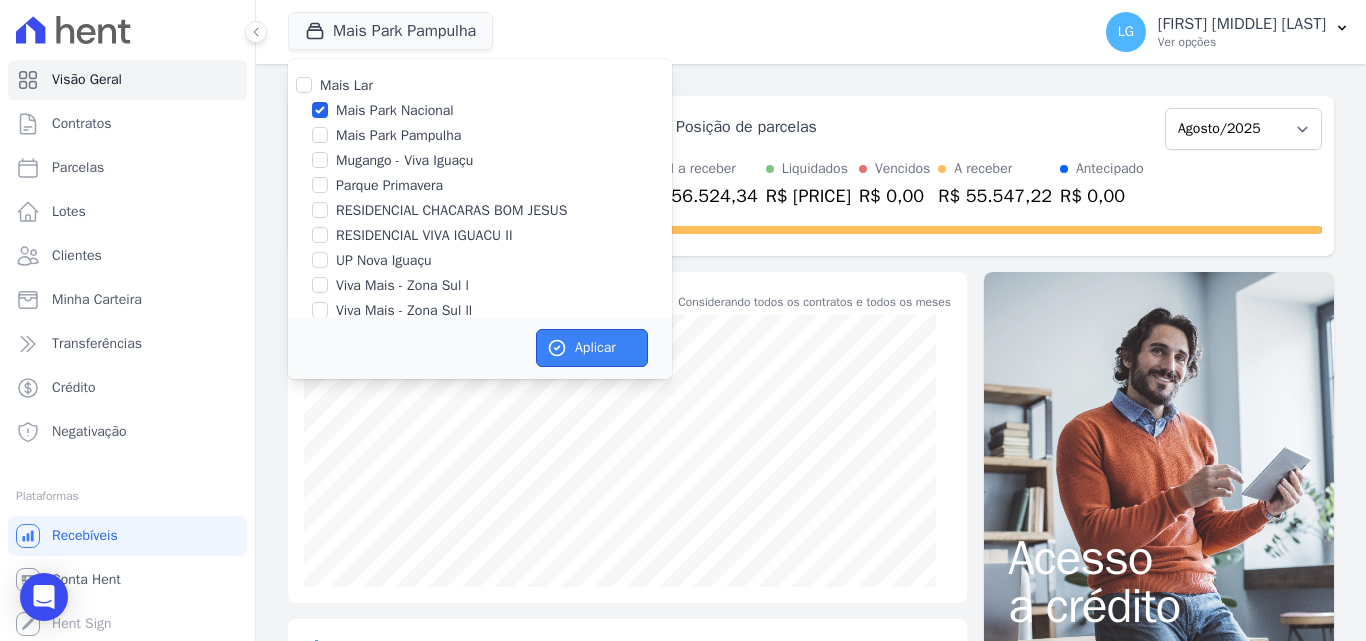 click on "Aplicar" at bounding box center (592, 348) 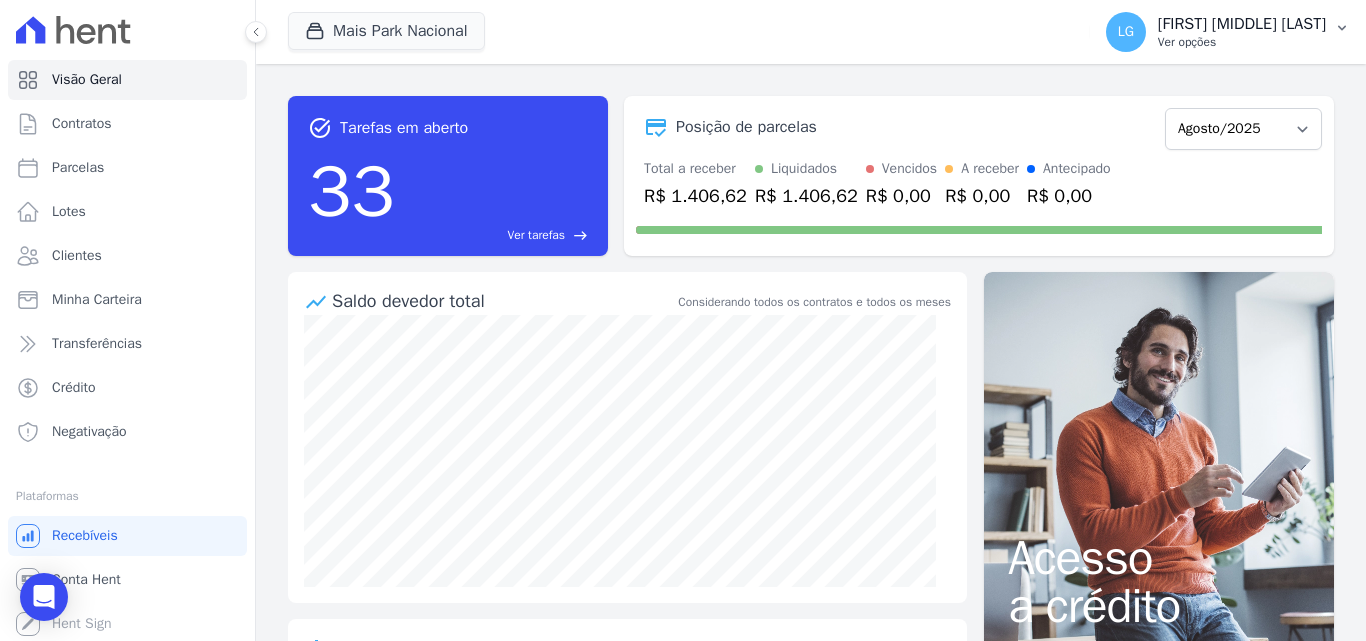 click on "[FIRST] [MIDDLE] [LAST]" at bounding box center [1242, 24] 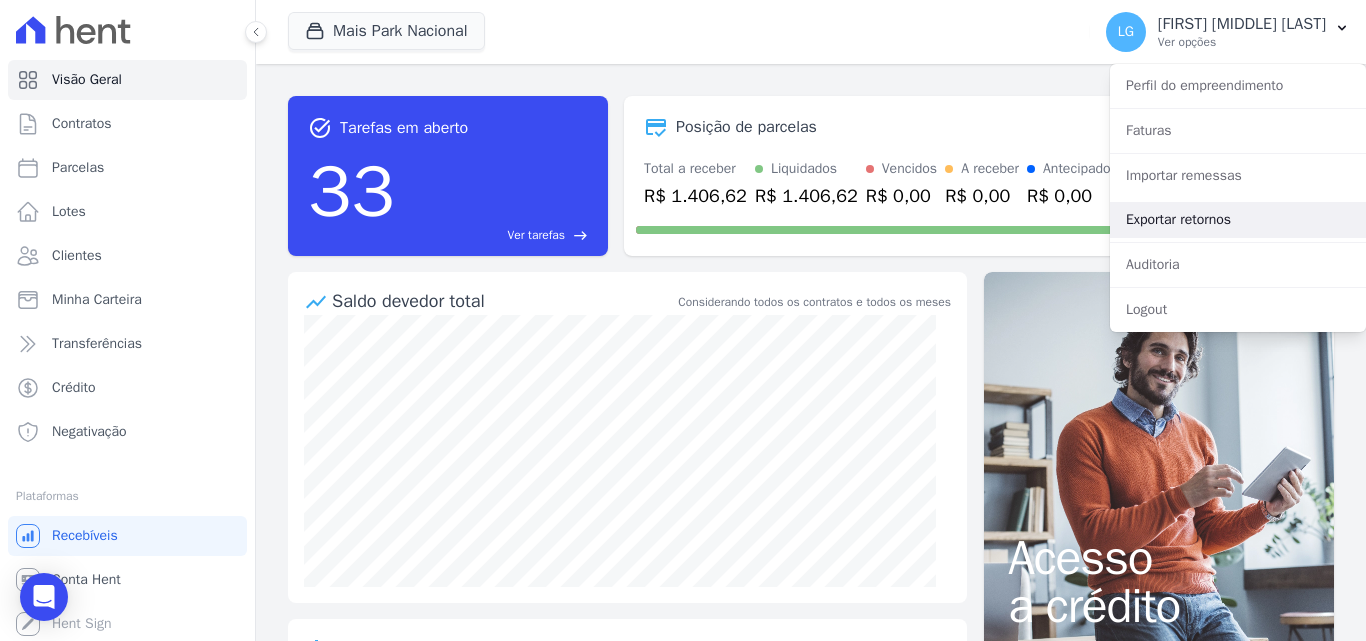 click on "Exportar retornos" at bounding box center (1238, 220) 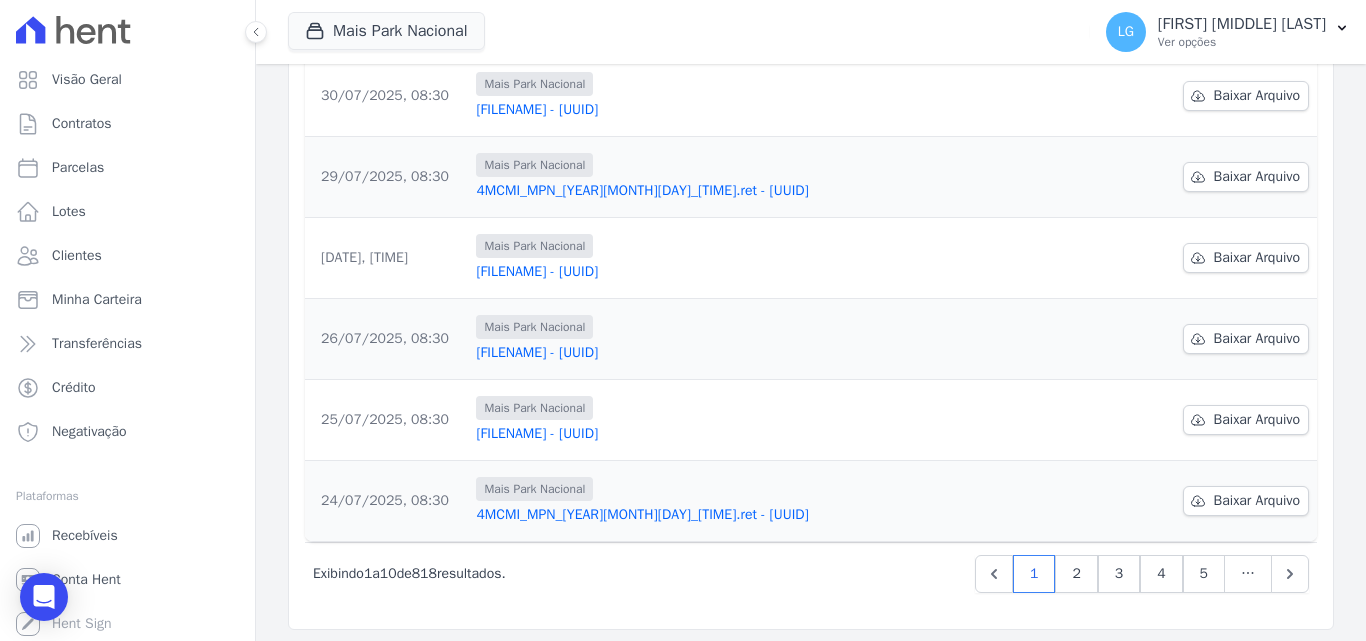 scroll, scrollTop: 623, scrollLeft: 0, axis: vertical 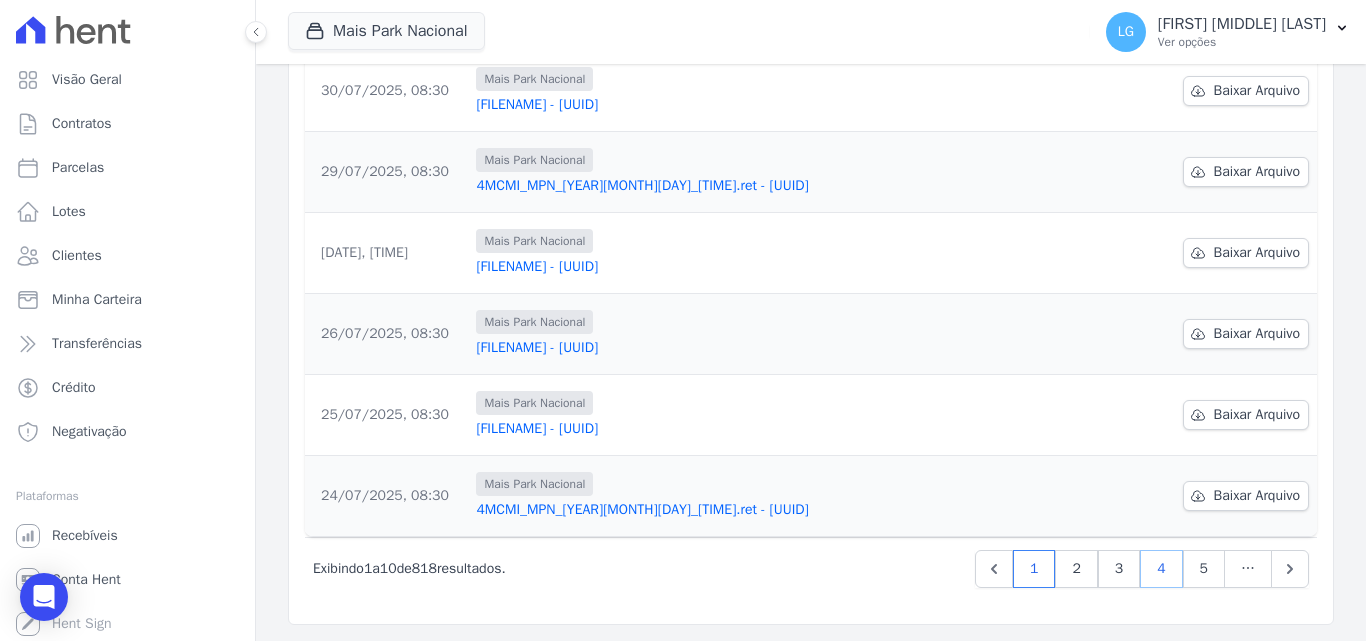 click on "4" at bounding box center [1161, 569] 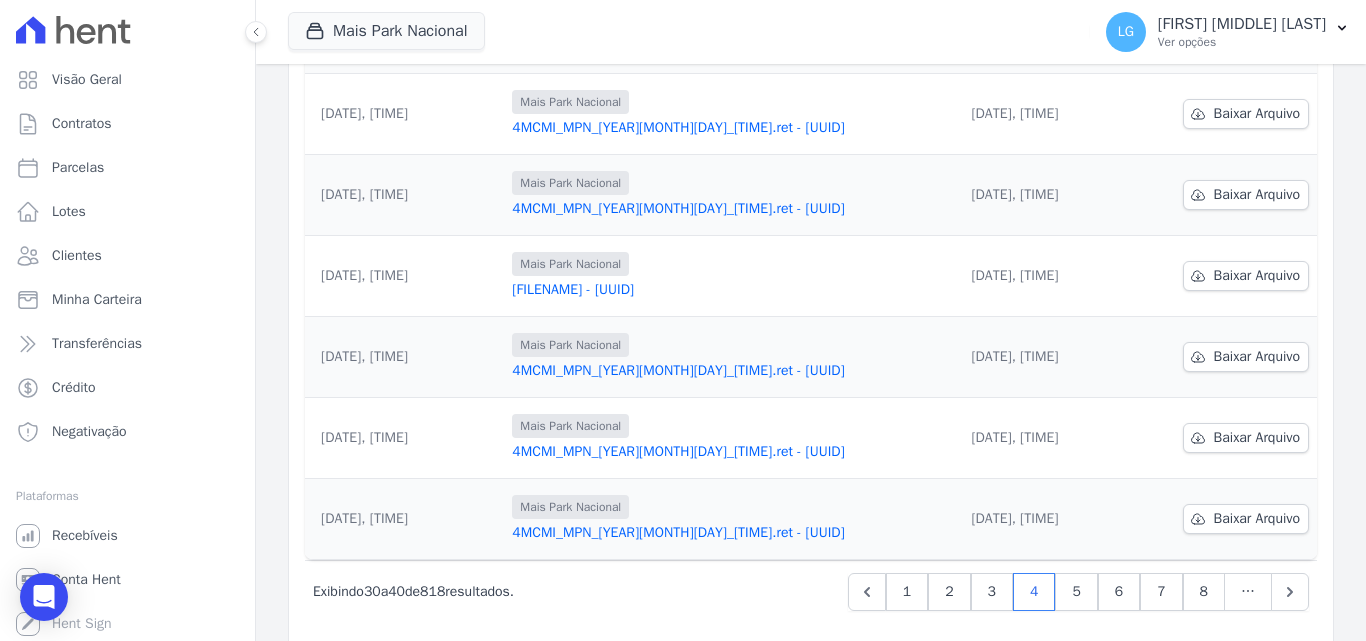 scroll, scrollTop: 623, scrollLeft: 0, axis: vertical 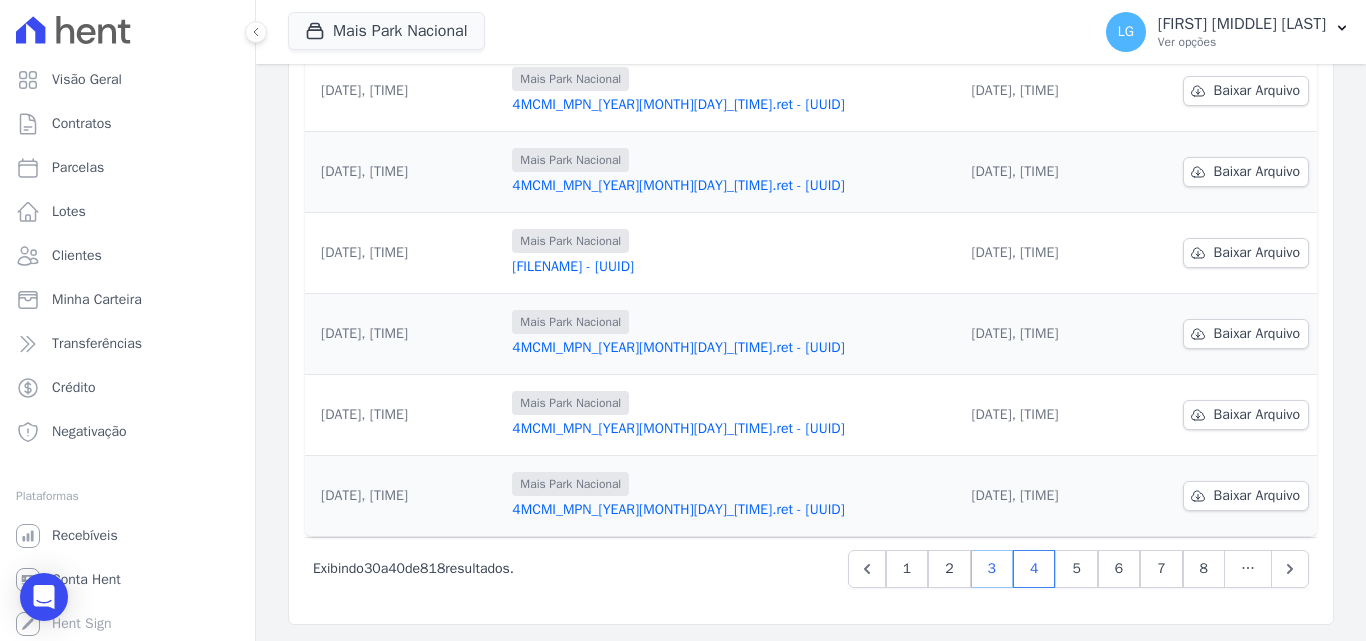 click on "3" at bounding box center [992, 569] 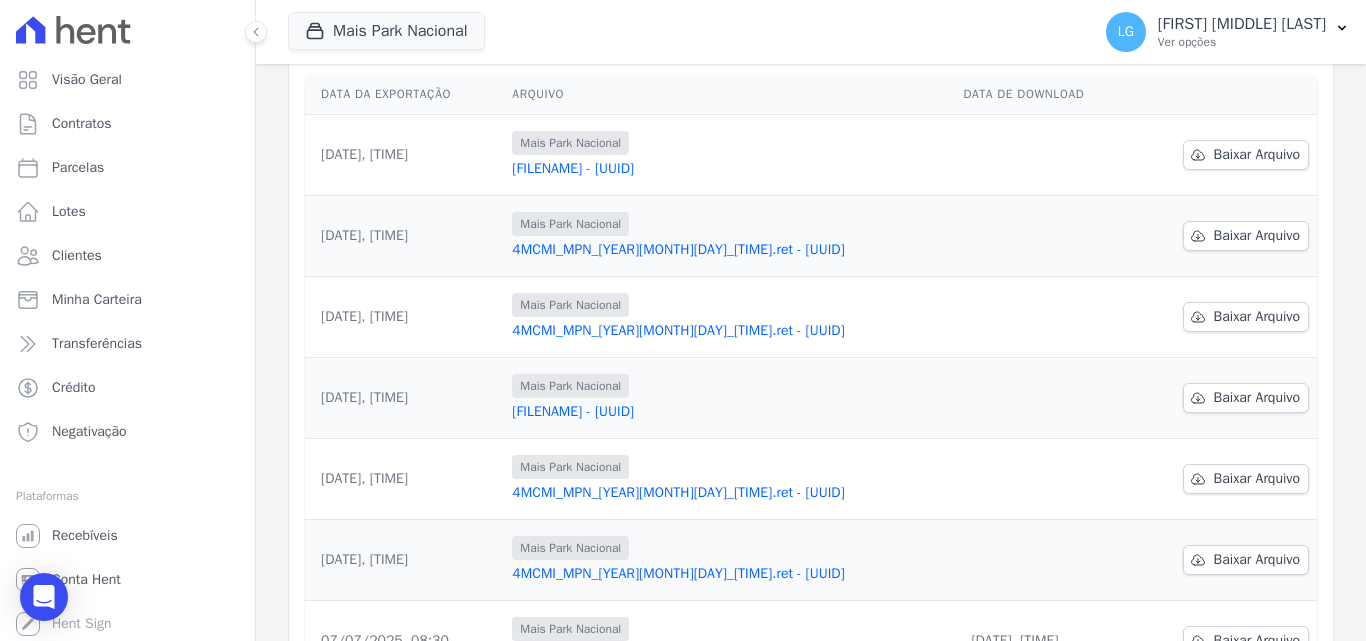 scroll, scrollTop: 200, scrollLeft: 0, axis: vertical 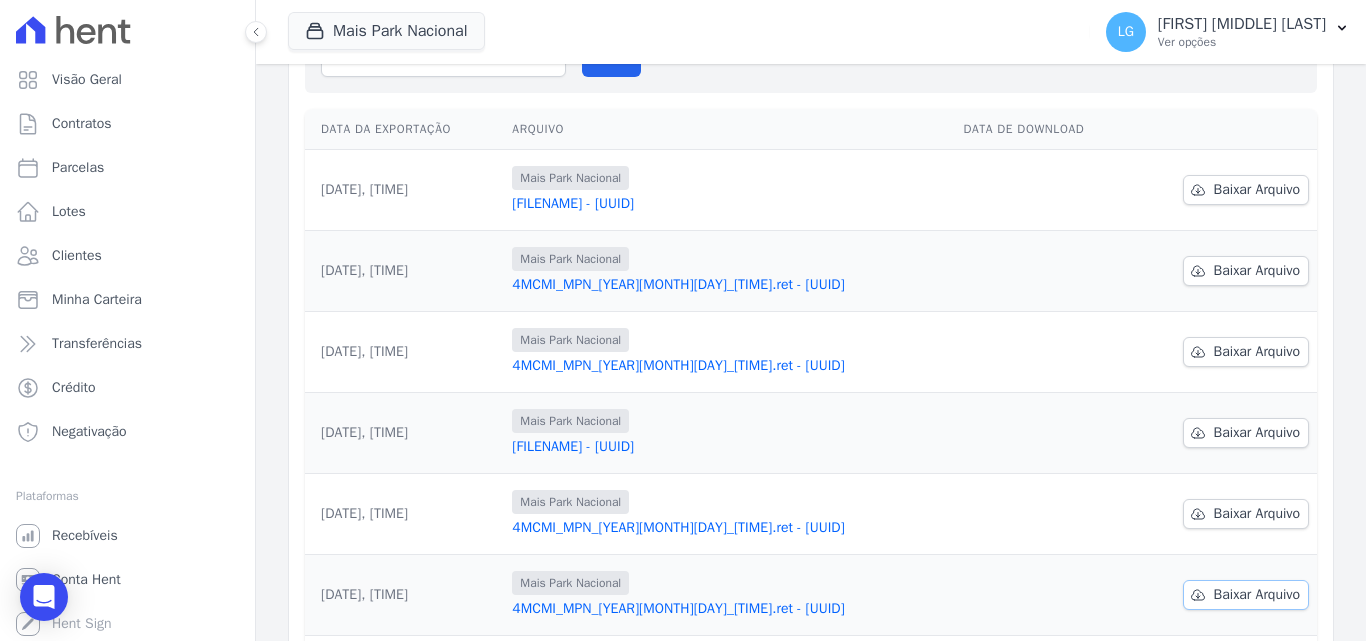 click on "Baixar Arquivo" at bounding box center [1257, 595] 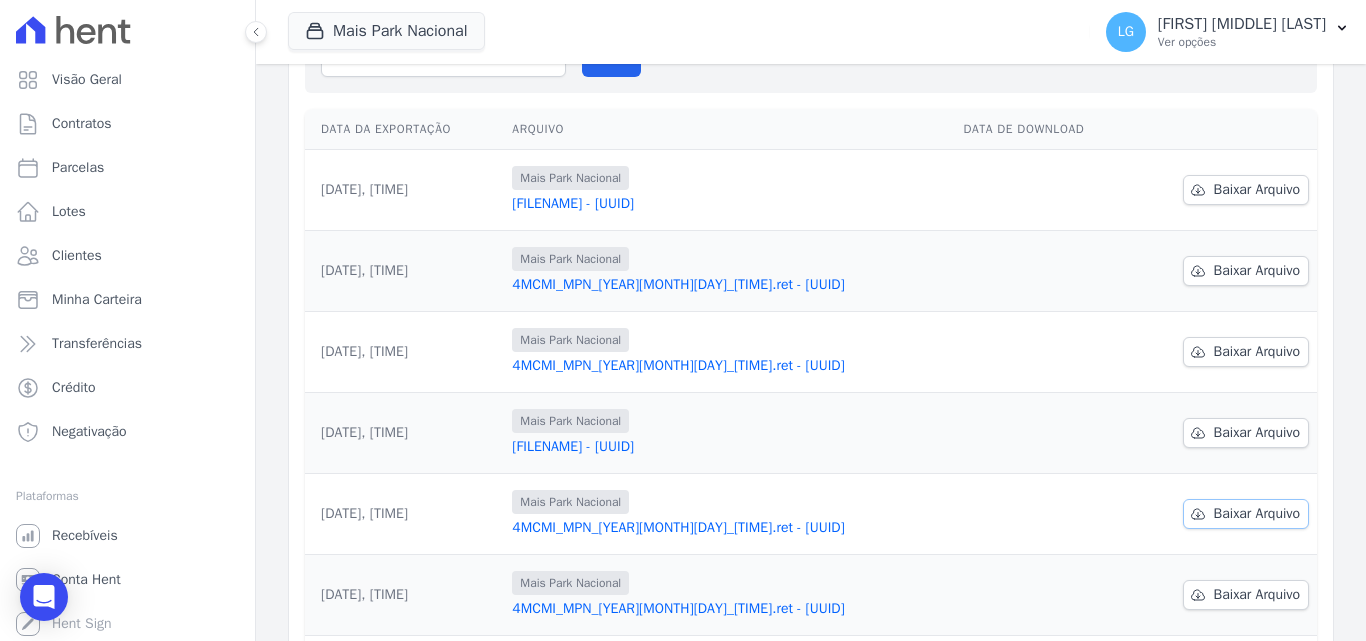 click on "Baixar Arquivo" at bounding box center (1257, 514) 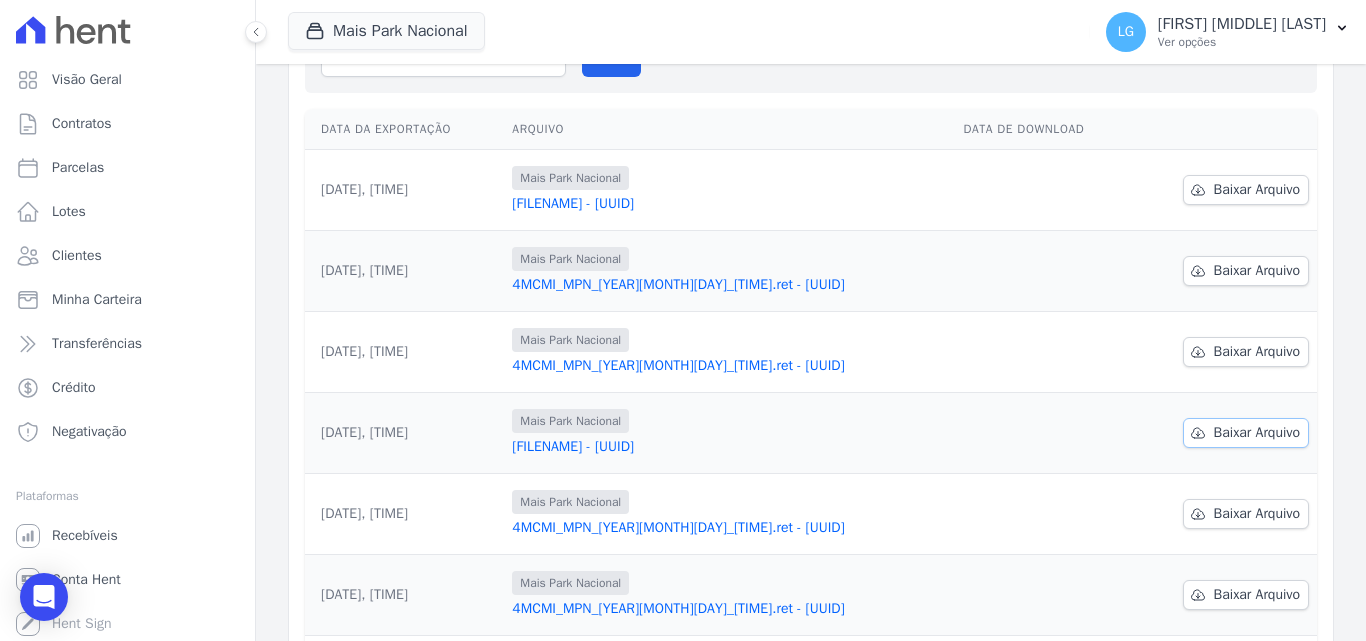 click on "Baixar Arquivo" at bounding box center [1257, 433] 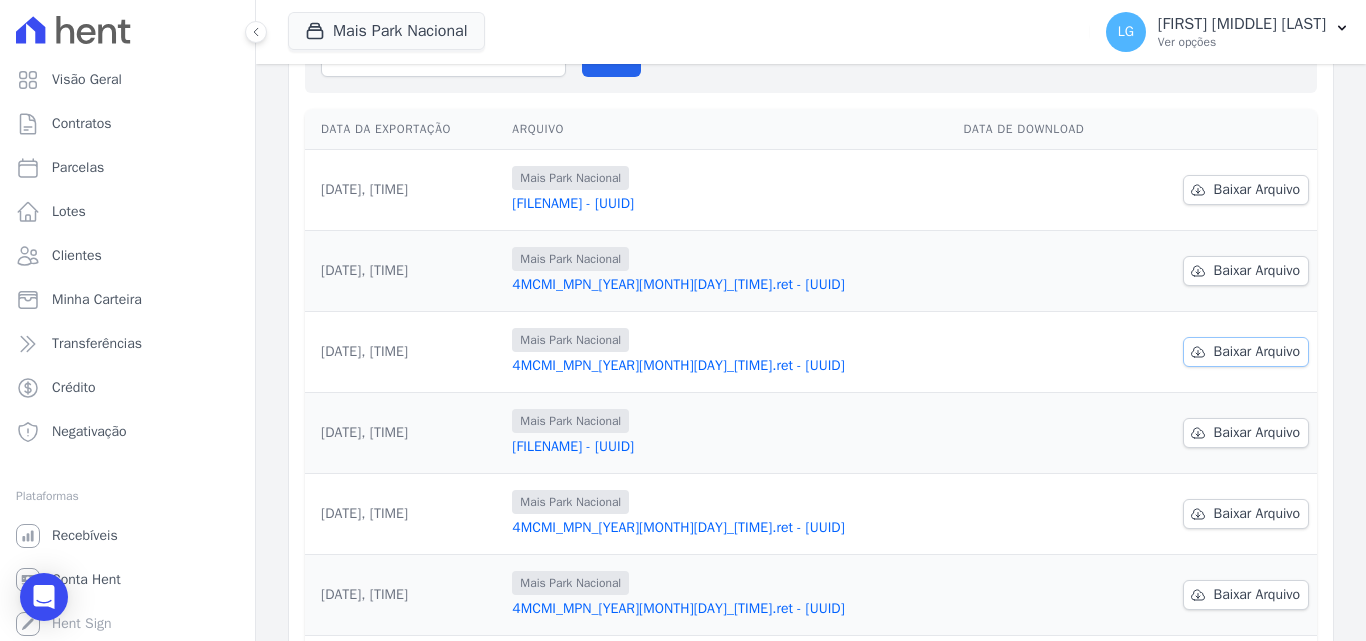 click on "Baixar Arquivo" at bounding box center (1257, 352) 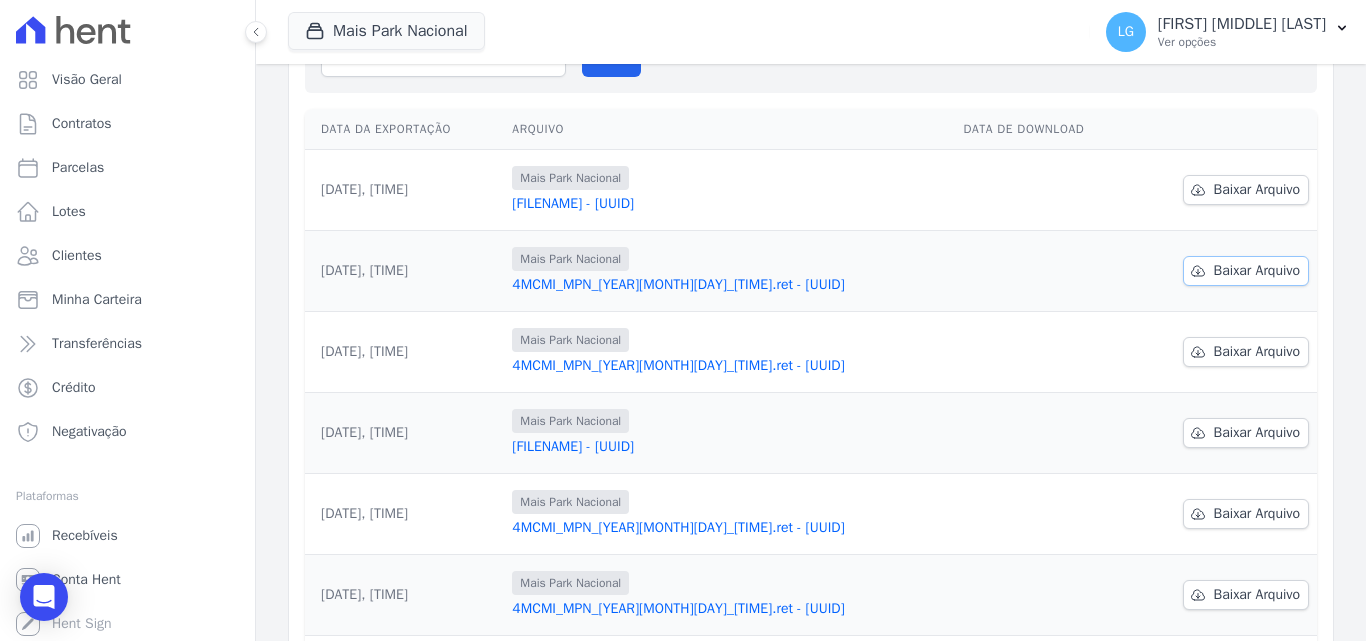 click on "Baixar Arquivo" at bounding box center [1257, 271] 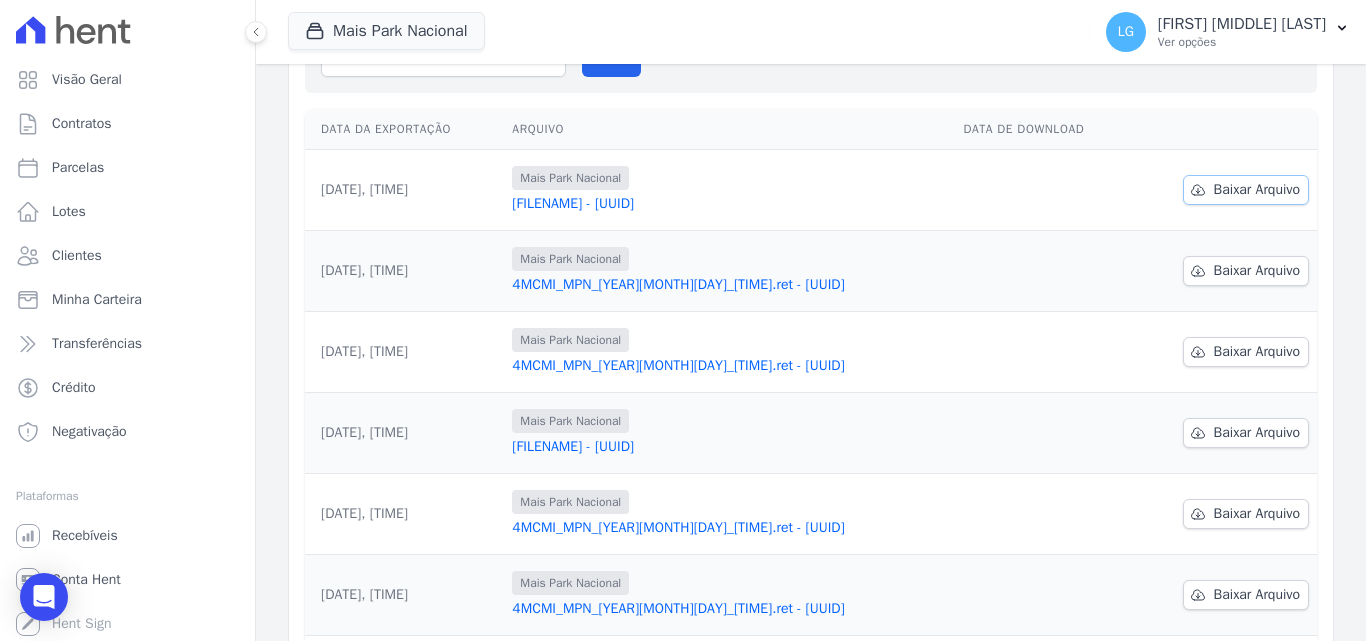 click on "Baixar Arquivo" at bounding box center (1257, 190) 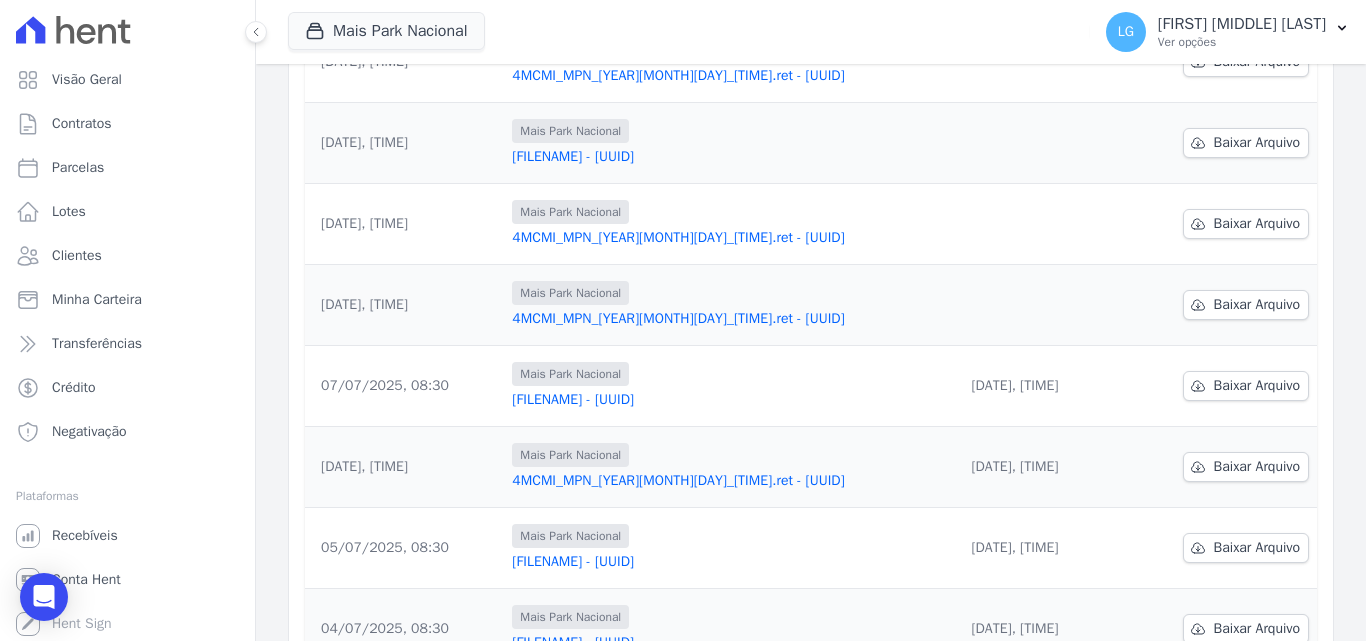 scroll, scrollTop: 623, scrollLeft: 0, axis: vertical 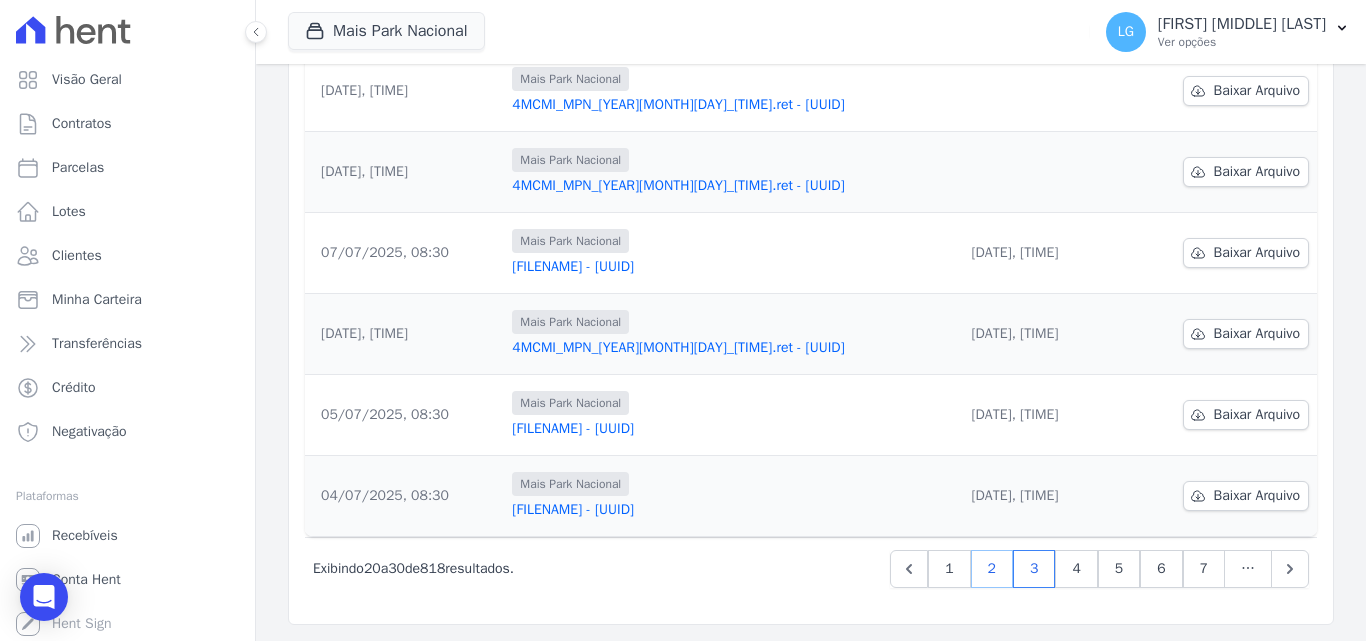 click on "2" at bounding box center (992, 569) 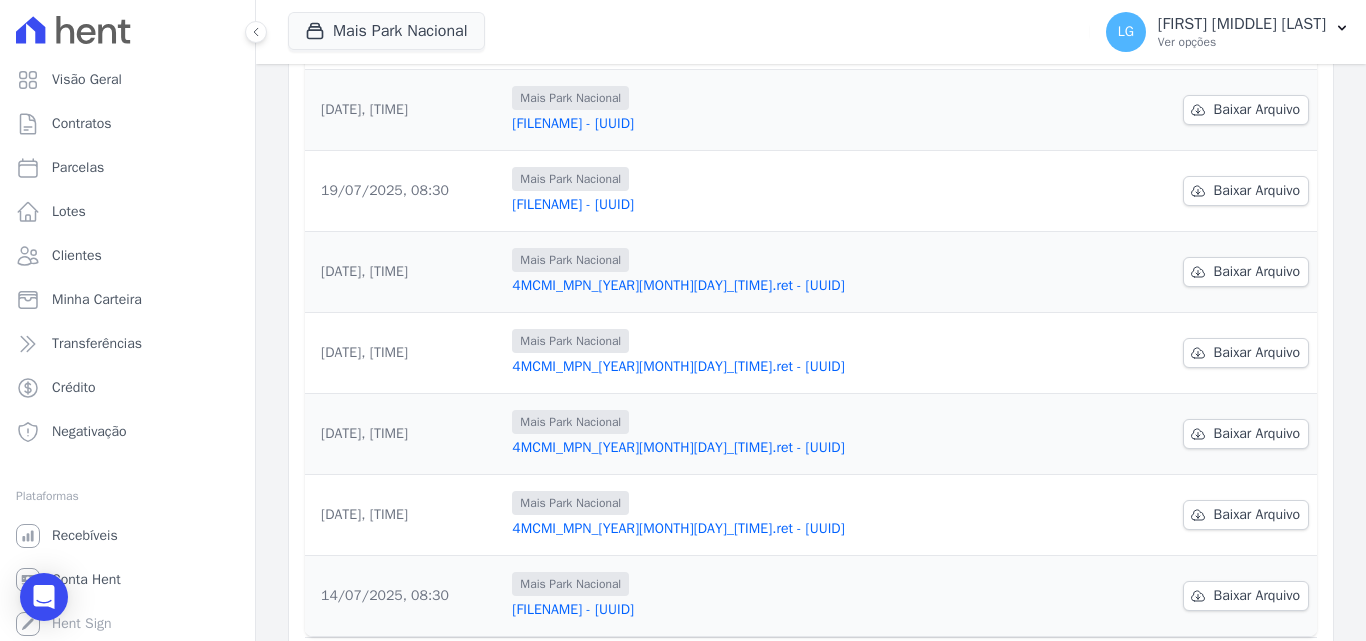 scroll, scrollTop: 623, scrollLeft: 0, axis: vertical 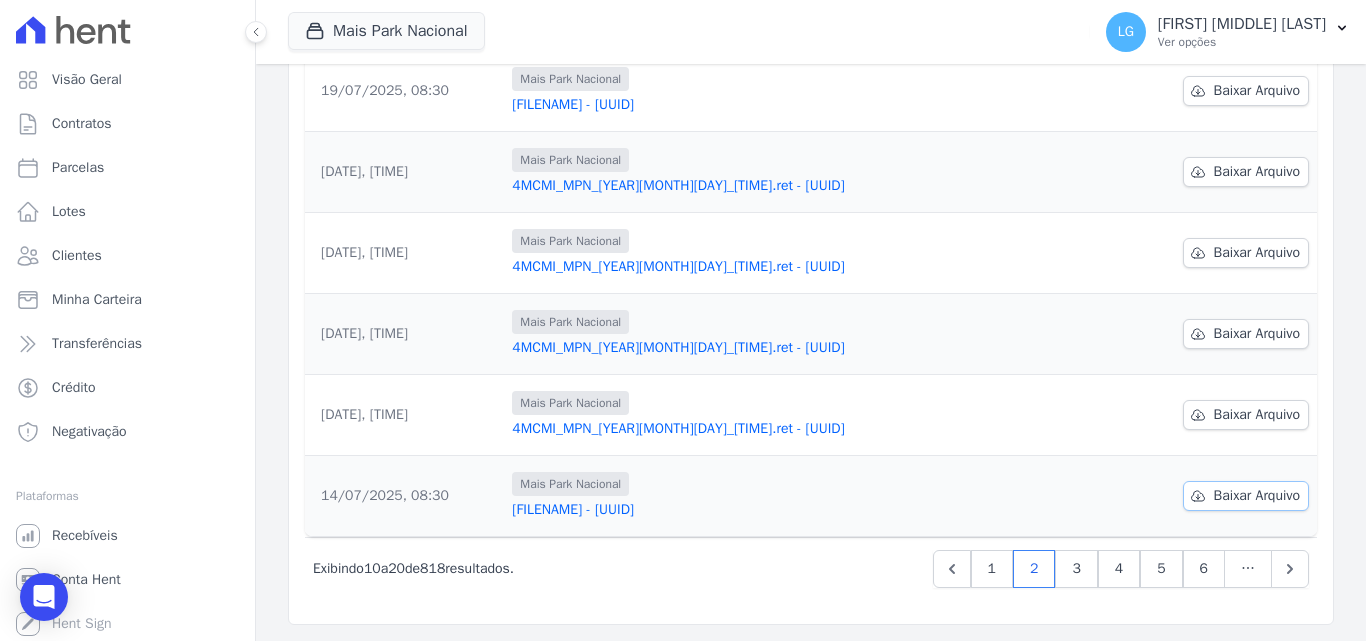 click on "Baixar Arquivo" at bounding box center [1257, 496] 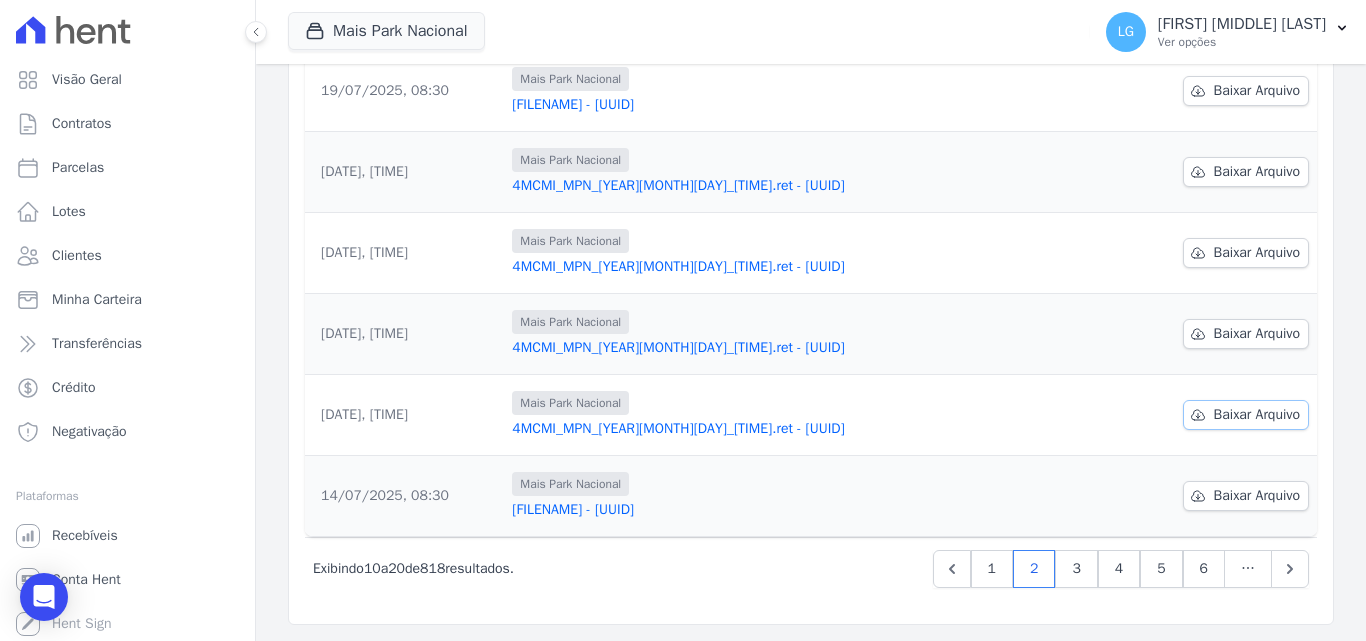 click on "Baixar Arquivo" at bounding box center [1257, 415] 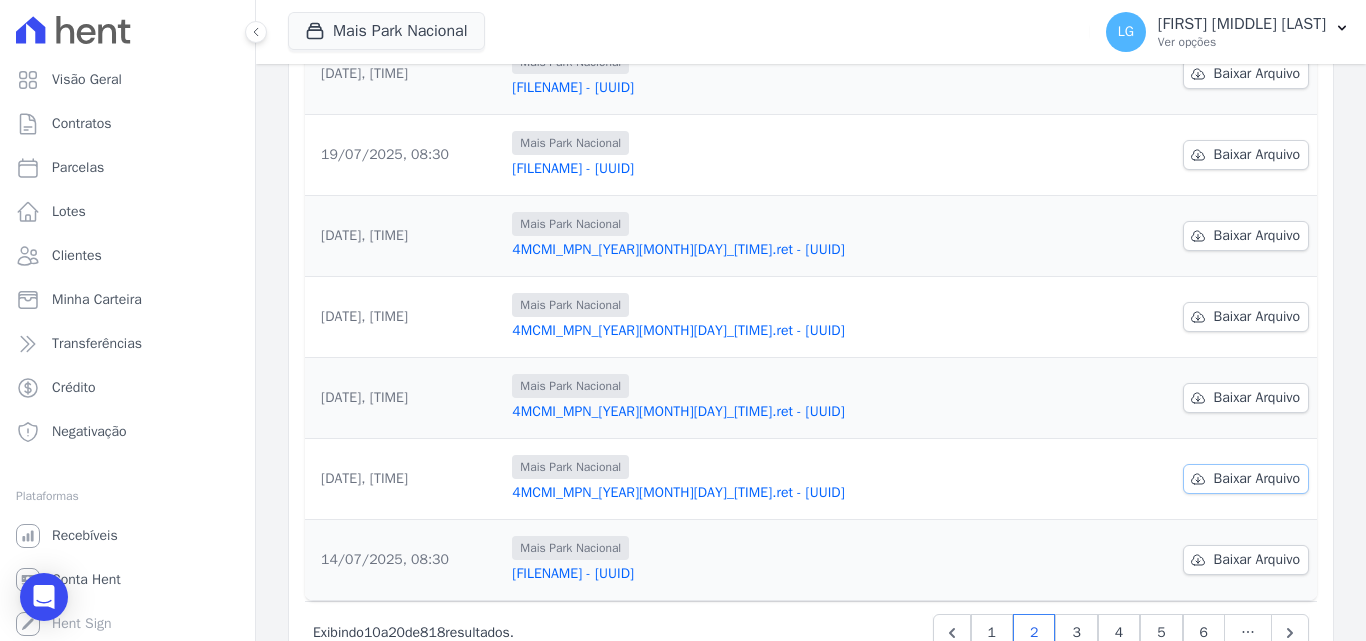 scroll, scrollTop: 523, scrollLeft: 0, axis: vertical 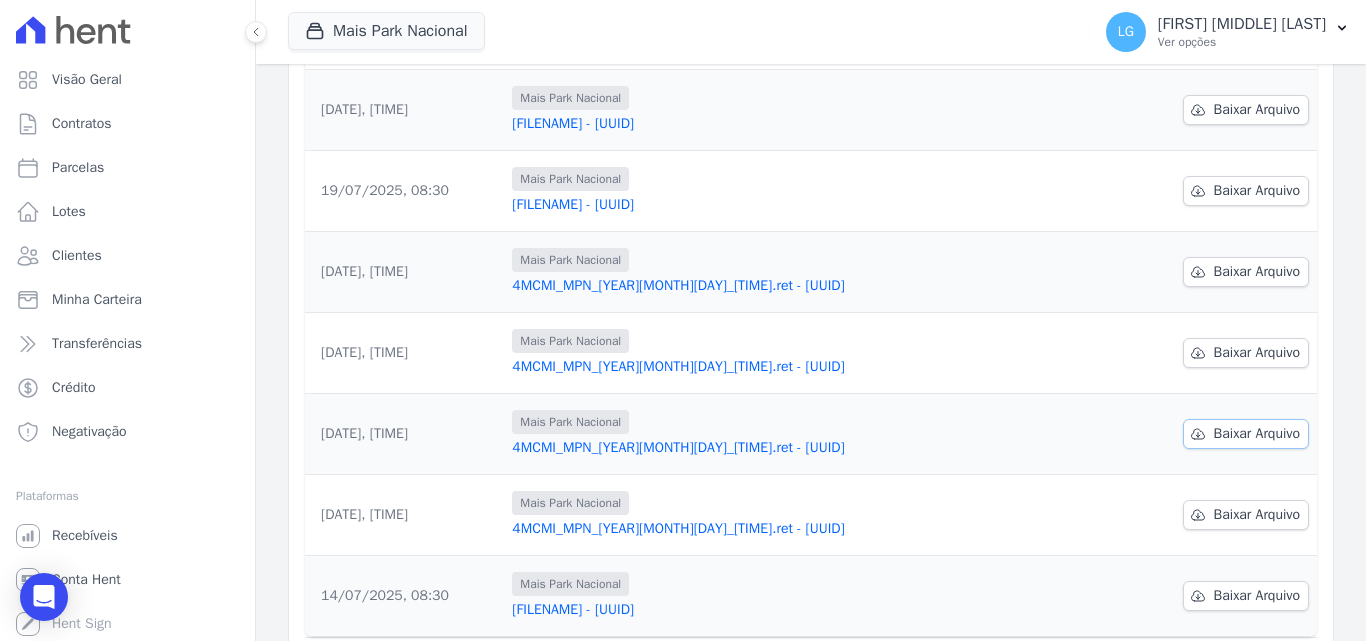 click on "Baixar Arquivo" at bounding box center [1257, 434] 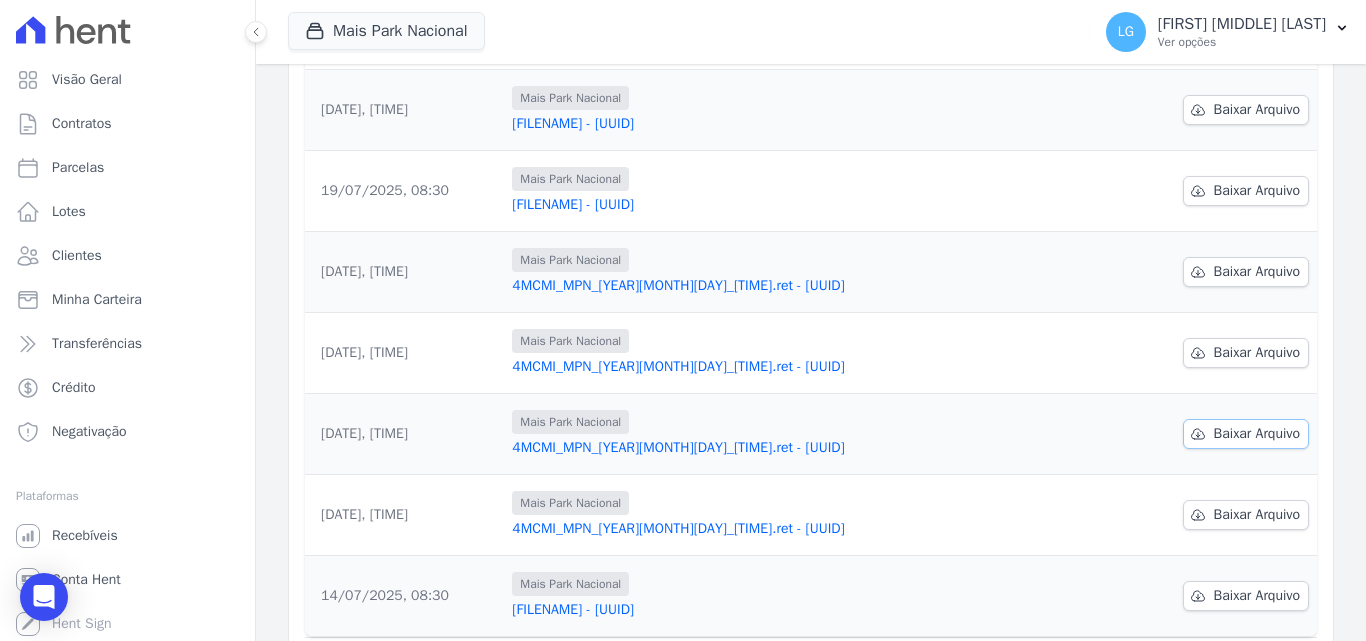 scroll, scrollTop: 423, scrollLeft: 0, axis: vertical 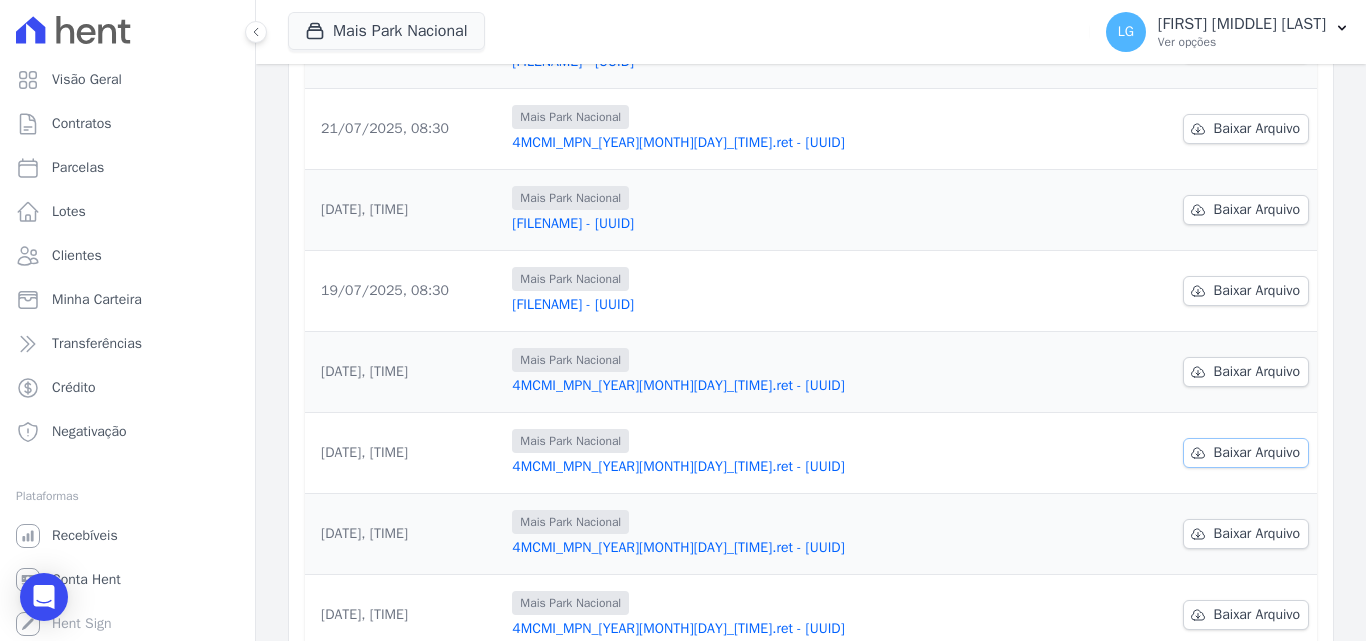 click on "Baixar Arquivo" at bounding box center (1257, 453) 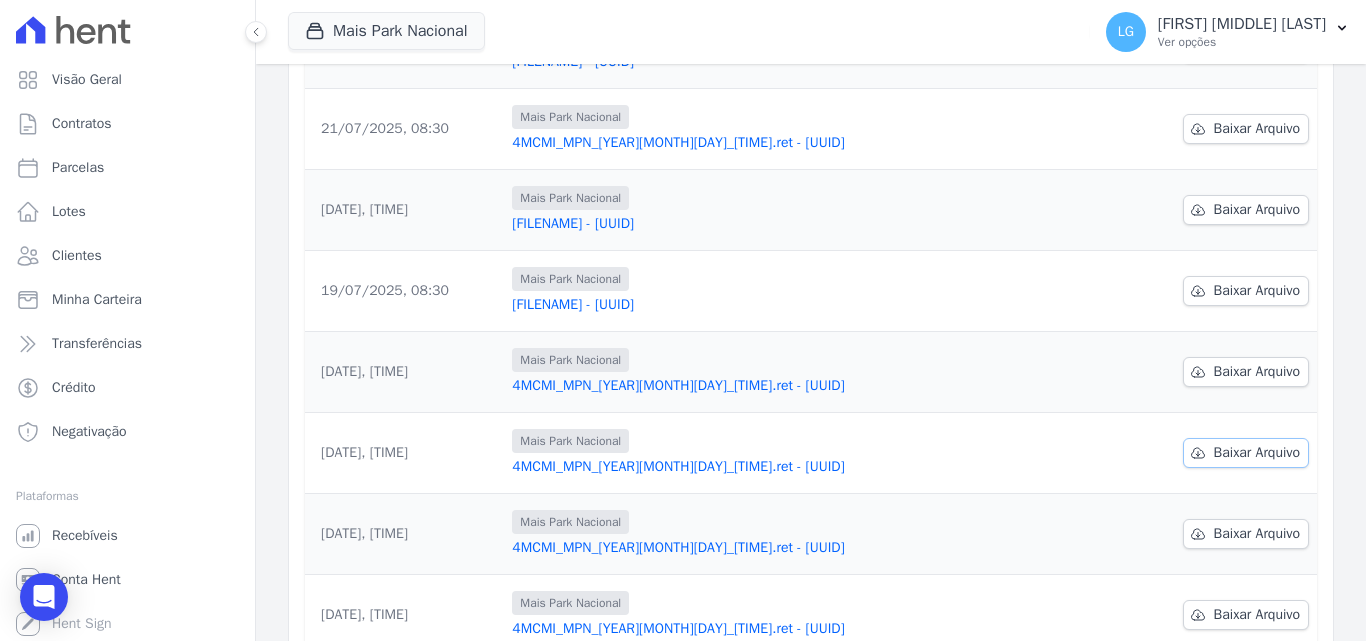 scroll, scrollTop: 323, scrollLeft: 0, axis: vertical 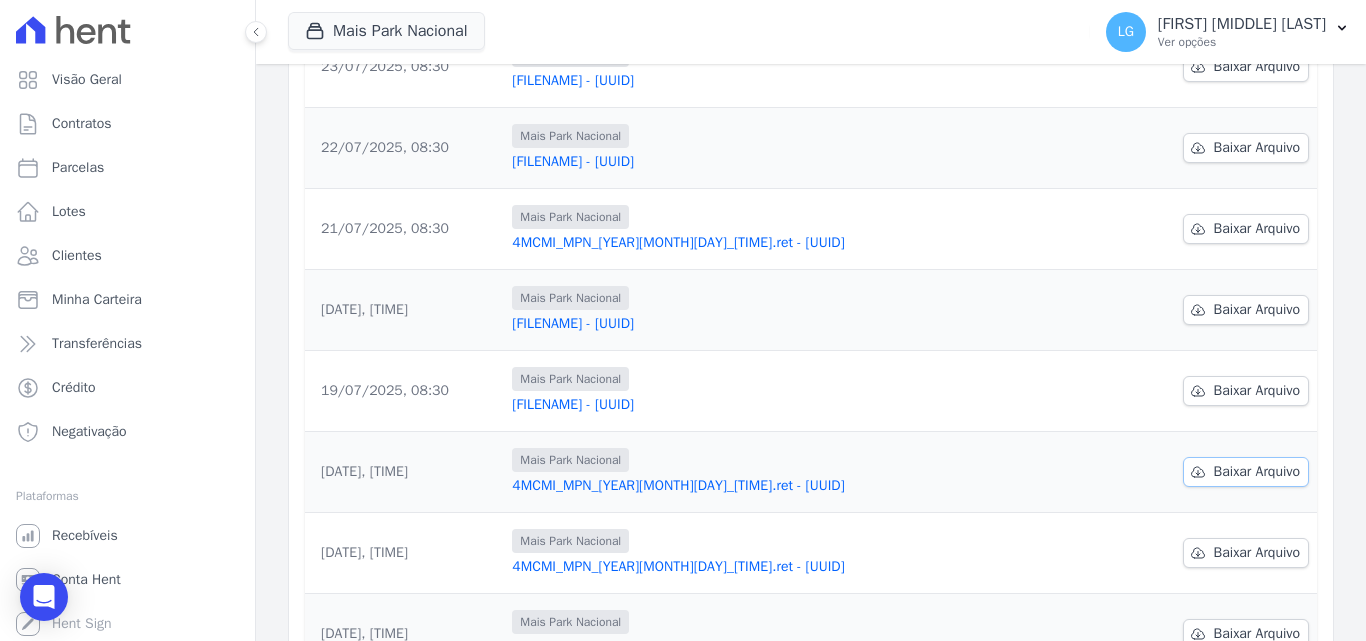 click on "Baixar Arquivo" at bounding box center (1257, 472) 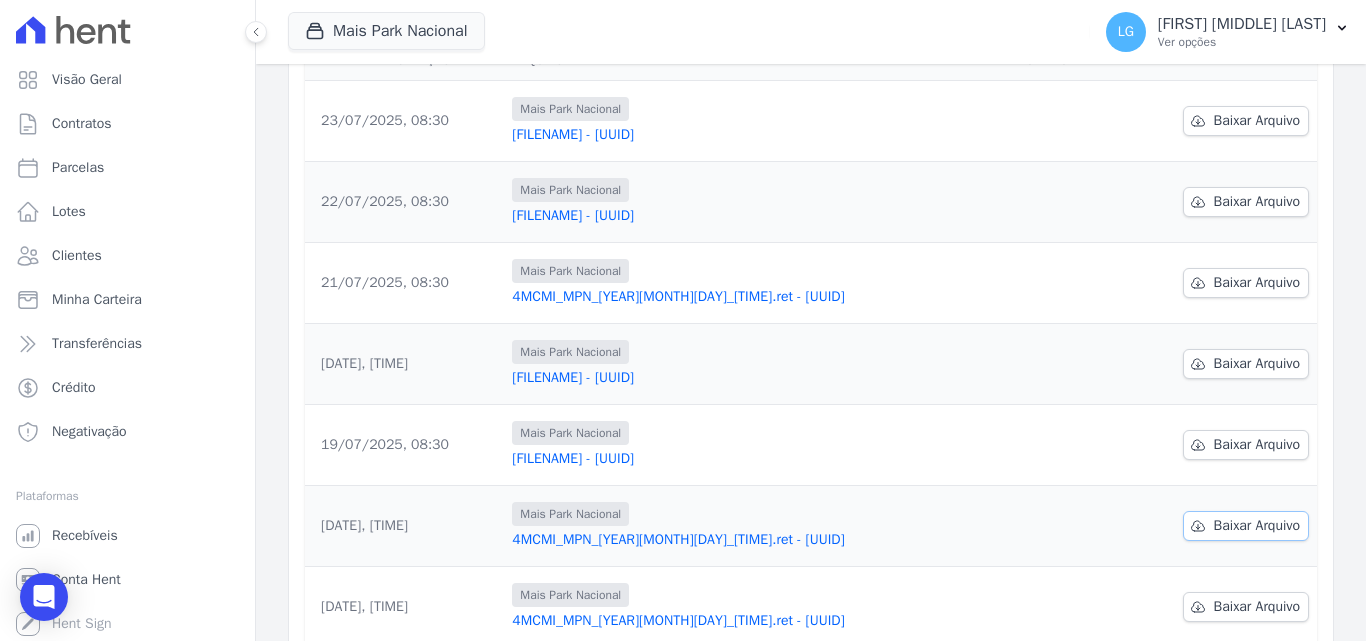 scroll, scrollTop: 223, scrollLeft: 0, axis: vertical 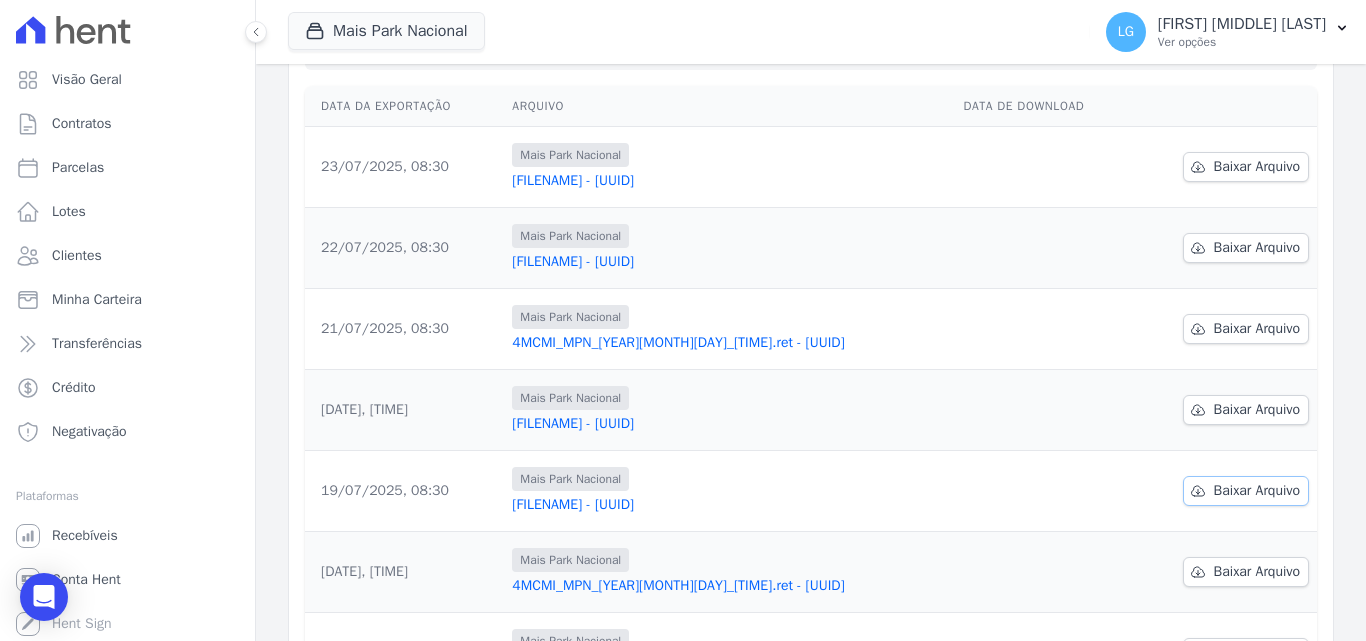 click on "Baixar Arquivo" at bounding box center (1257, 491) 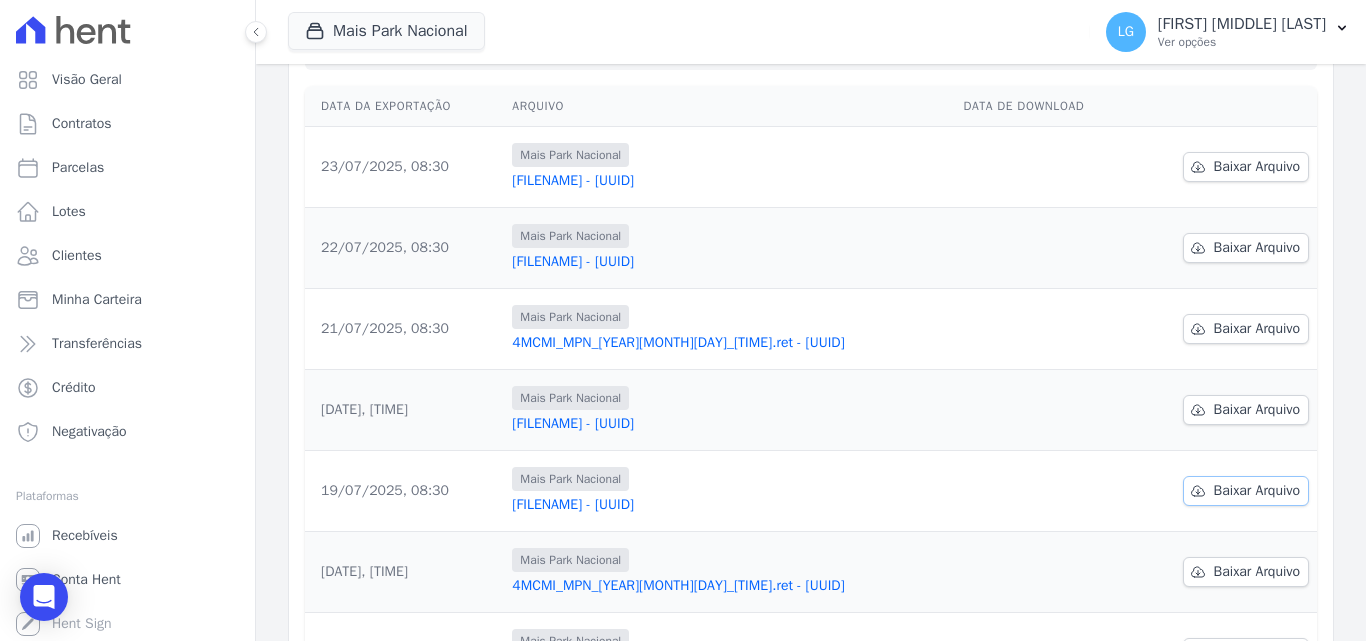 scroll, scrollTop: 123, scrollLeft: 0, axis: vertical 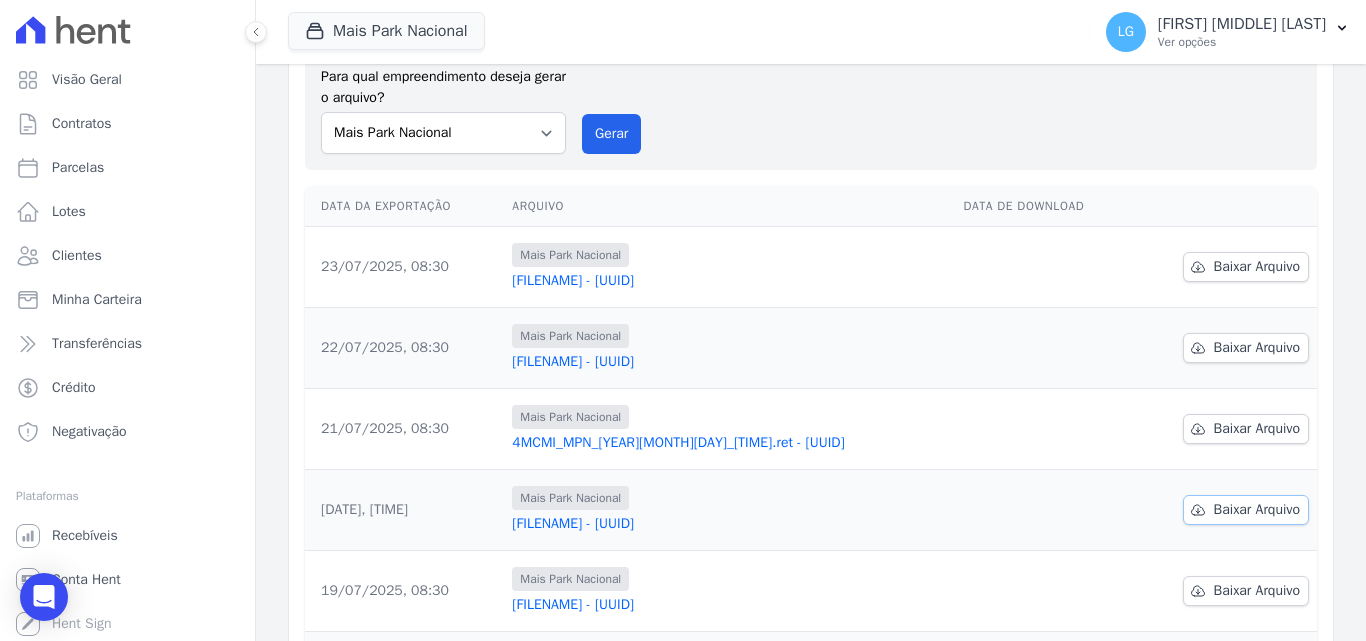 click on "Baixar Arquivo" at bounding box center (1257, 510) 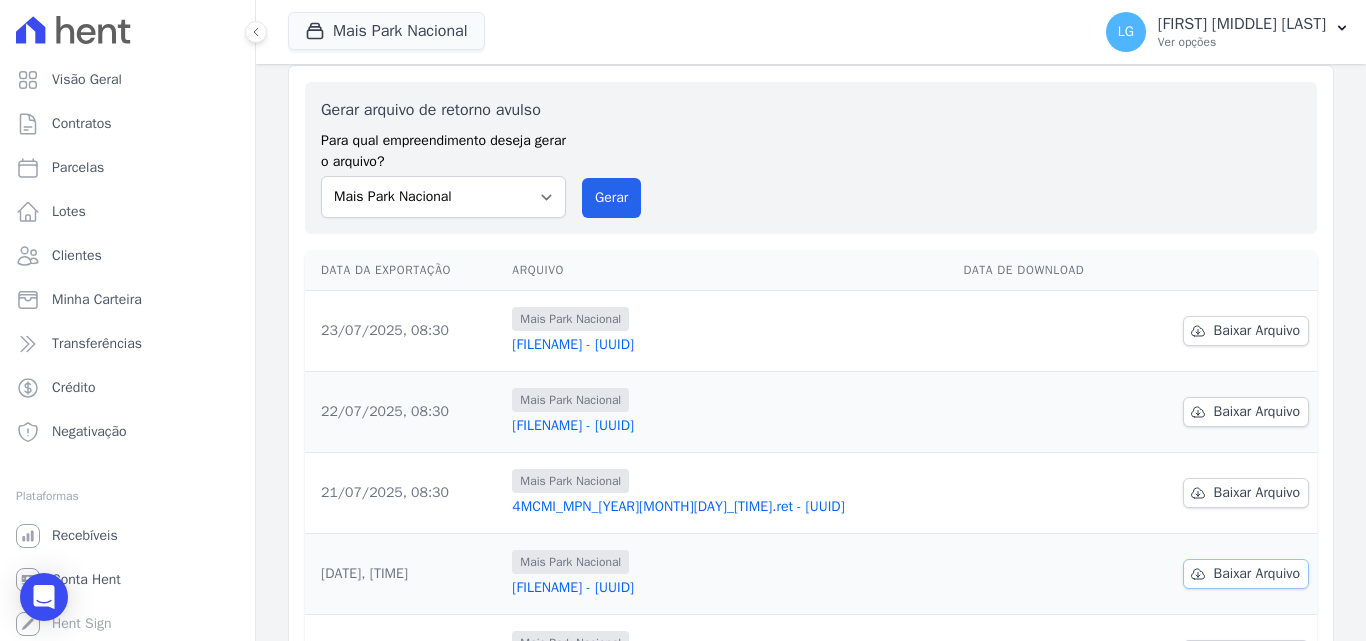 scroll, scrollTop: 23, scrollLeft: 0, axis: vertical 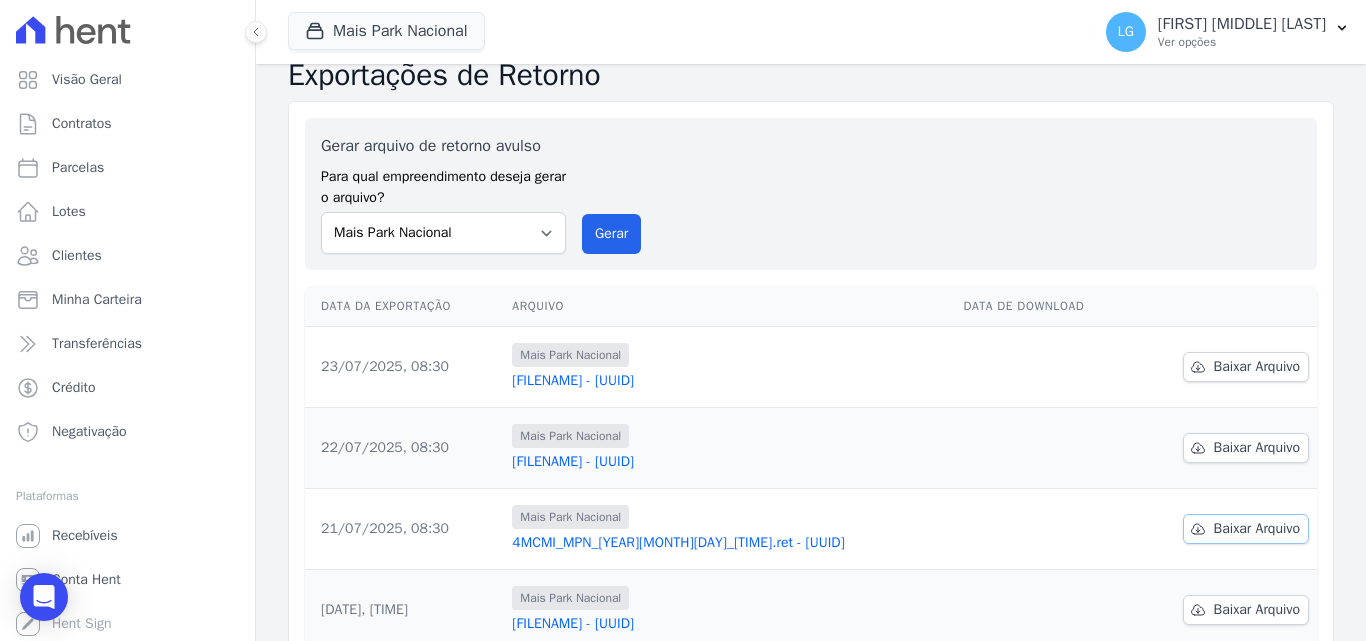 click on "Baixar Arquivo" at bounding box center (1257, 529) 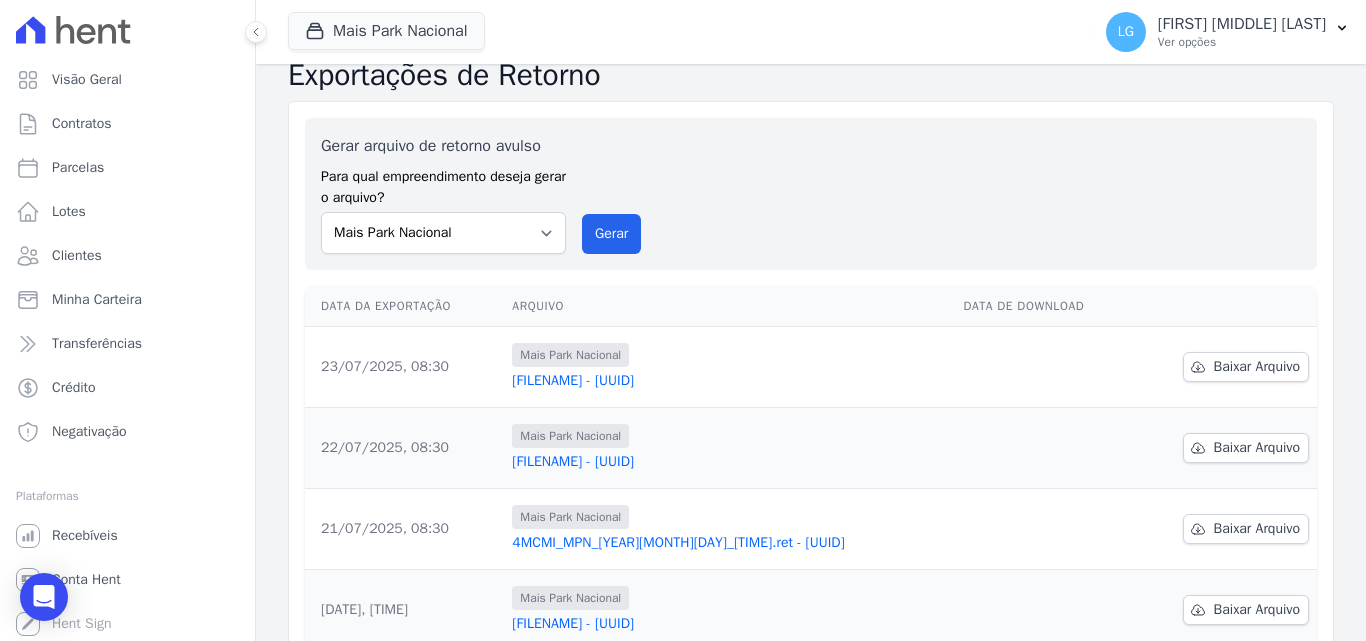 drag, startPoint x: 1329, startPoint y: 433, endPoint x: 1318, endPoint y: 433, distance: 11 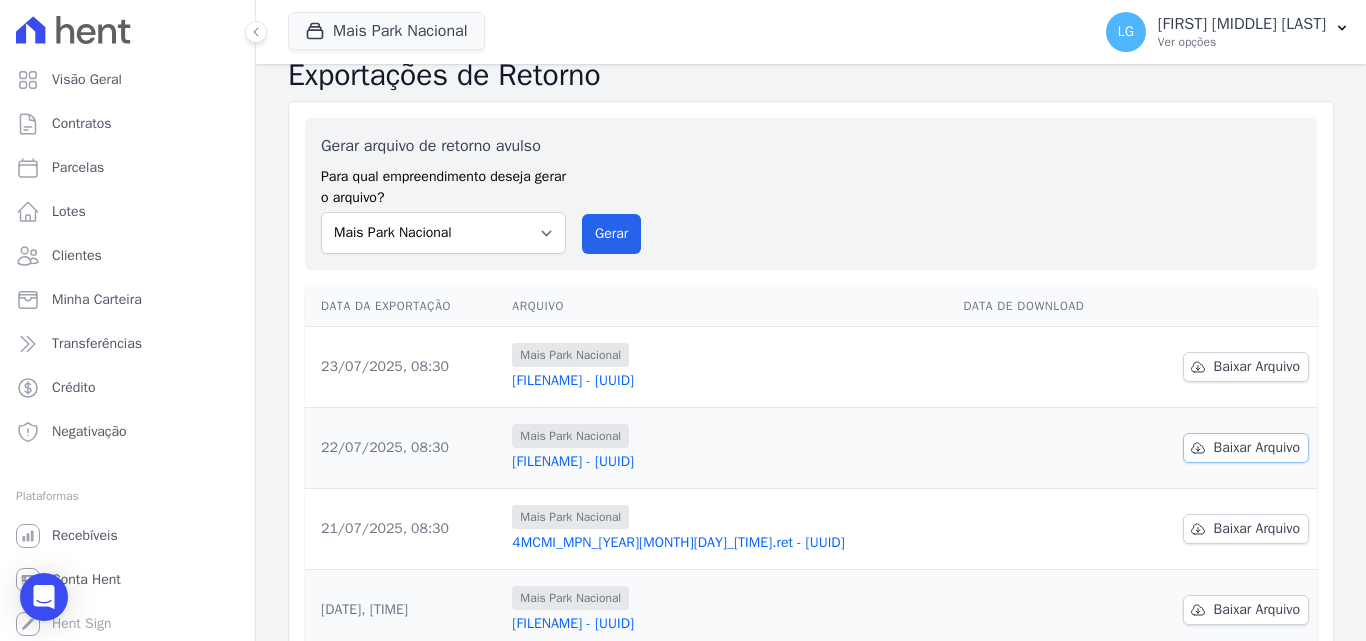 click on "Baixar Arquivo" at bounding box center (1257, 448) 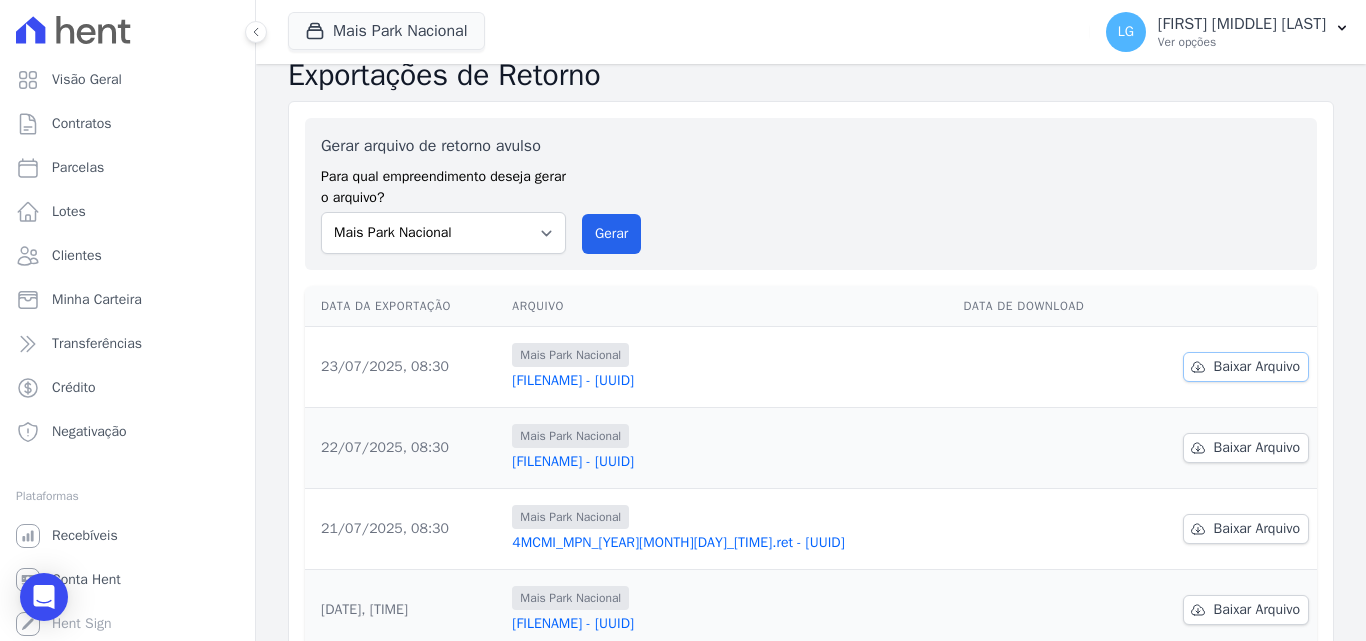 click on "Baixar Arquivo" at bounding box center [1257, 367] 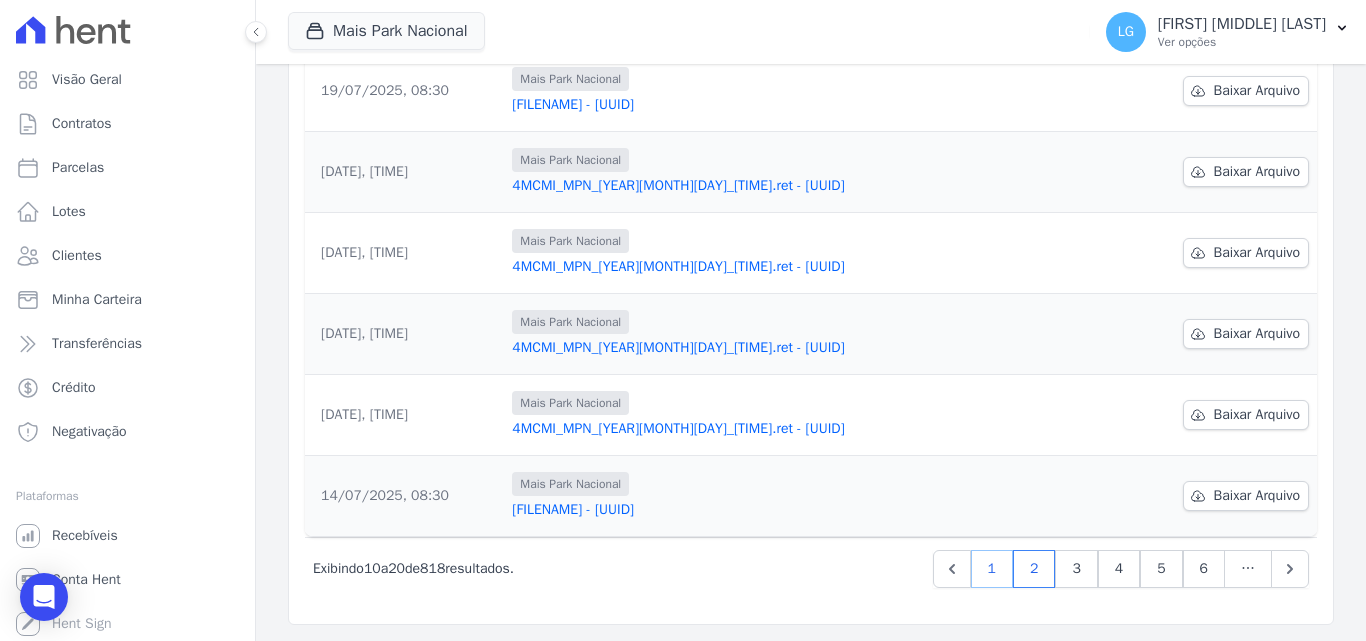 click on "1" at bounding box center [992, 569] 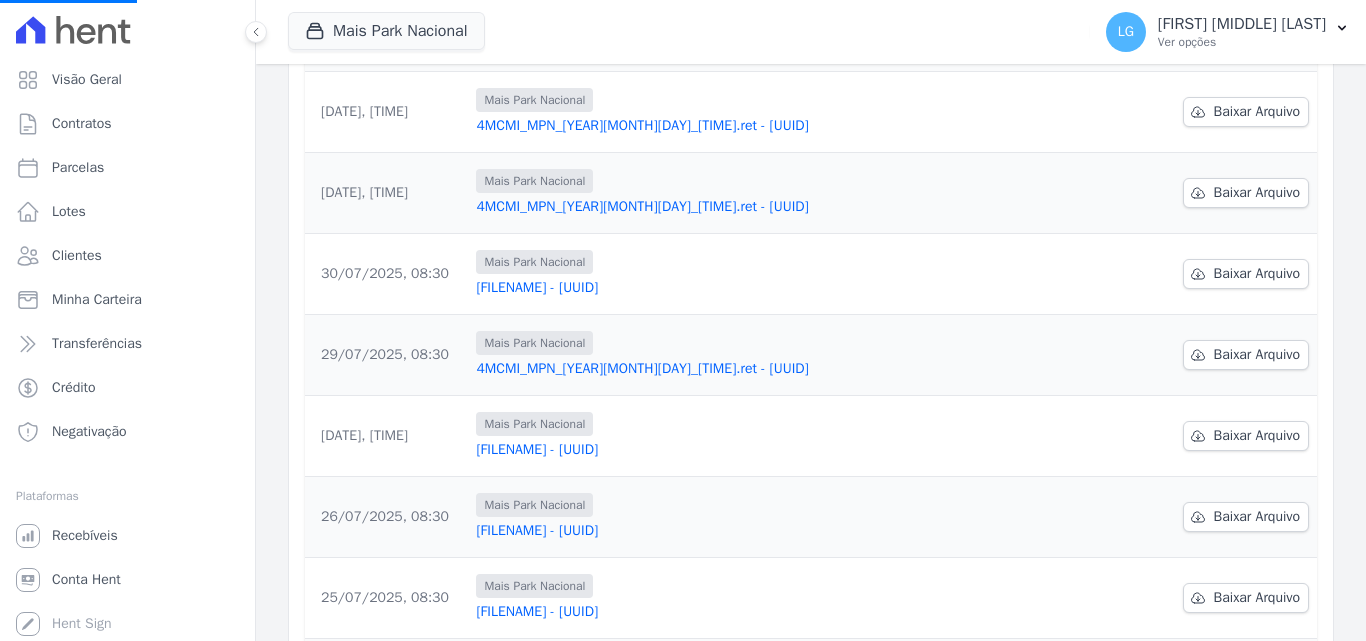scroll, scrollTop: 500, scrollLeft: 0, axis: vertical 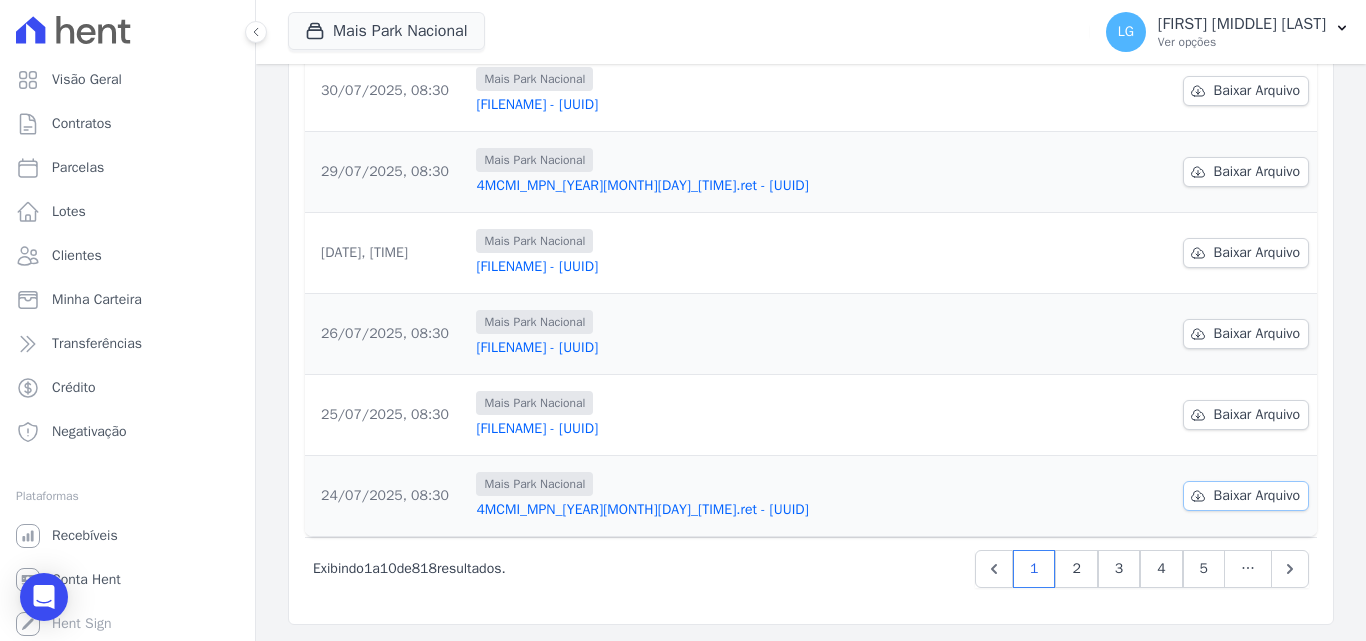 click on "Baixar Arquivo" at bounding box center (1257, 496) 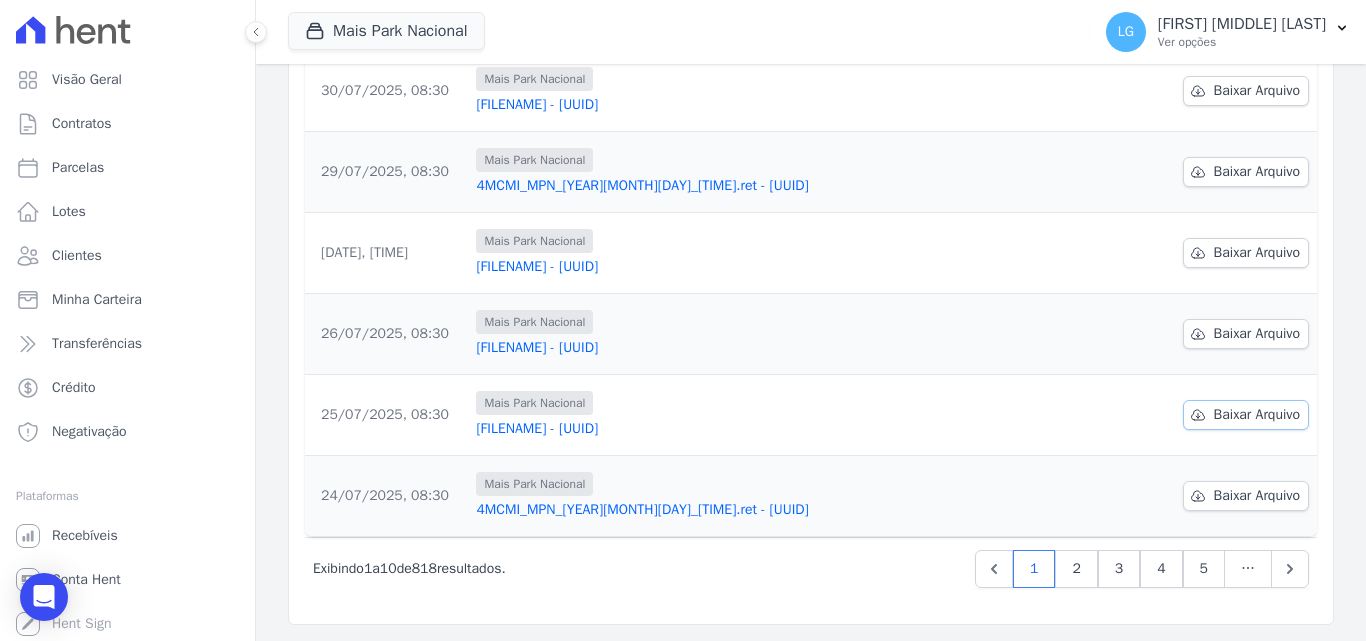 click on "Baixar Arquivo" at bounding box center [1257, 415] 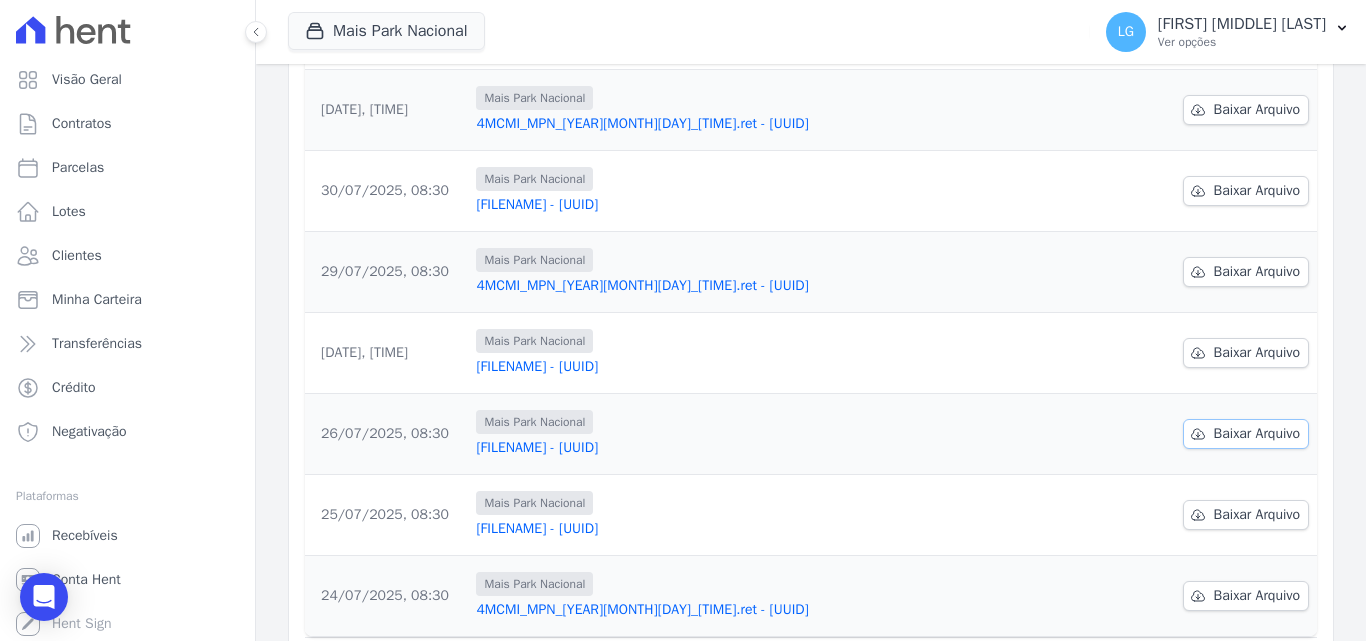 click on "Baixar Arquivo" at bounding box center [1257, 434] 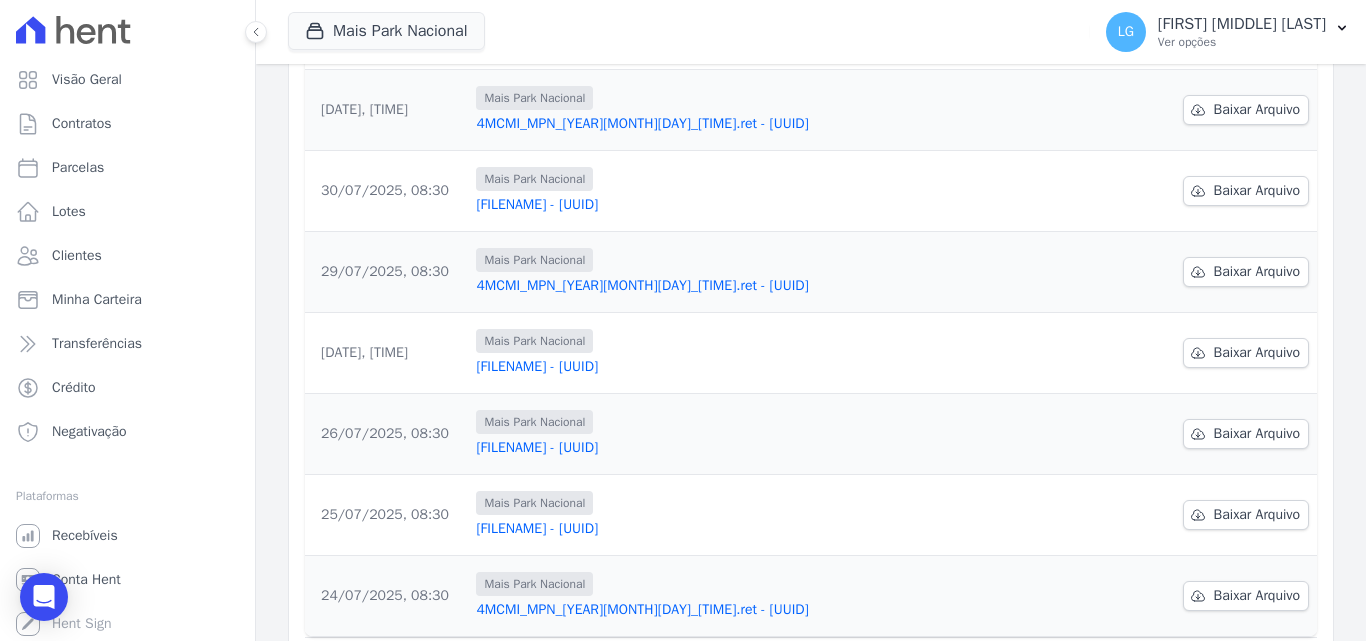 drag, startPoint x: 1324, startPoint y: 358, endPoint x: 1307, endPoint y: 357, distance: 17.029387 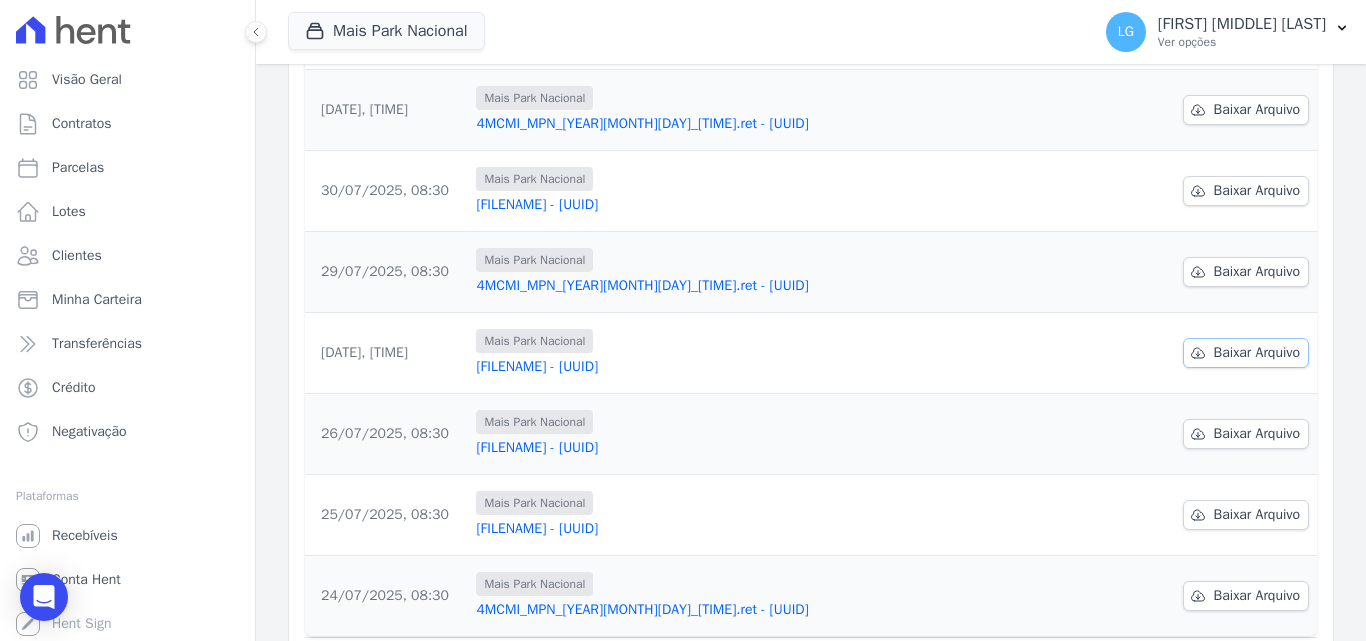 click on "Baixar Arquivo" at bounding box center [1257, 353] 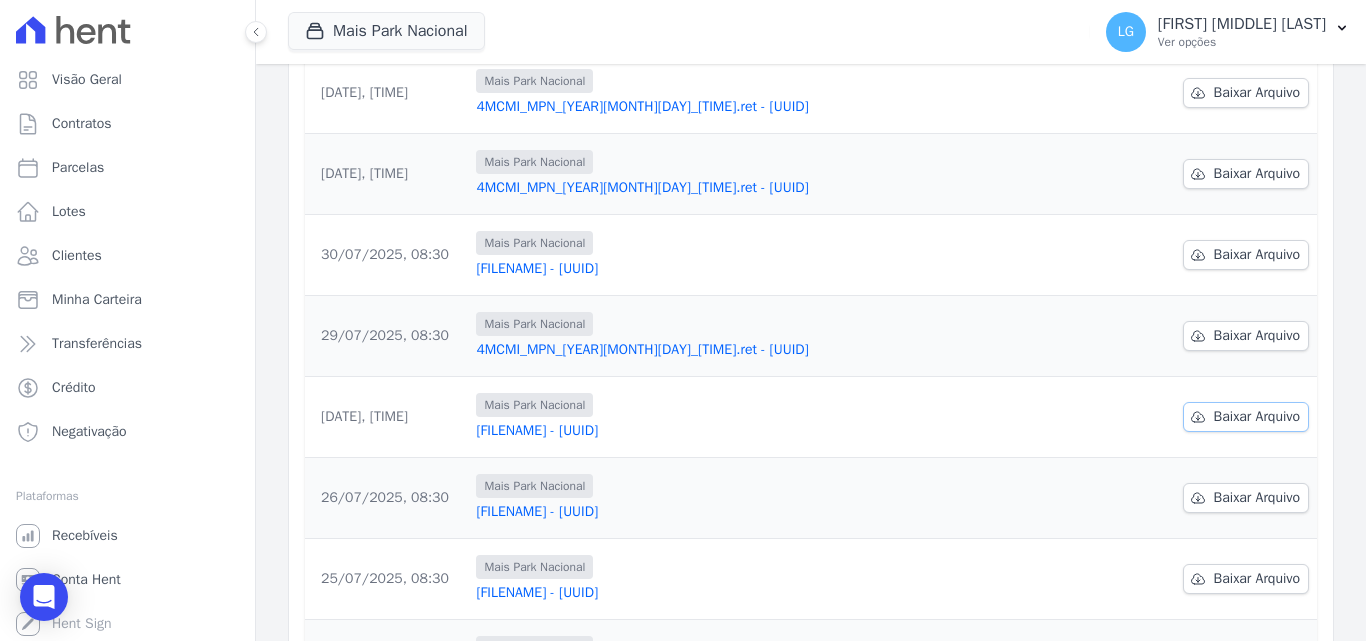 scroll, scrollTop: 423, scrollLeft: 0, axis: vertical 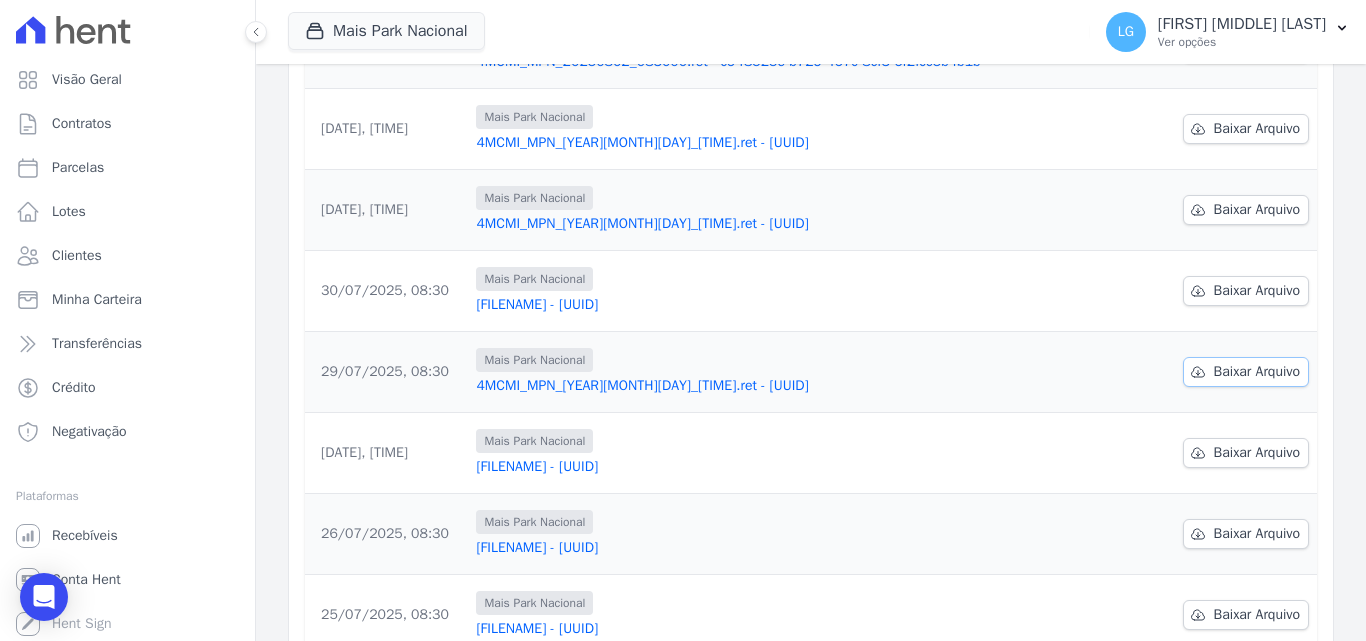click on "Baixar Arquivo" at bounding box center [1257, 372] 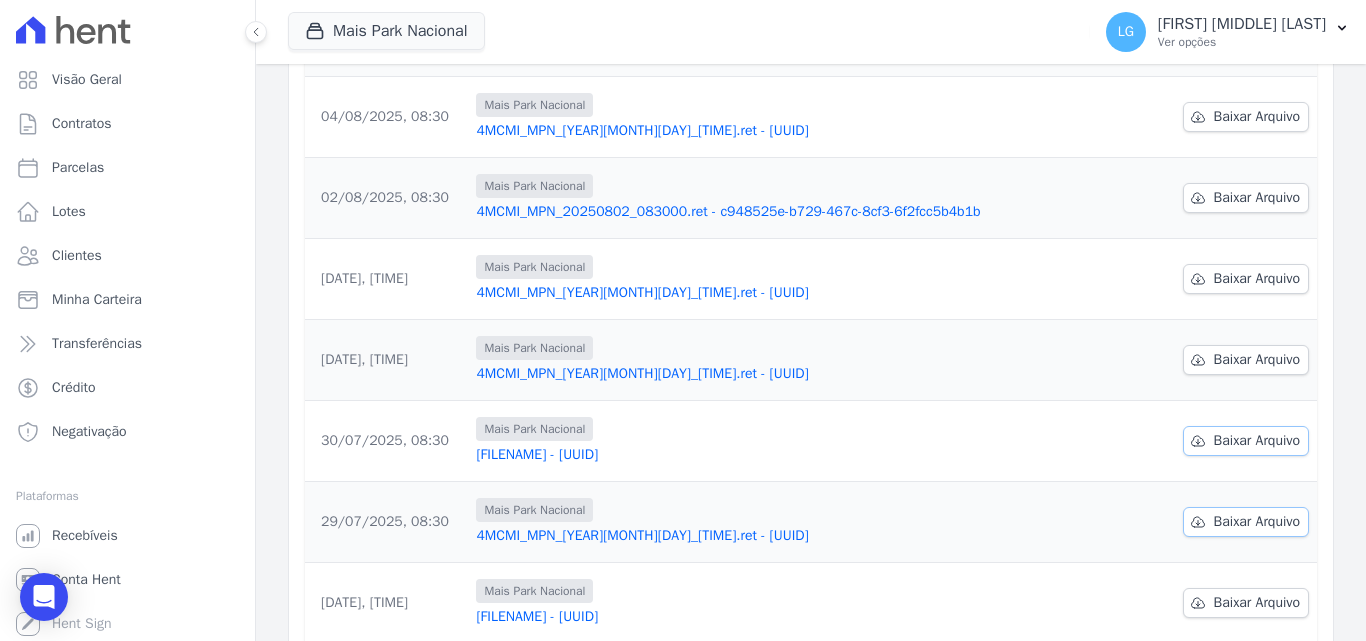 scroll, scrollTop: 323, scrollLeft: 0, axis: vertical 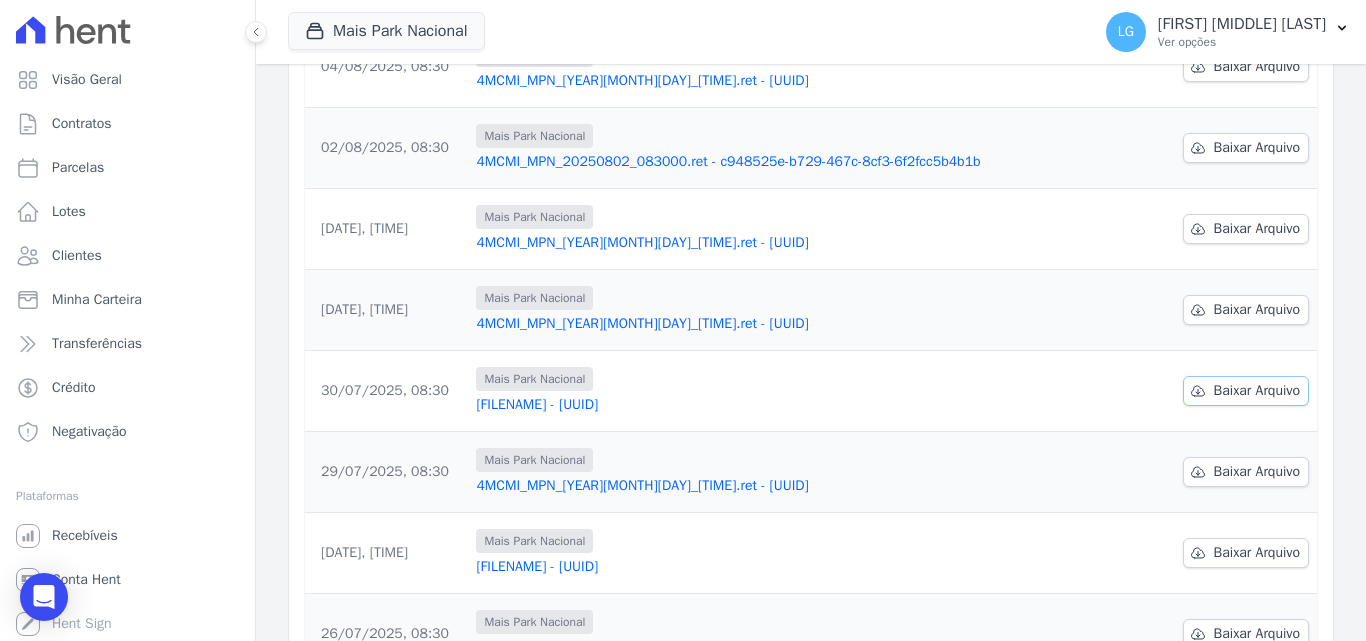 click on "Baixar Arquivo" at bounding box center [1257, 391] 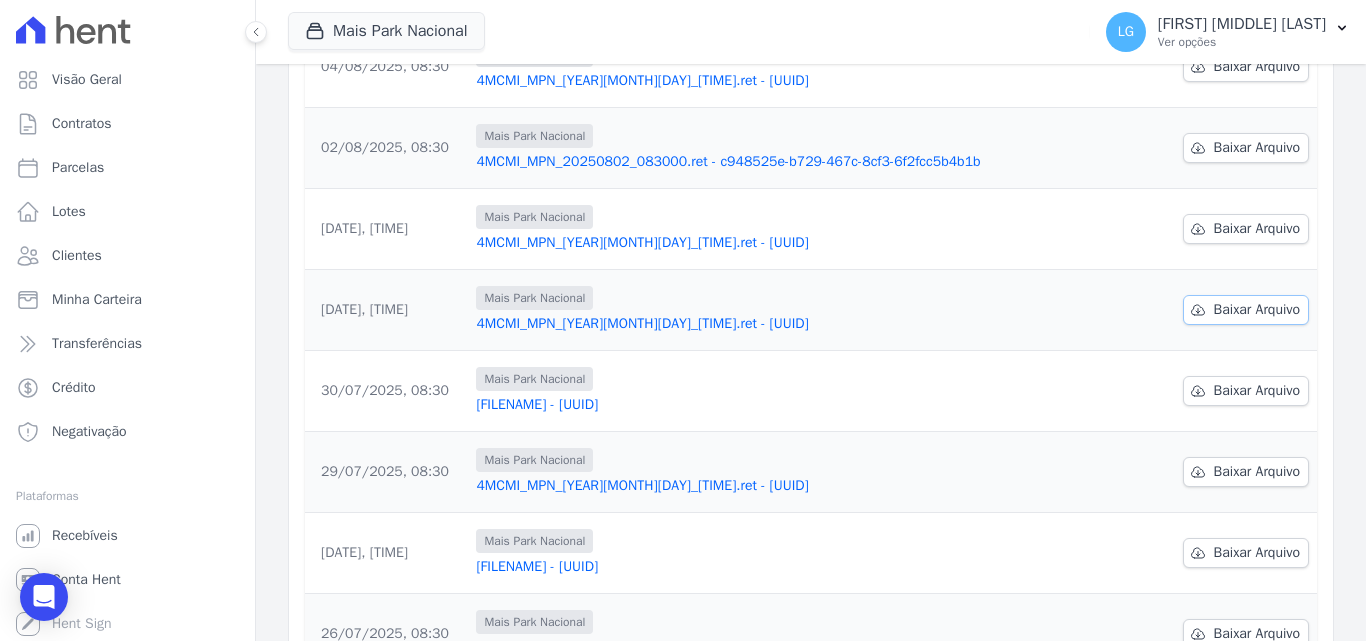 click on "Baixar Arquivo" at bounding box center [1257, 310] 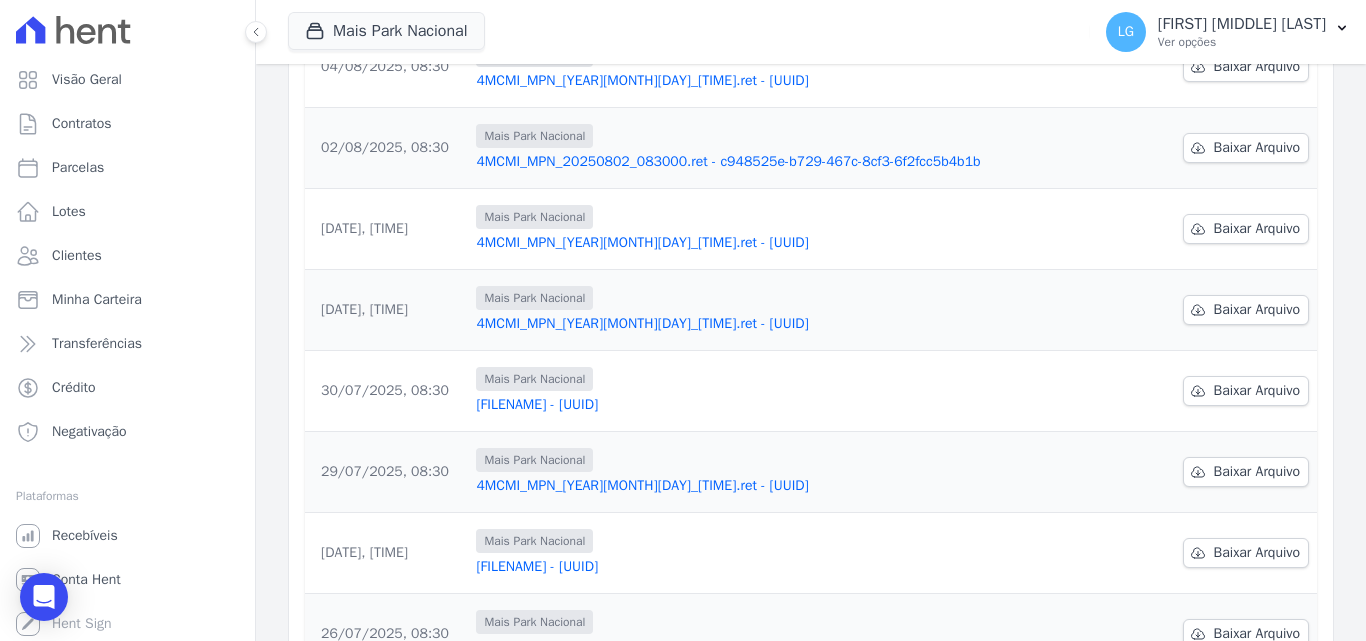 click on "Data da Exportação
Arquivo
Data de Download
[DATE], [TIME]
[LOCATION]
[FILENAME] -
[UUID]
Baixar Arquivo
[DATE], [TIME]" at bounding box center (811, 411) 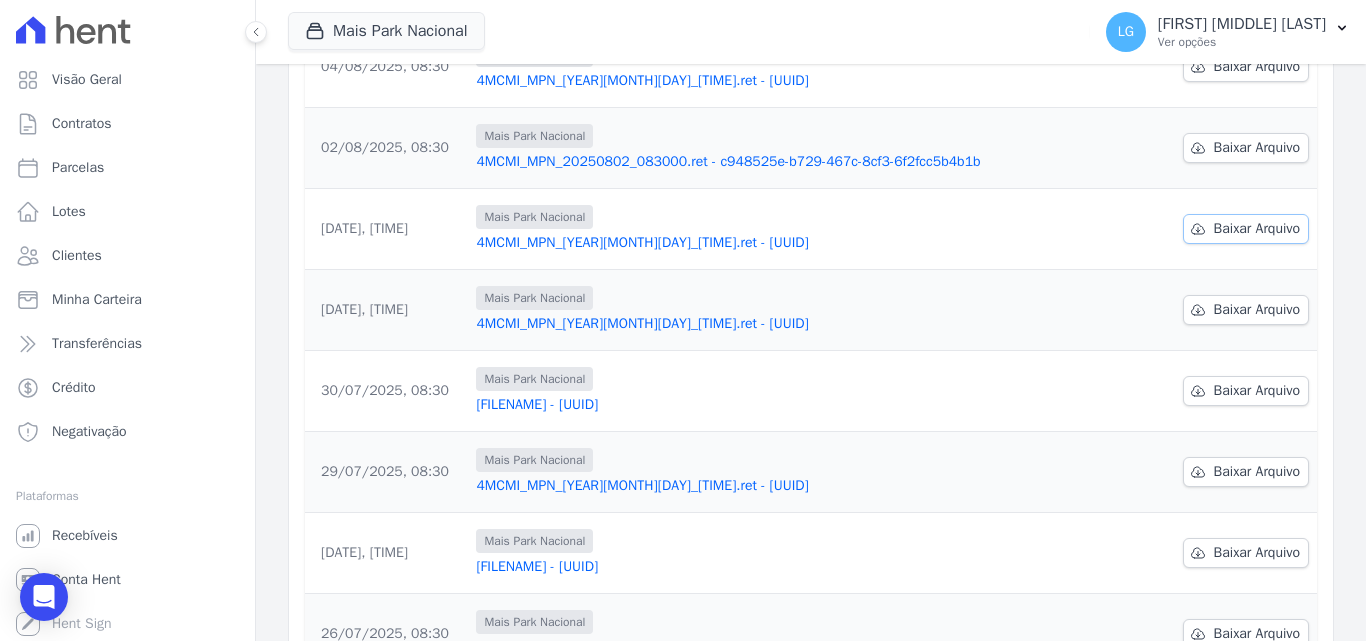 click on "Baixar Arquivo" at bounding box center (1257, 229) 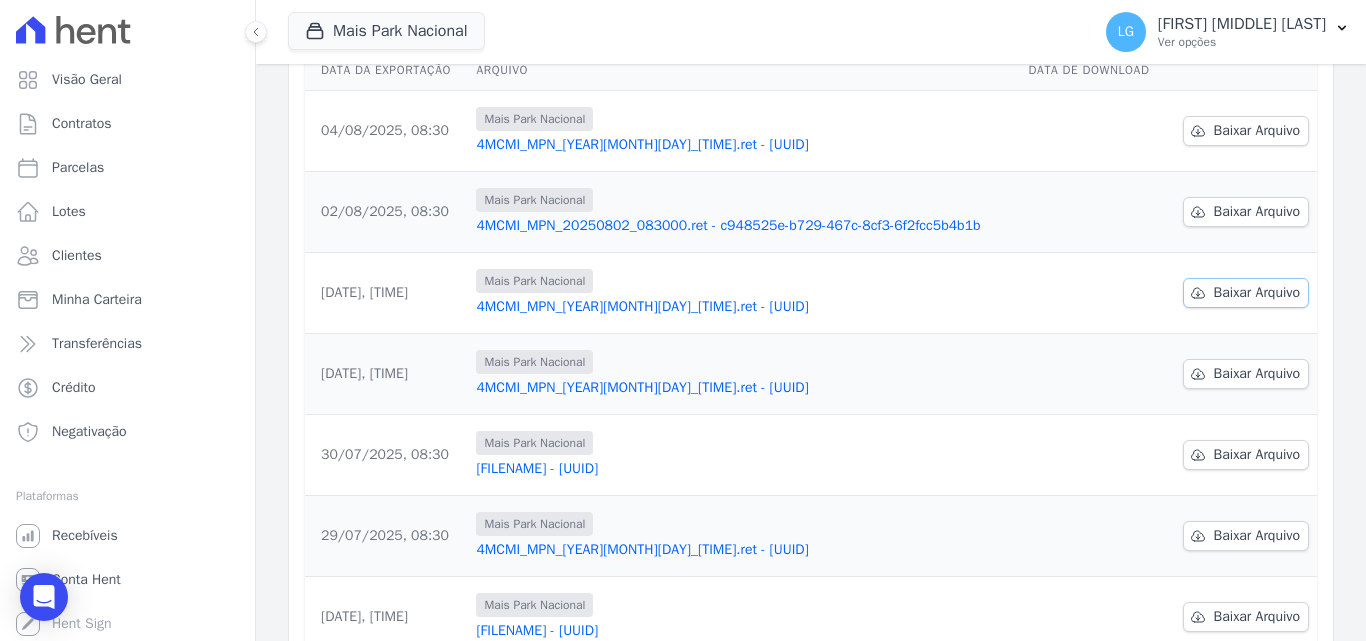 scroll, scrollTop: 223, scrollLeft: 0, axis: vertical 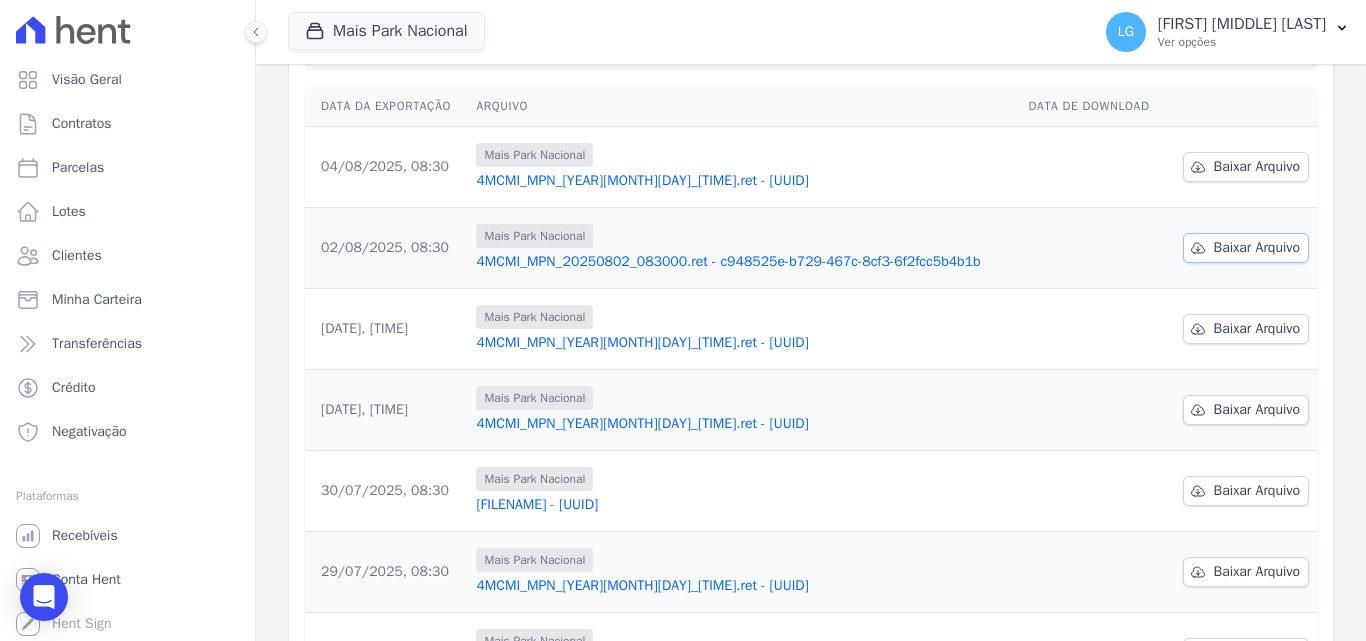 click on "Baixar Arquivo" at bounding box center (1257, 248) 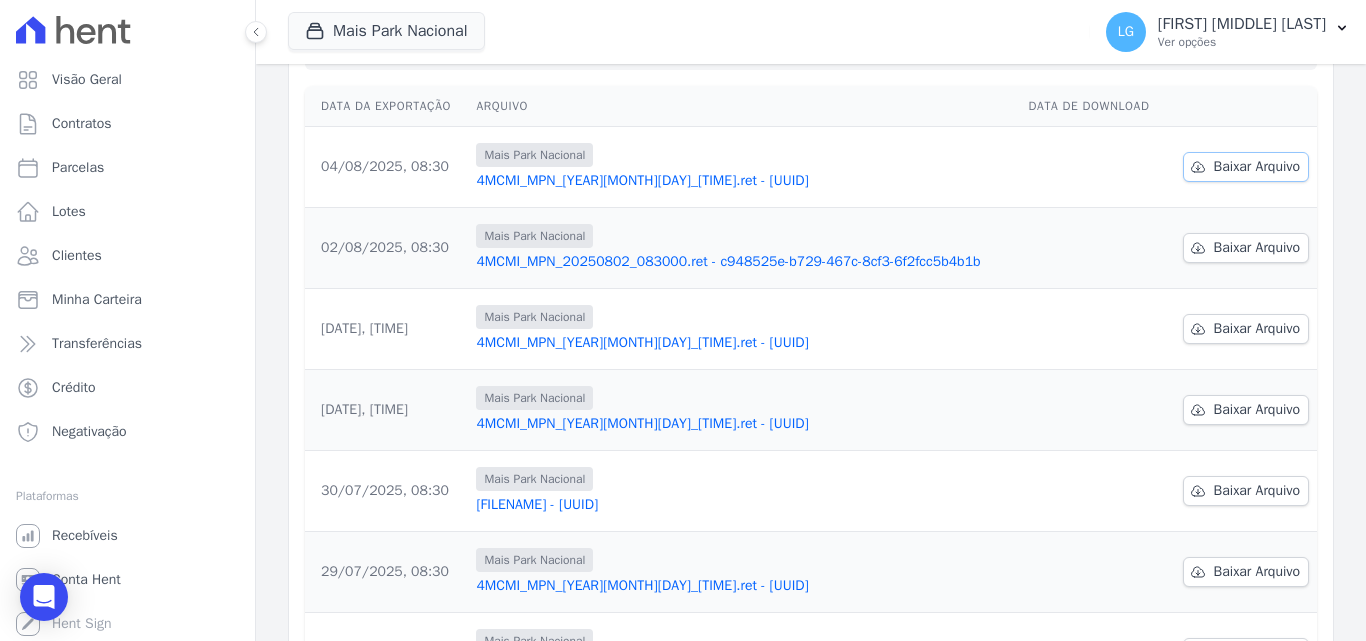 click on "Baixar Arquivo" at bounding box center [1257, 167] 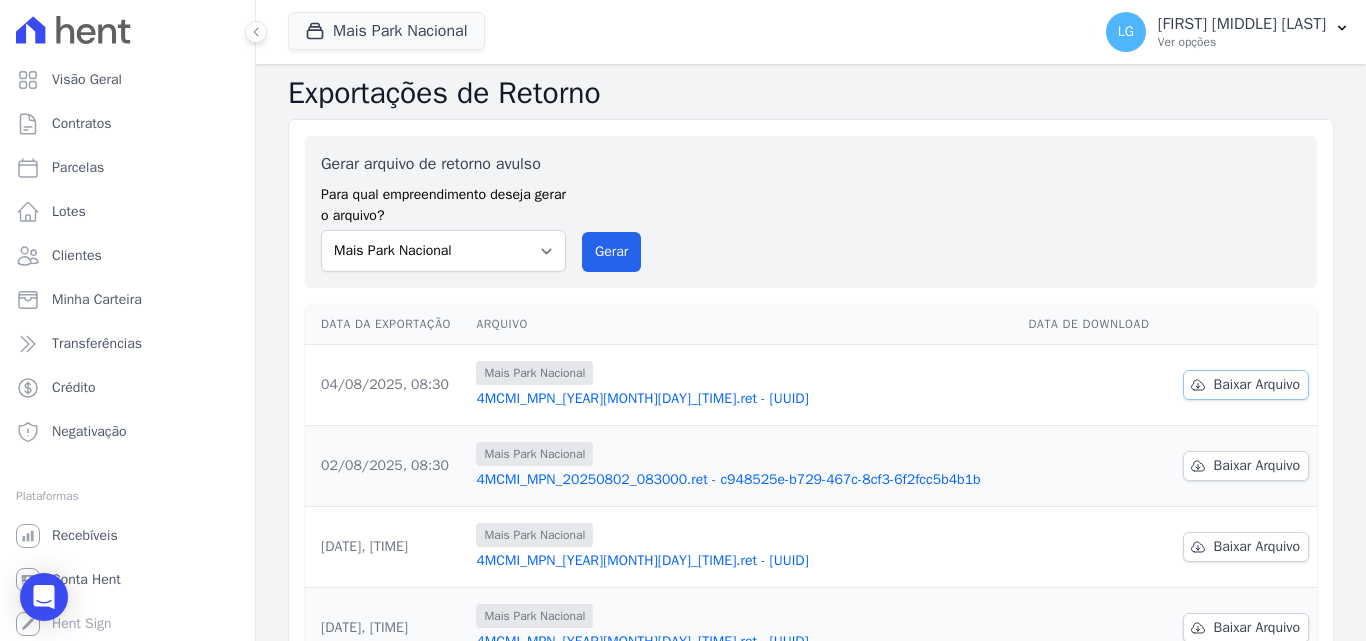 scroll, scrollTop: 0, scrollLeft: 0, axis: both 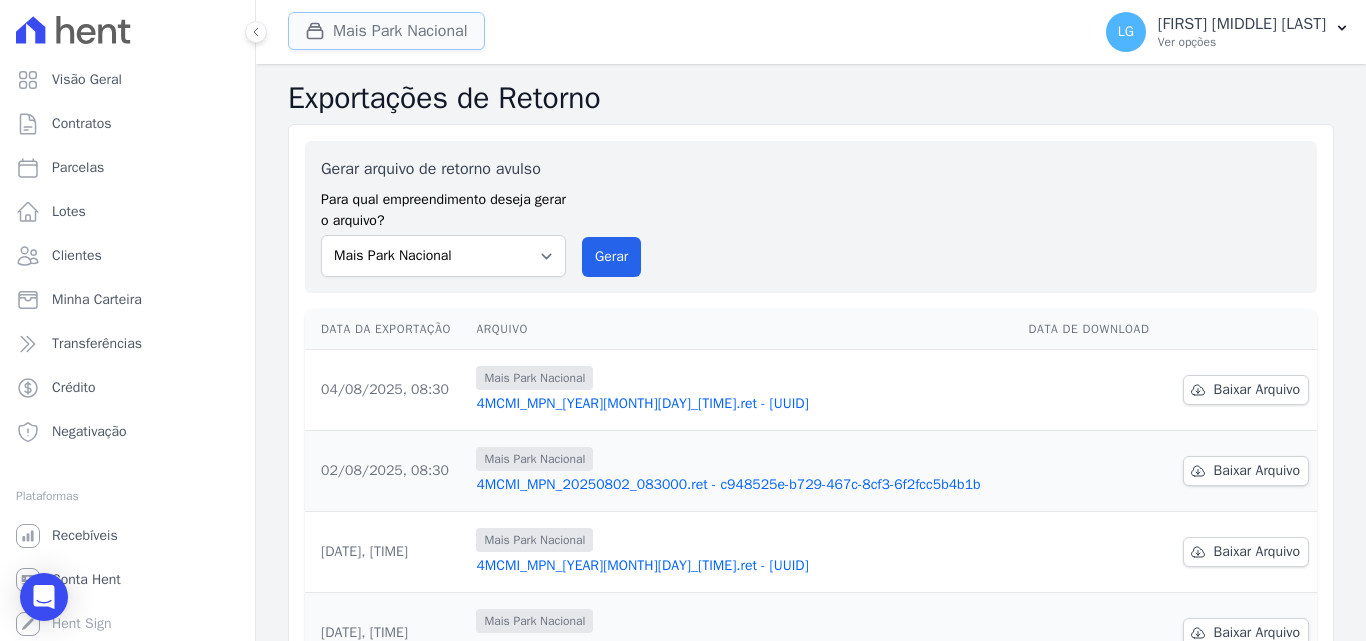 click on "Mais Park Nacional" at bounding box center (386, 31) 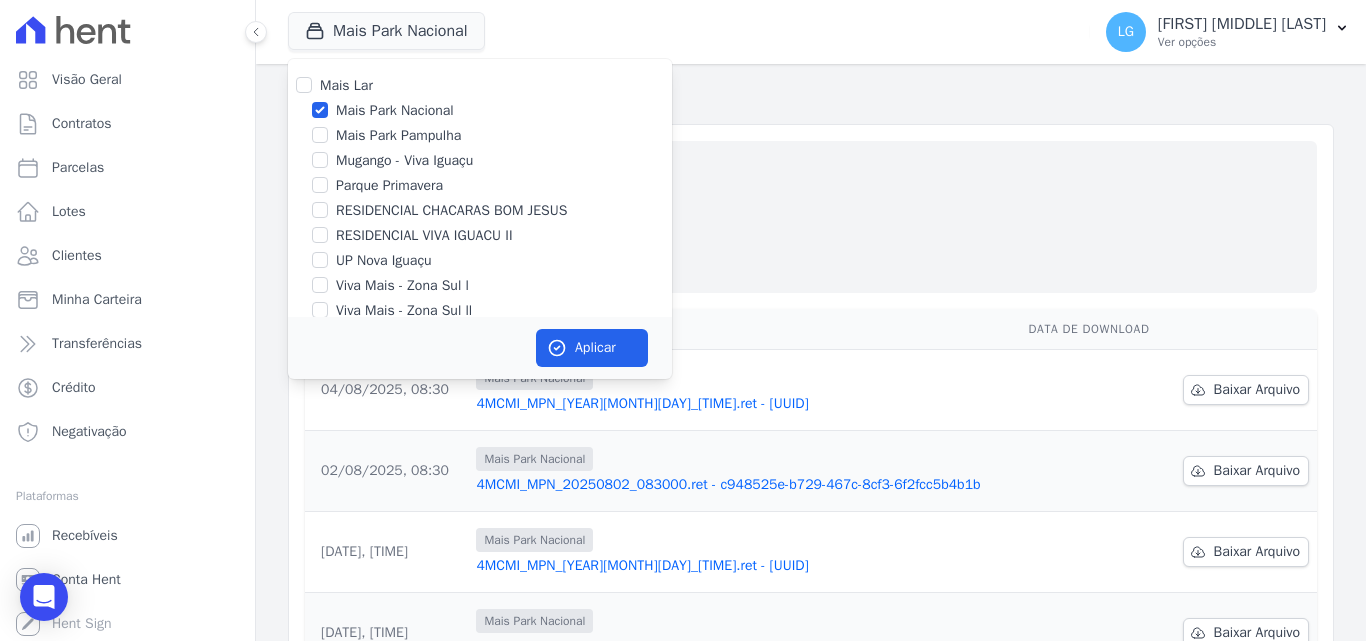 click on "Mais Park Nacional" at bounding box center (395, 110) 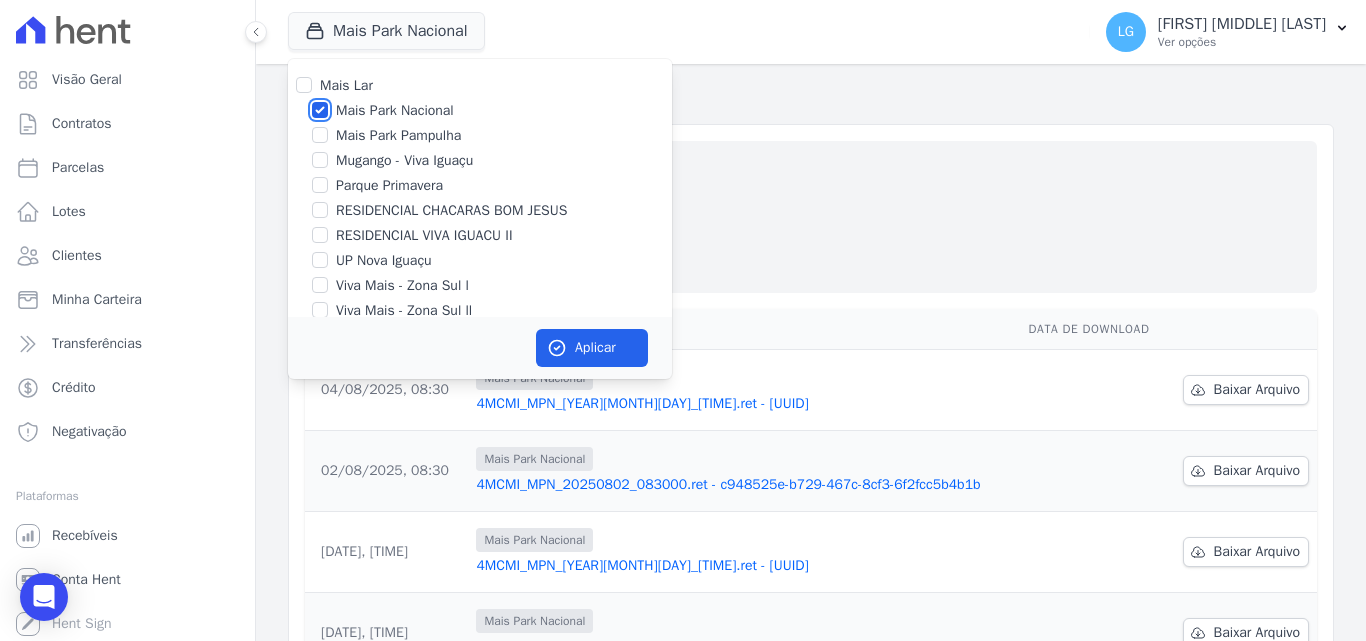 click on "Mais Park Nacional" at bounding box center [320, 110] 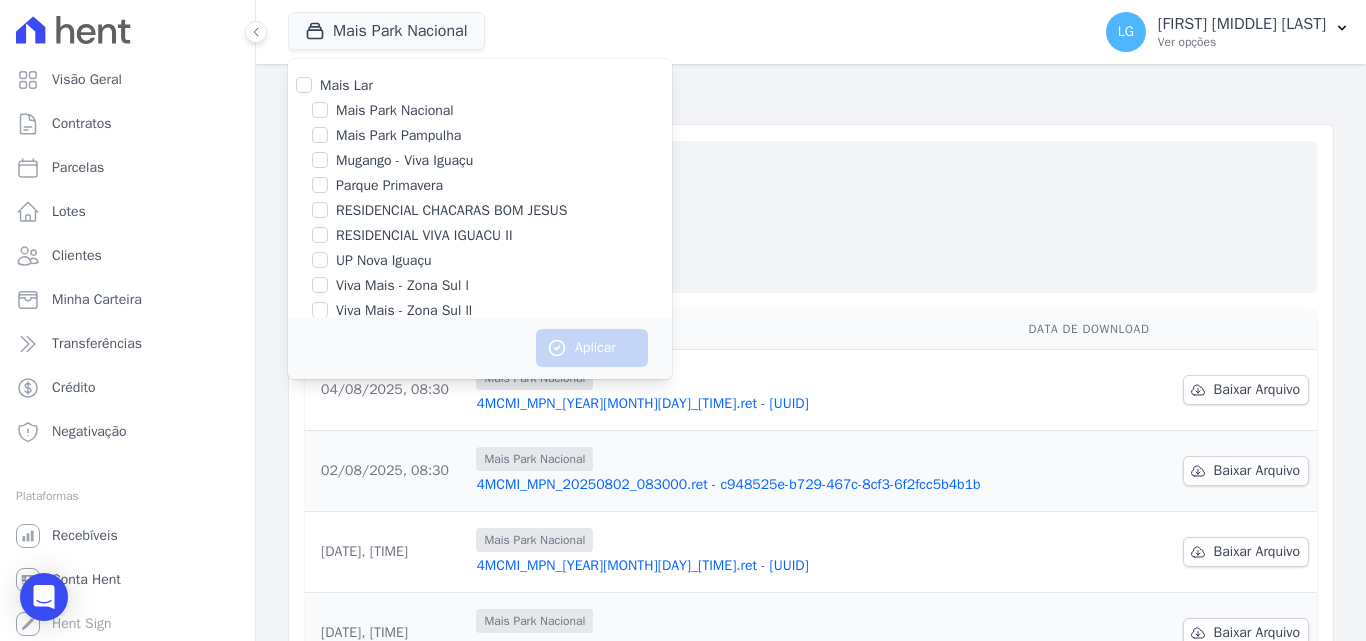 click on "Mais Park Pampulha" at bounding box center (398, 135) 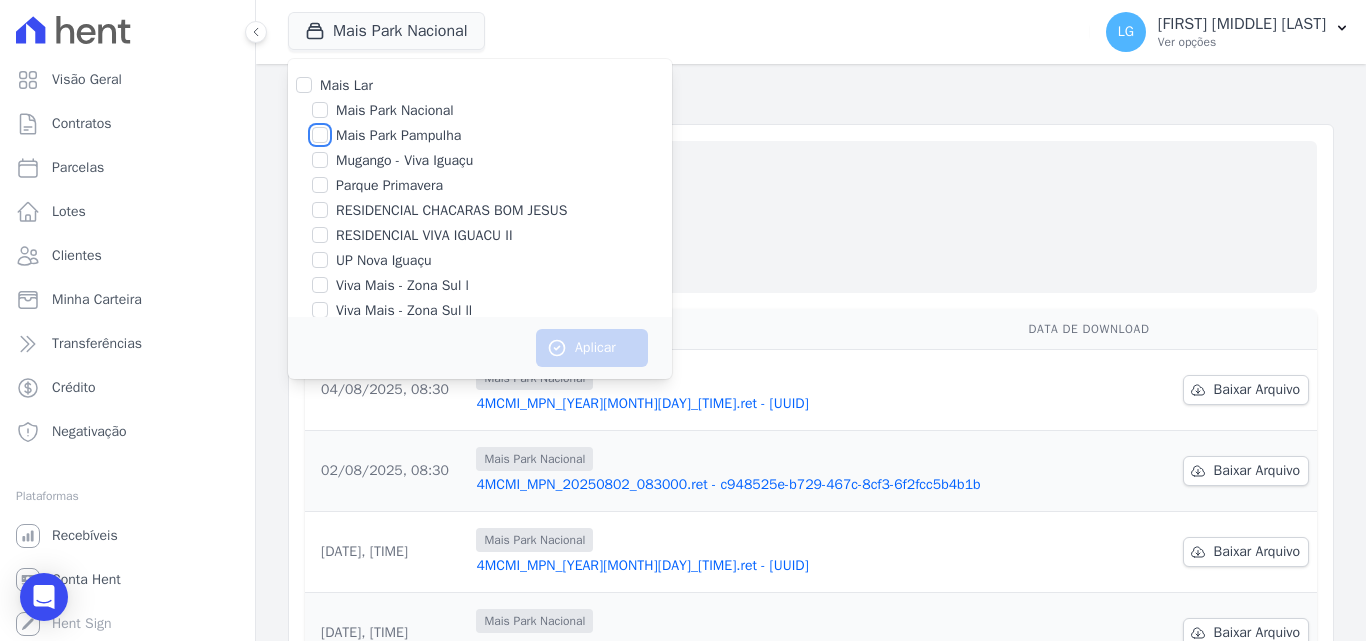 click on "Mais Park Pampulha" at bounding box center [320, 135] 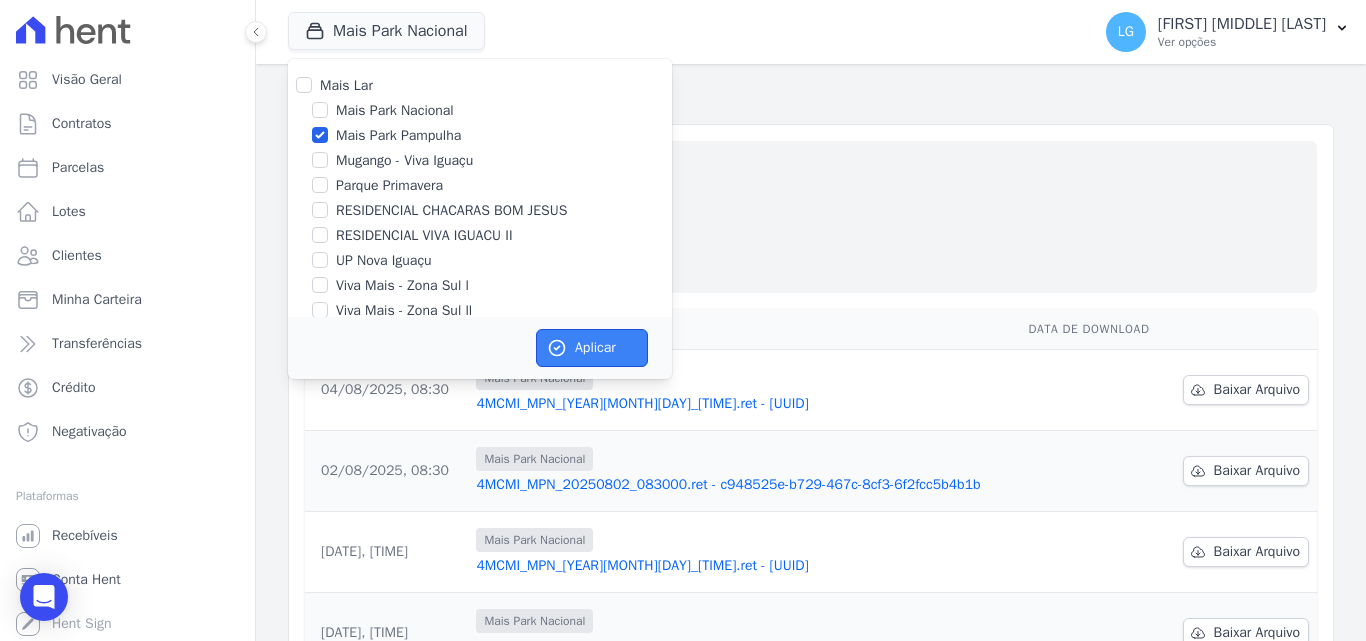 click on "Aplicar" at bounding box center (592, 348) 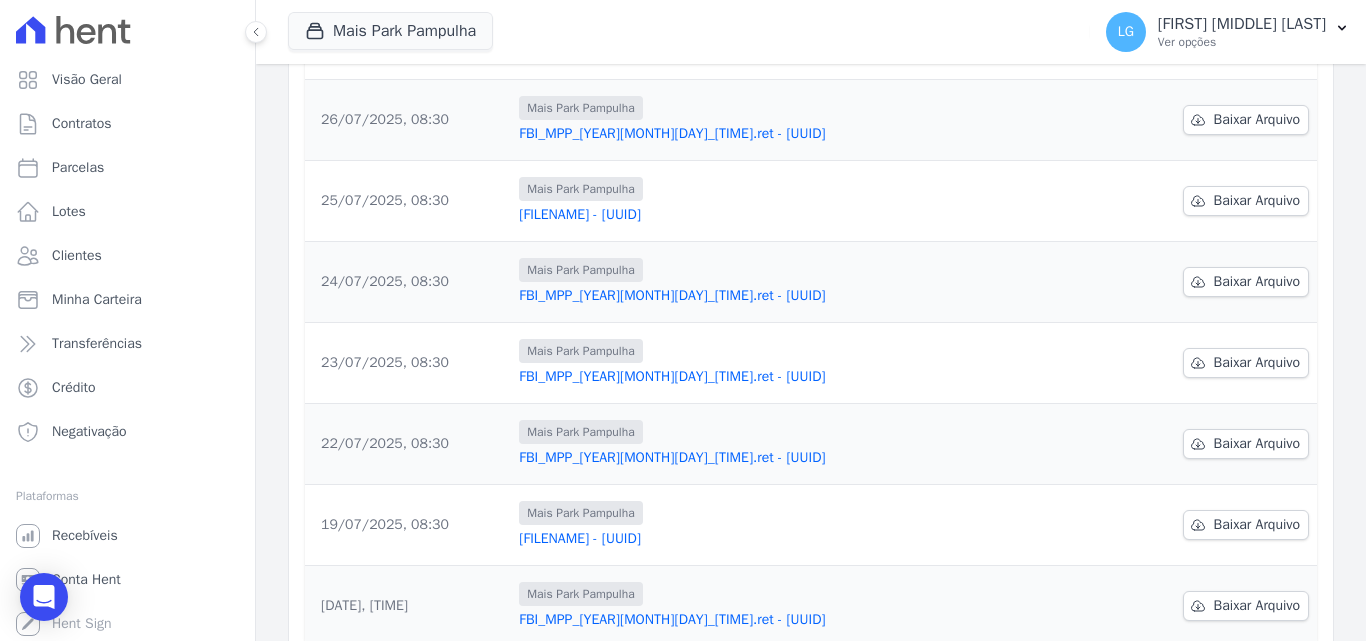 scroll, scrollTop: 623, scrollLeft: 0, axis: vertical 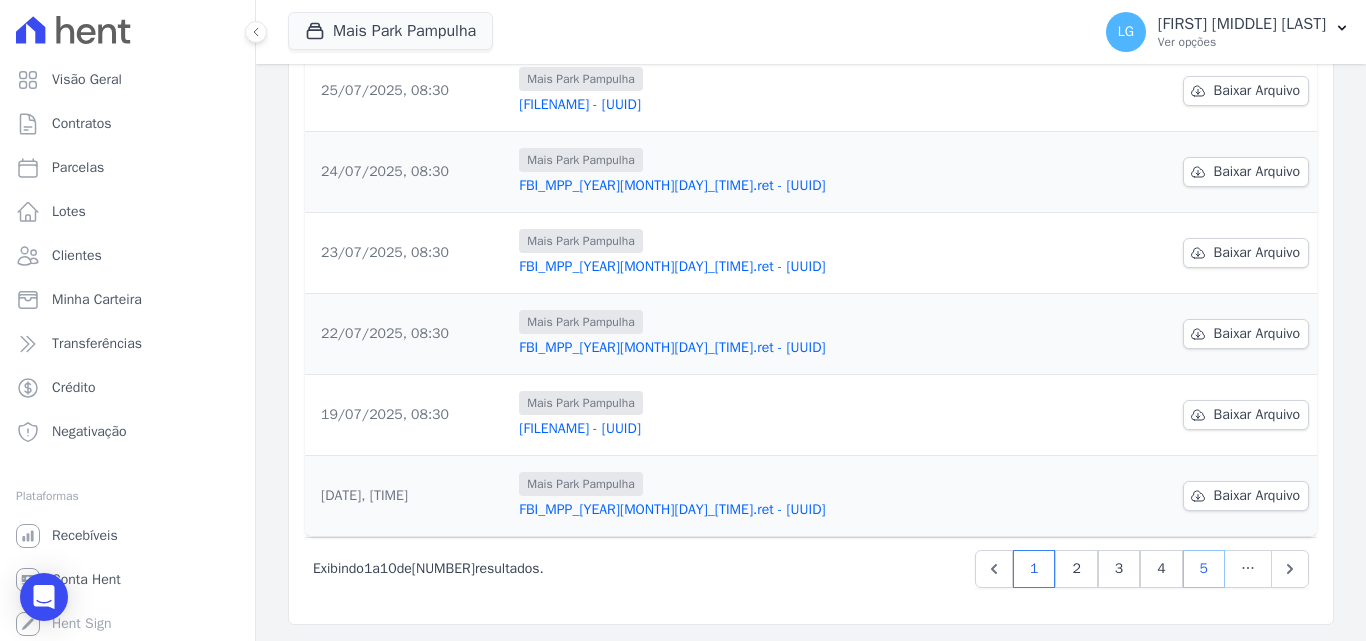 click on "5" at bounding box center [1204, 569] 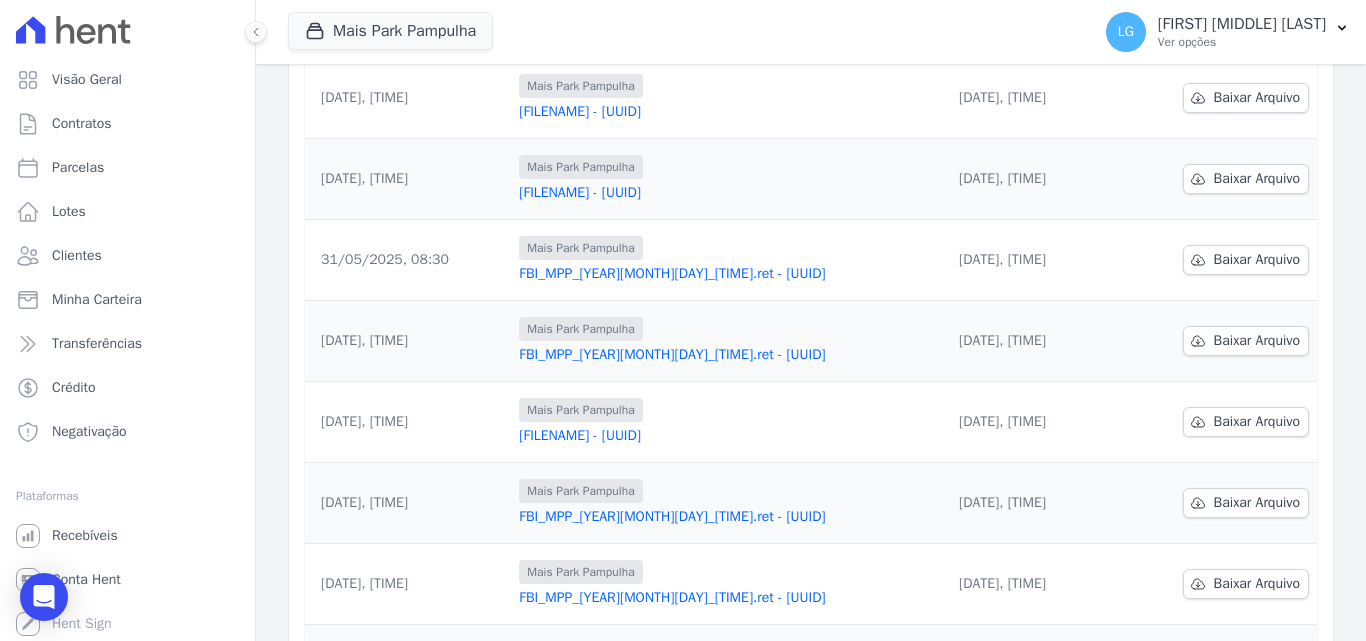 scroll, scrollTop: 600, scrollLeft: 0, axis: vertical 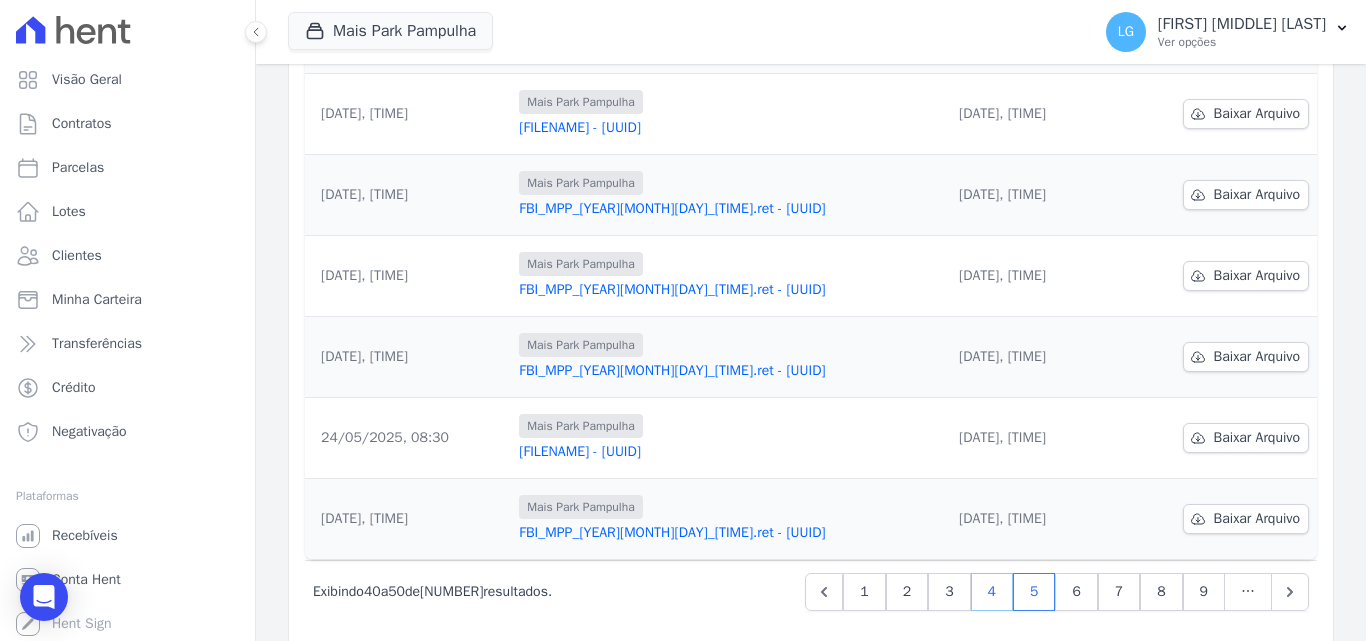 click on "4" at bounding box center [992, 592] 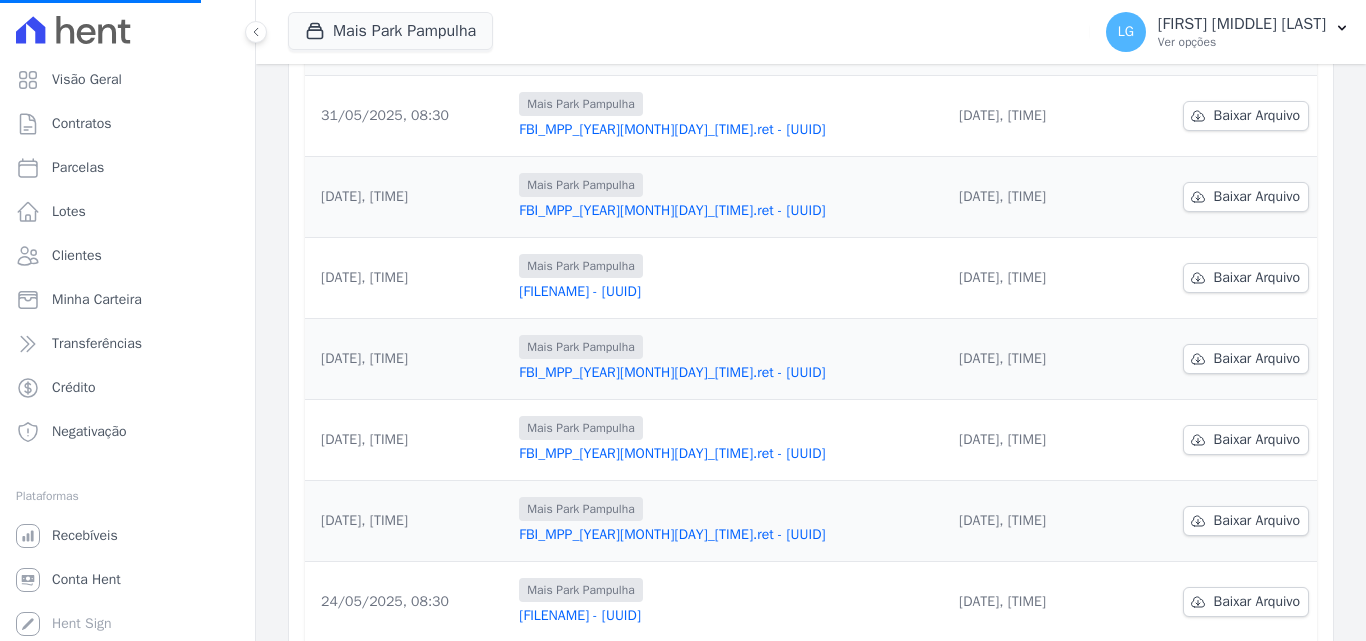 scroll, scrollTop: 200, scrollLeft: 0, axis: vertical 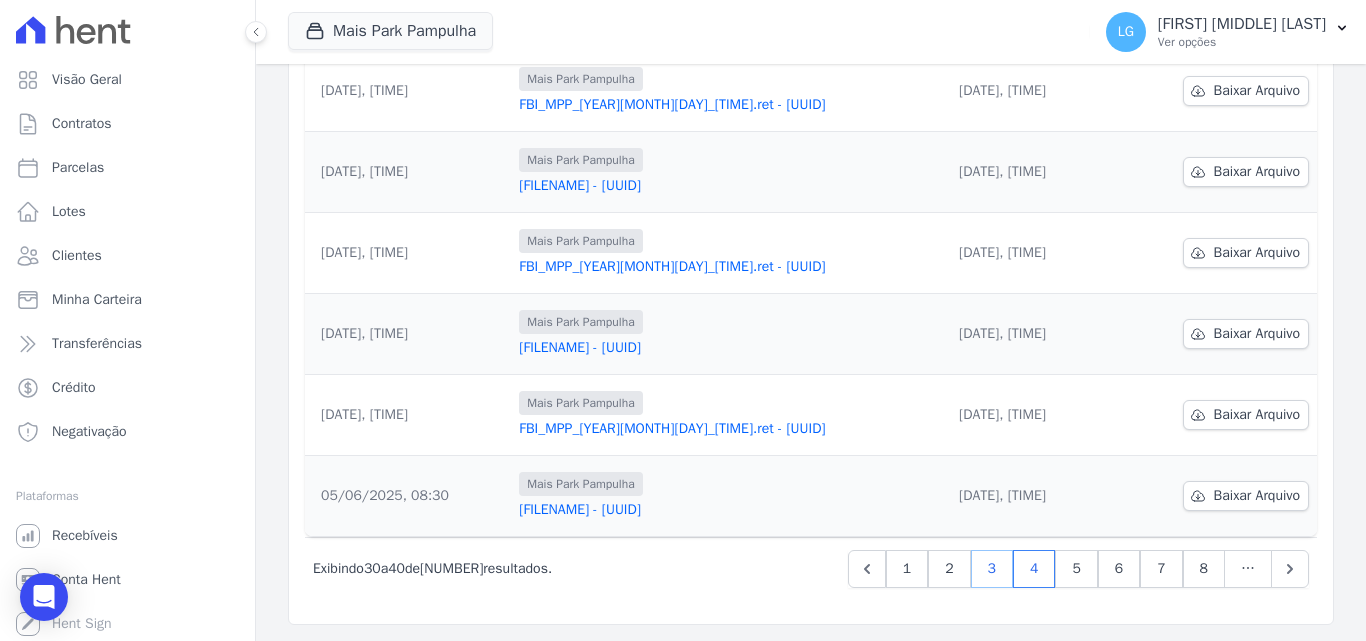 click on "3" at bounding box center (992, 569) 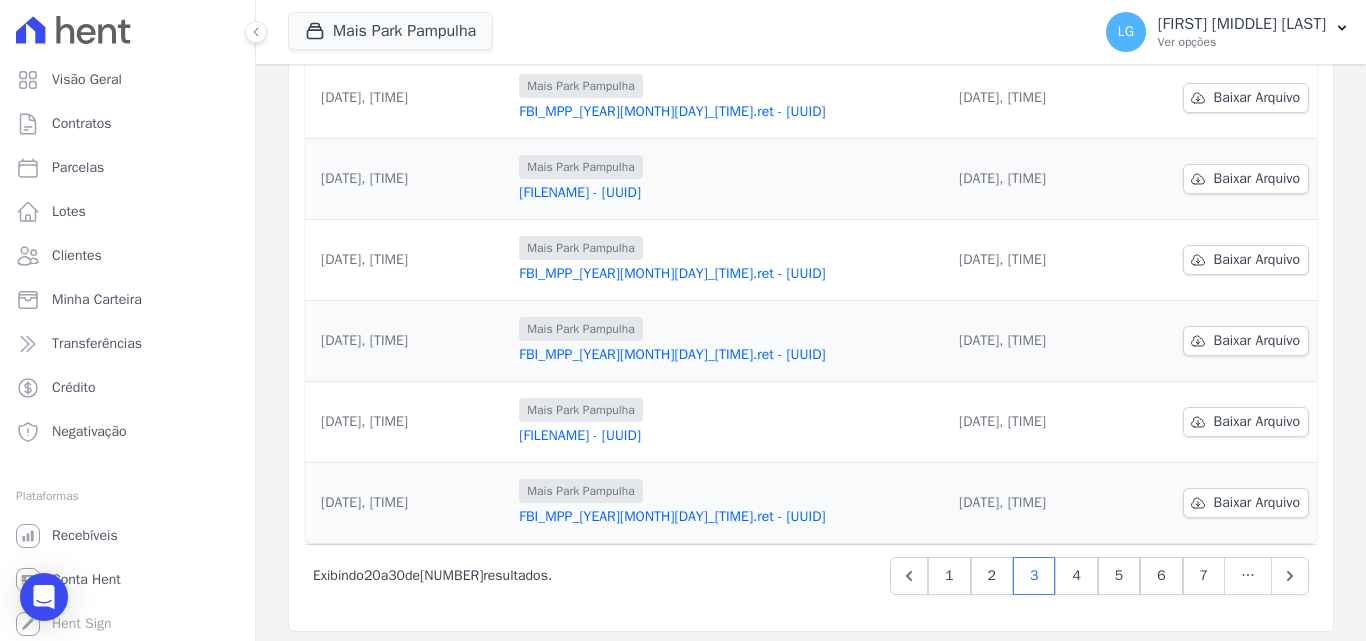 scroll, scrollTop: 623, scrollLeft: 0, axis: vertical 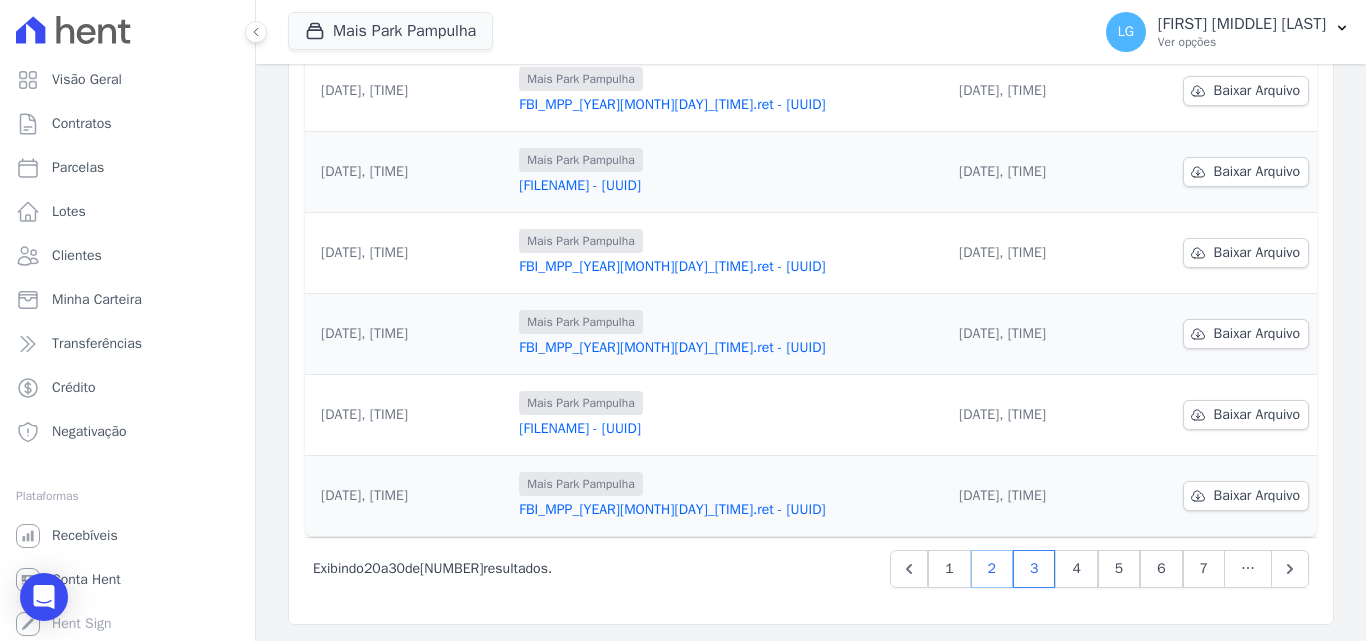 click on "2" at bounding box center (992, 569) 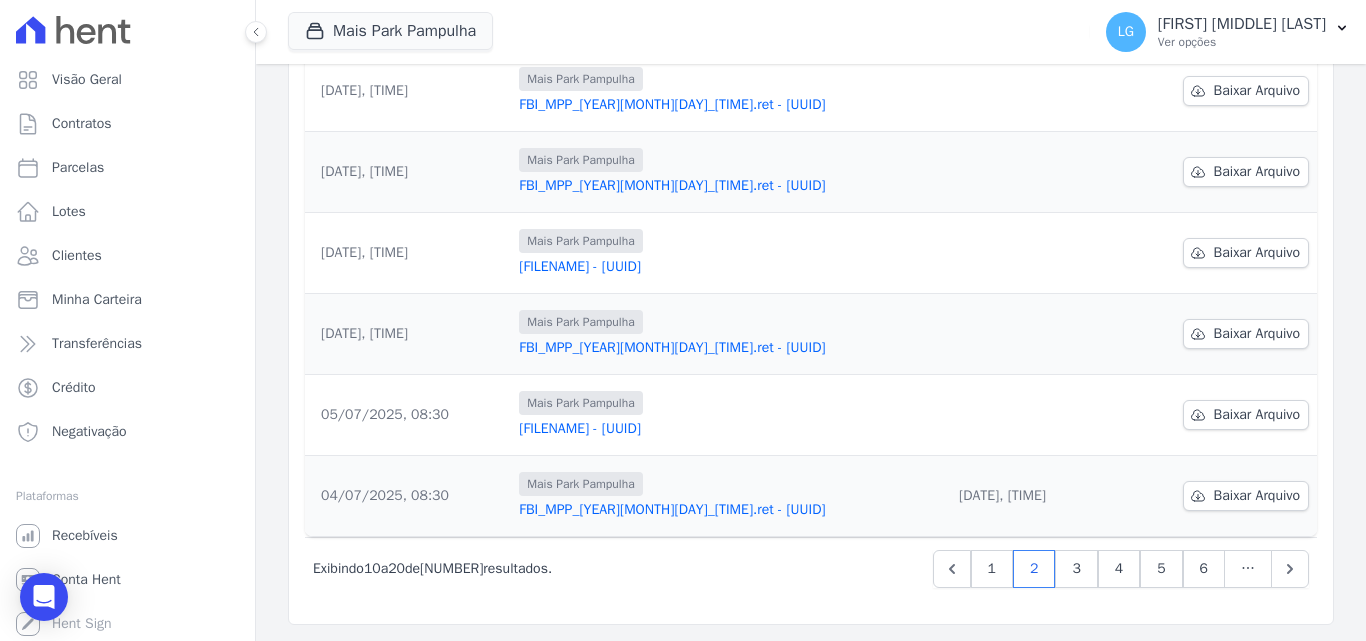 scroll, scrollTop: 523, scrollLeft: 0, axis: vertical 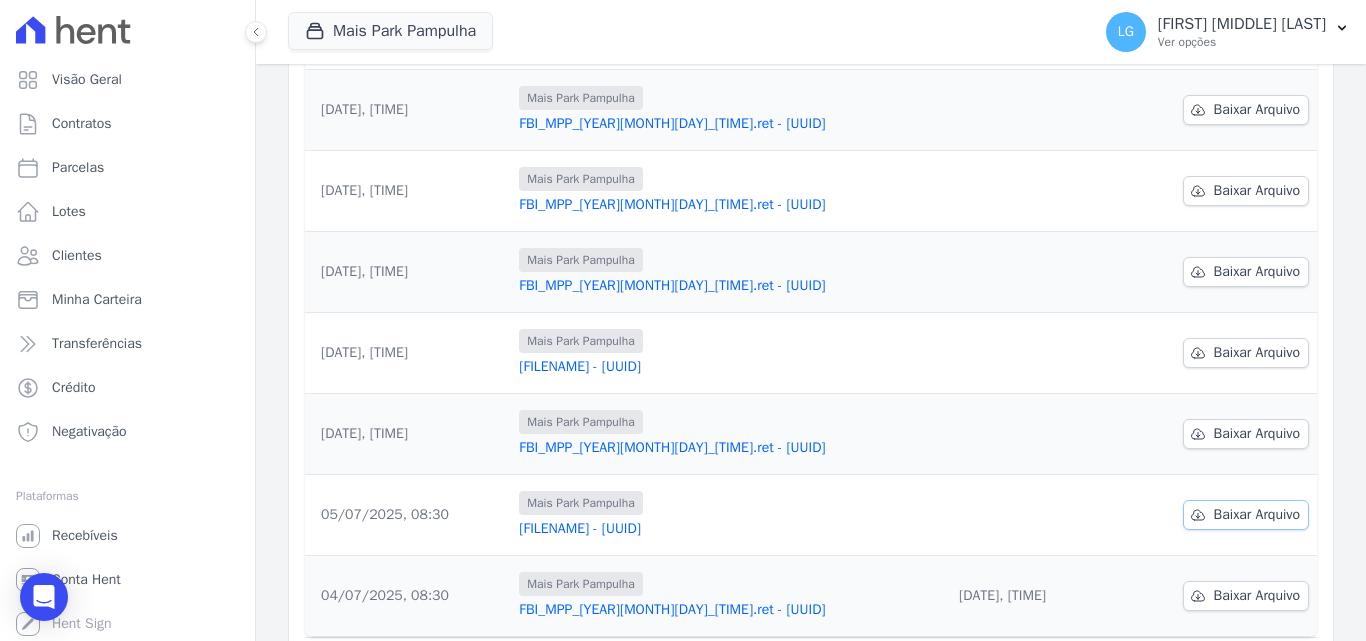 click on "Baixar Arquivo" at bounding box center (1257, 515) 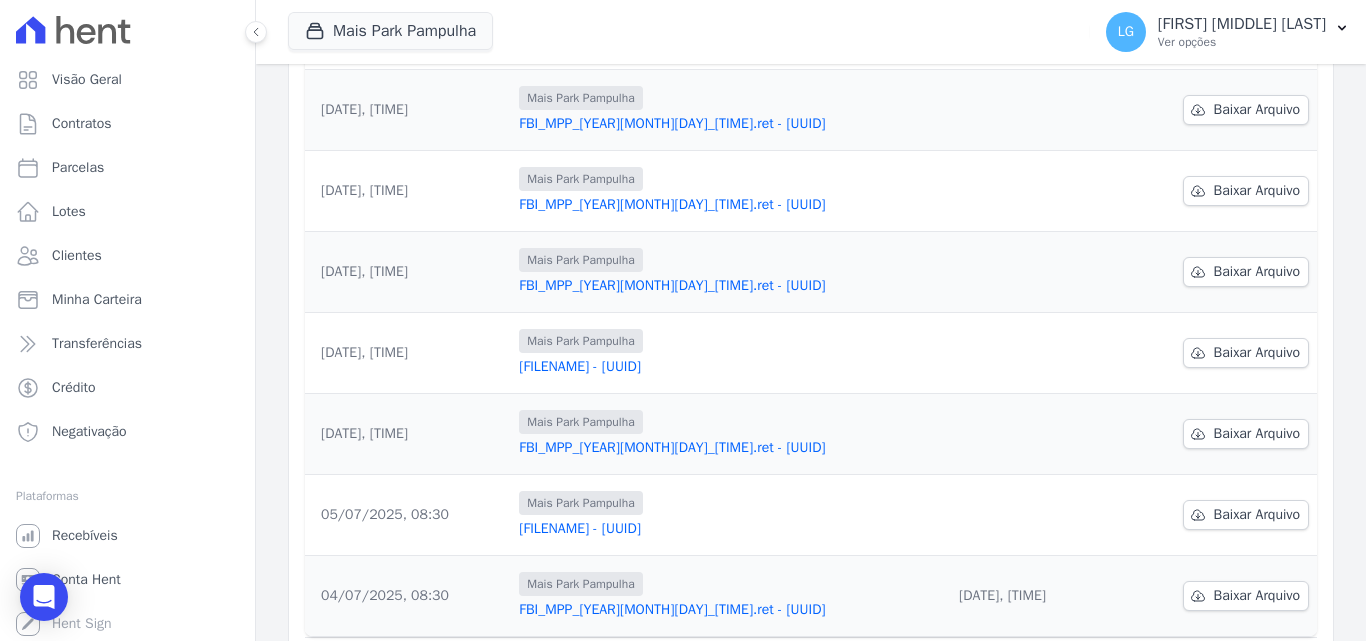 click on "Data da Exportação
Arquivo
Data de Download
[DATE], [TIME]
[LOCATION]
[FILENAME] -
[UUID]
Baixar Arquivo
[DATE], [TIME]" at bounding box center (811, 211) 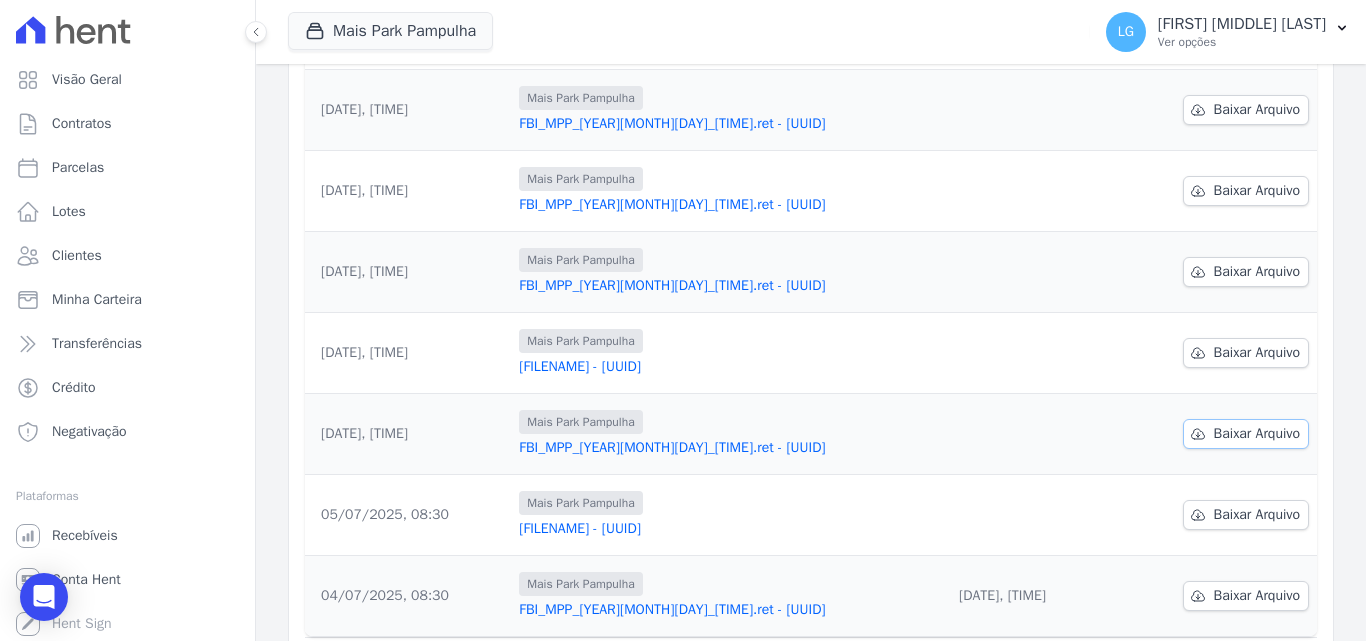 click on "Baixar Arquivo" at bounding box center [1257, 434] 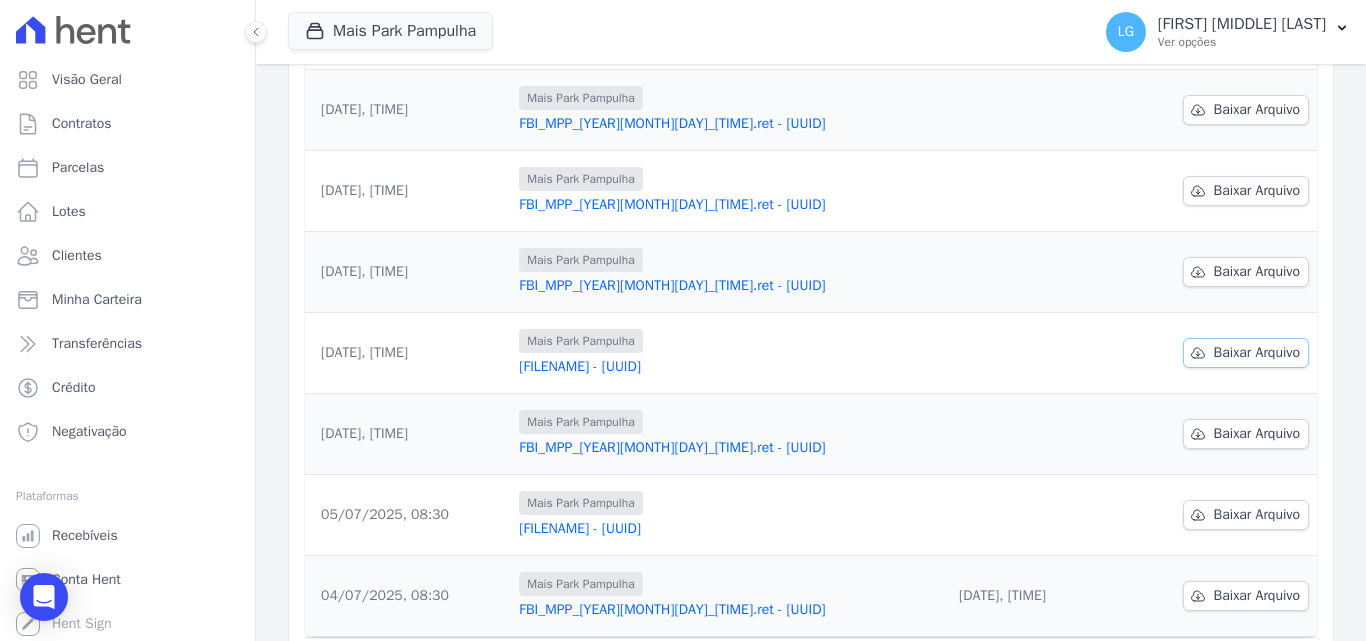 click on "Baixar Arquivo" at bounding box center (1257, 353) 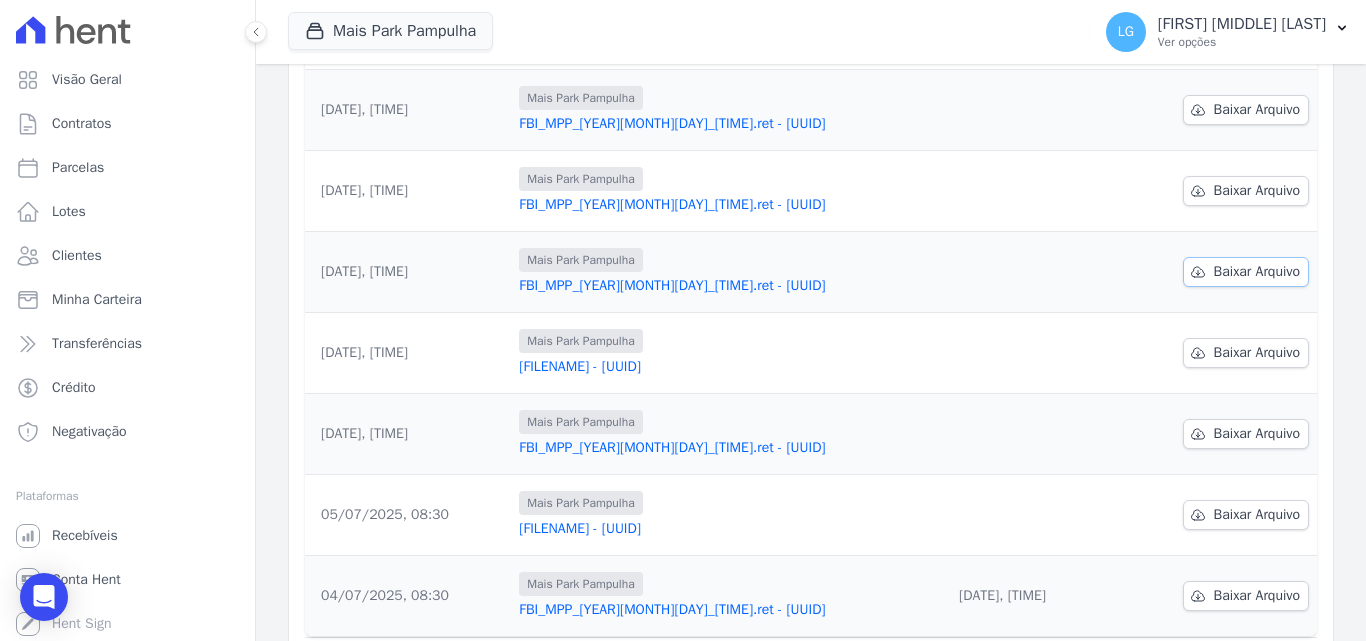 click on "Baixar Arquivo" at bounding box center [1257, 272] 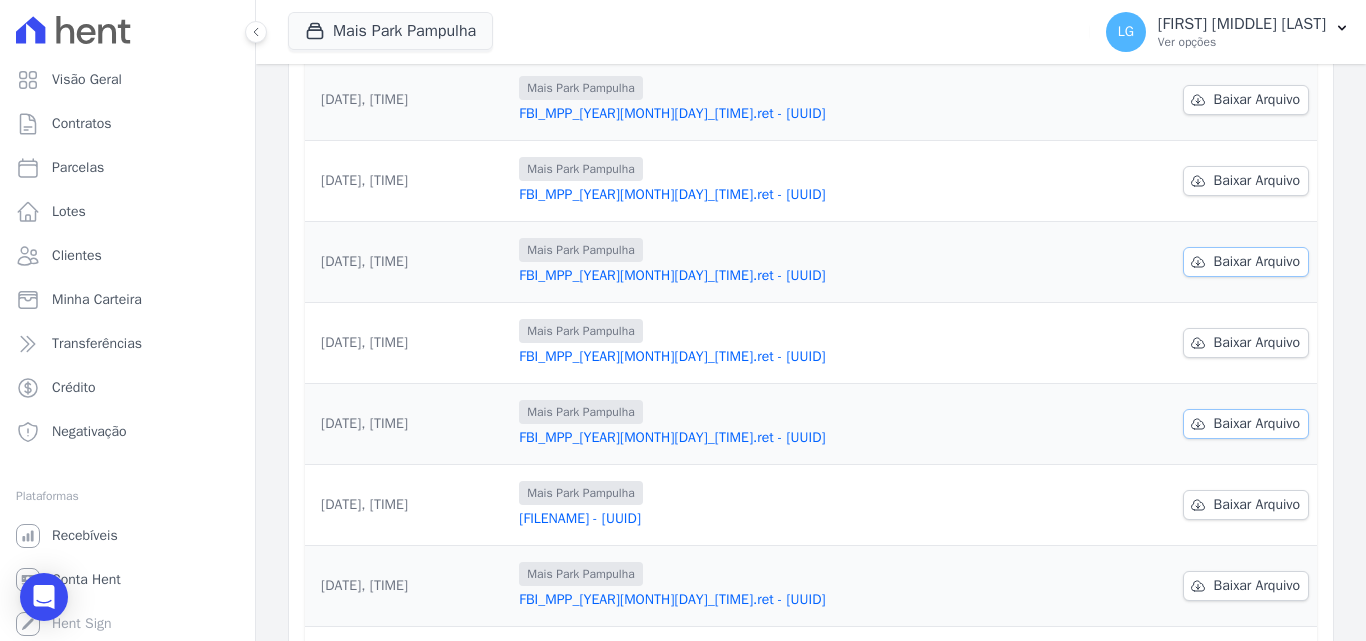 scroll, scrollTop: 323, scrollLeft: 0, axis: vertical 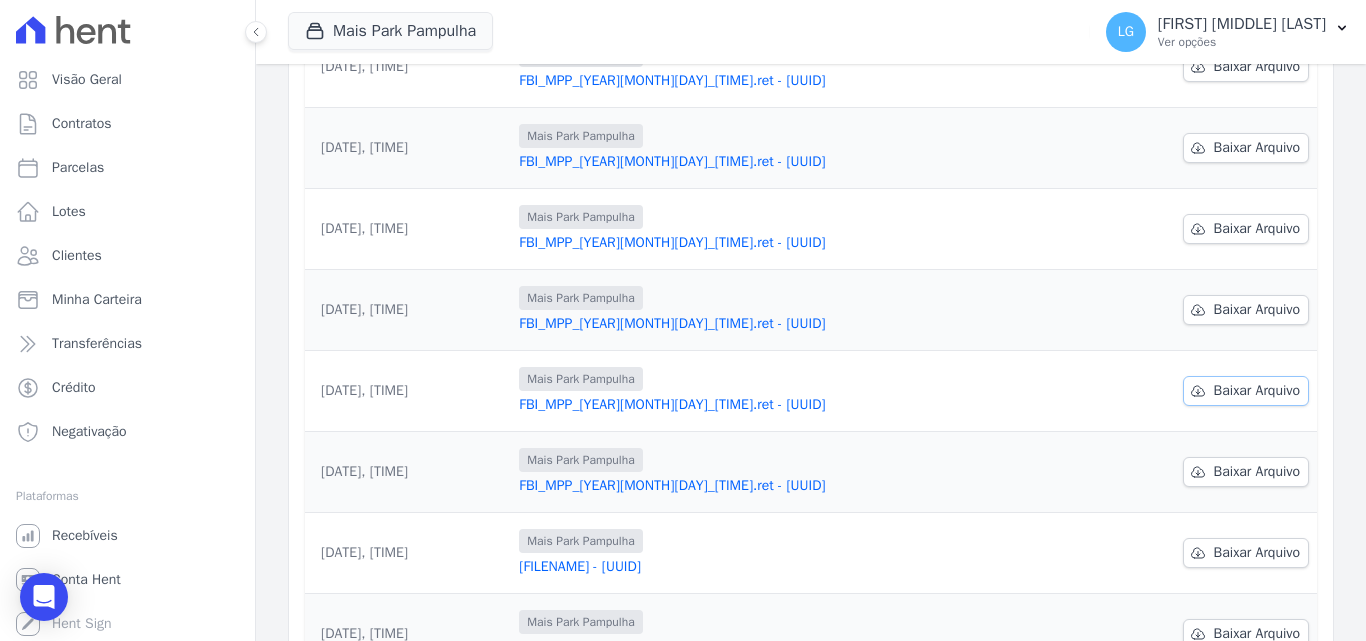 click on "Baixar Arquivo" at bounding box center (1257, 391) 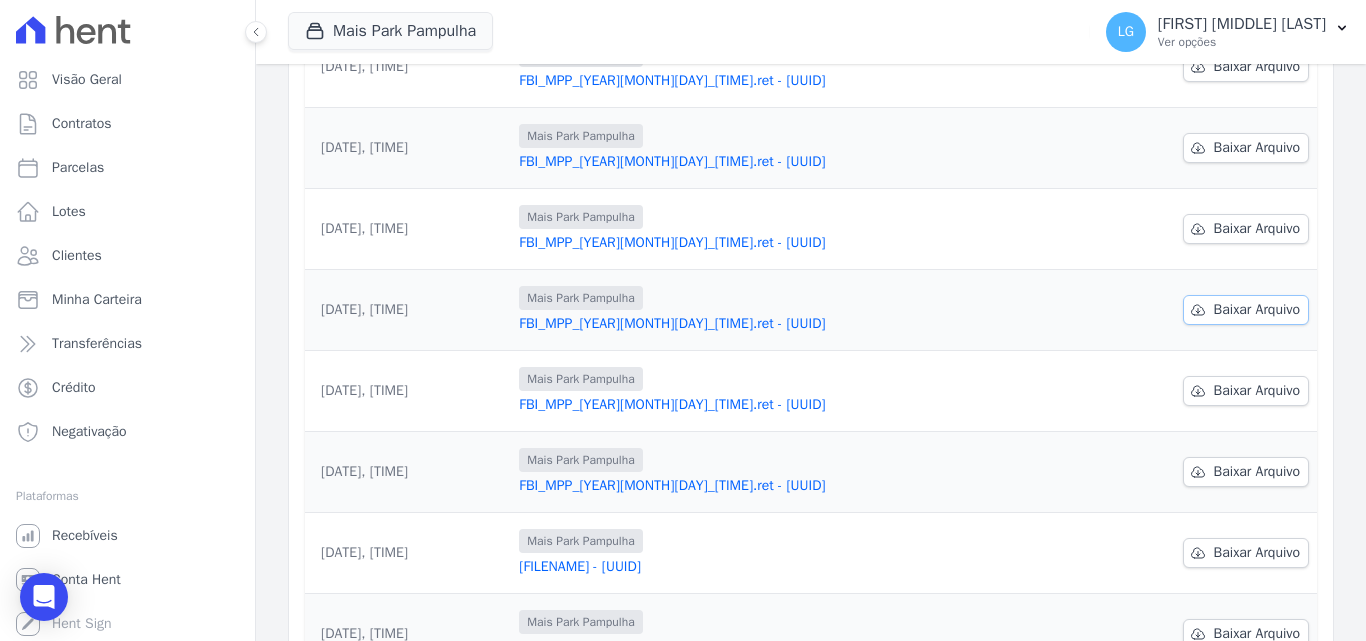 click on "Baixar Arquivo" at bounding box center [1257, 310] 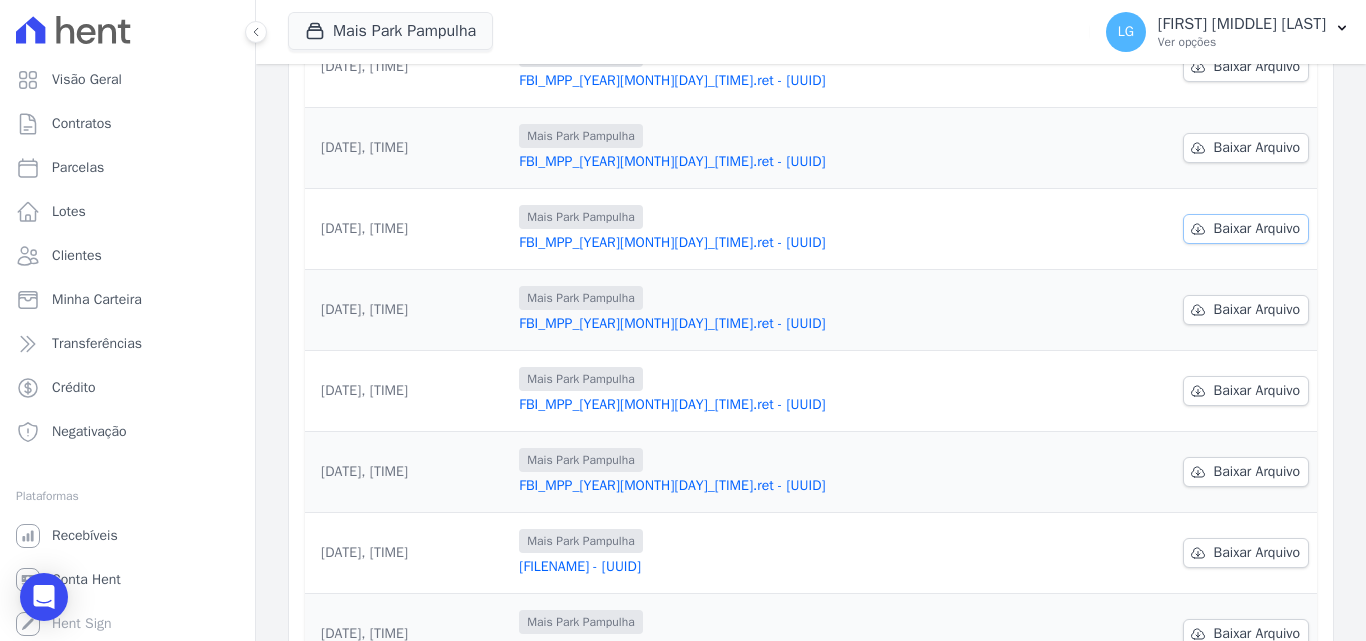 click on "Baixar Arquivo" at bounding box center (1257, 229) 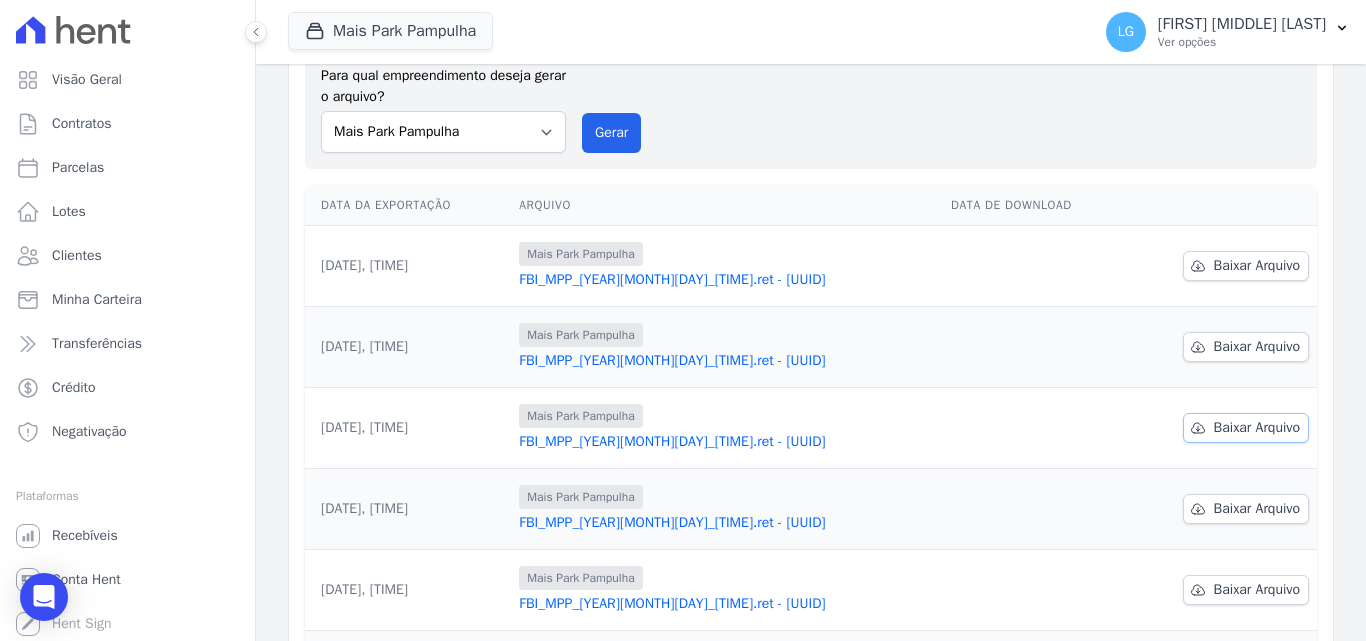 scroll, scrollTop: 123, scrollLeft: 0, axis: vertical 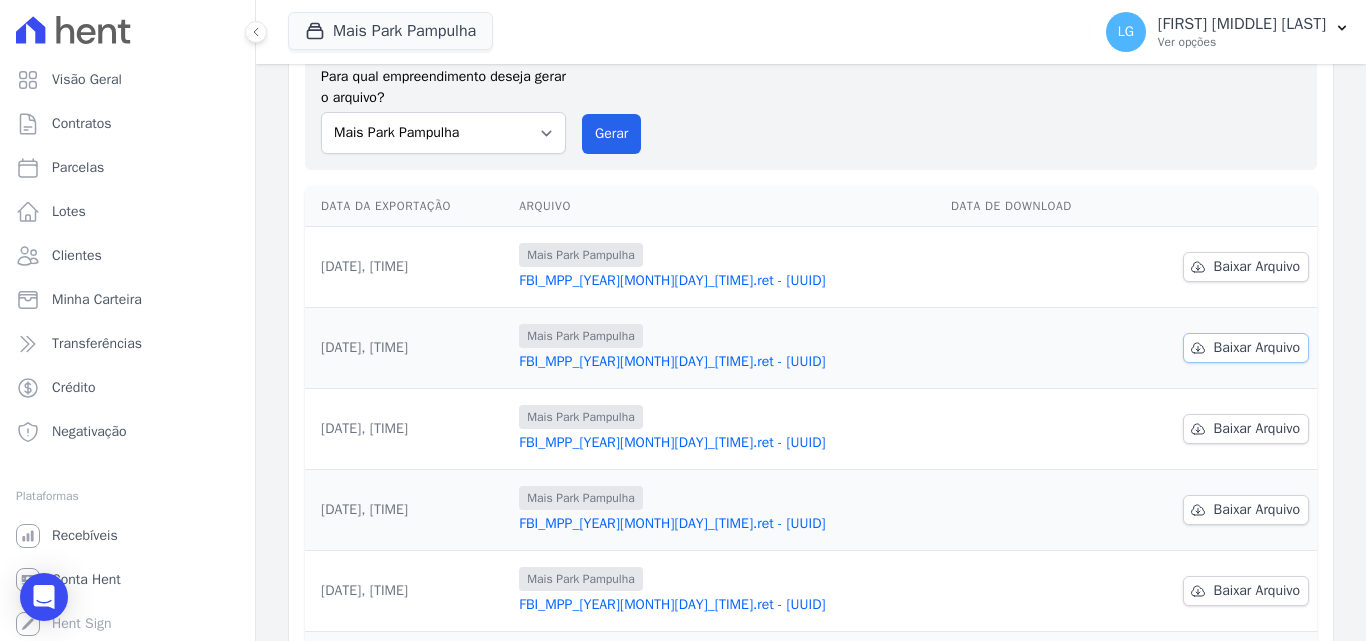 click on "Baixar Arquivo" at bounding box center (1257, 348) 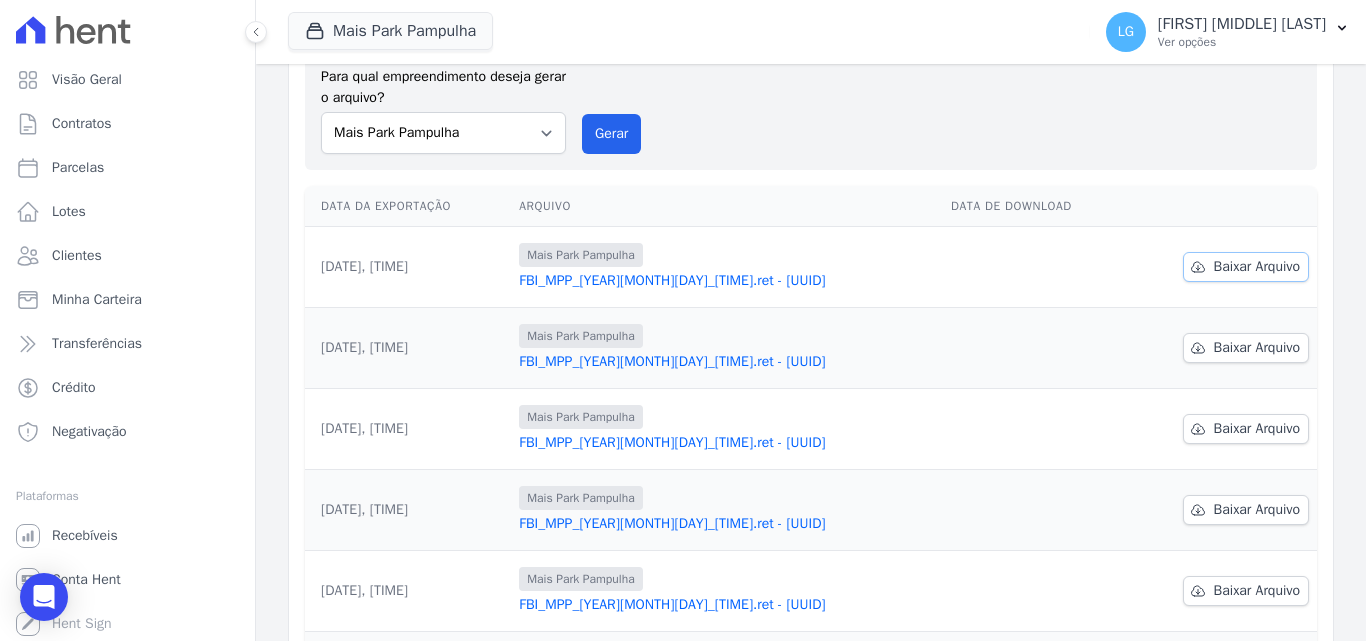 click on "Baixar Arquivo" at bounding box center (1257, 267) 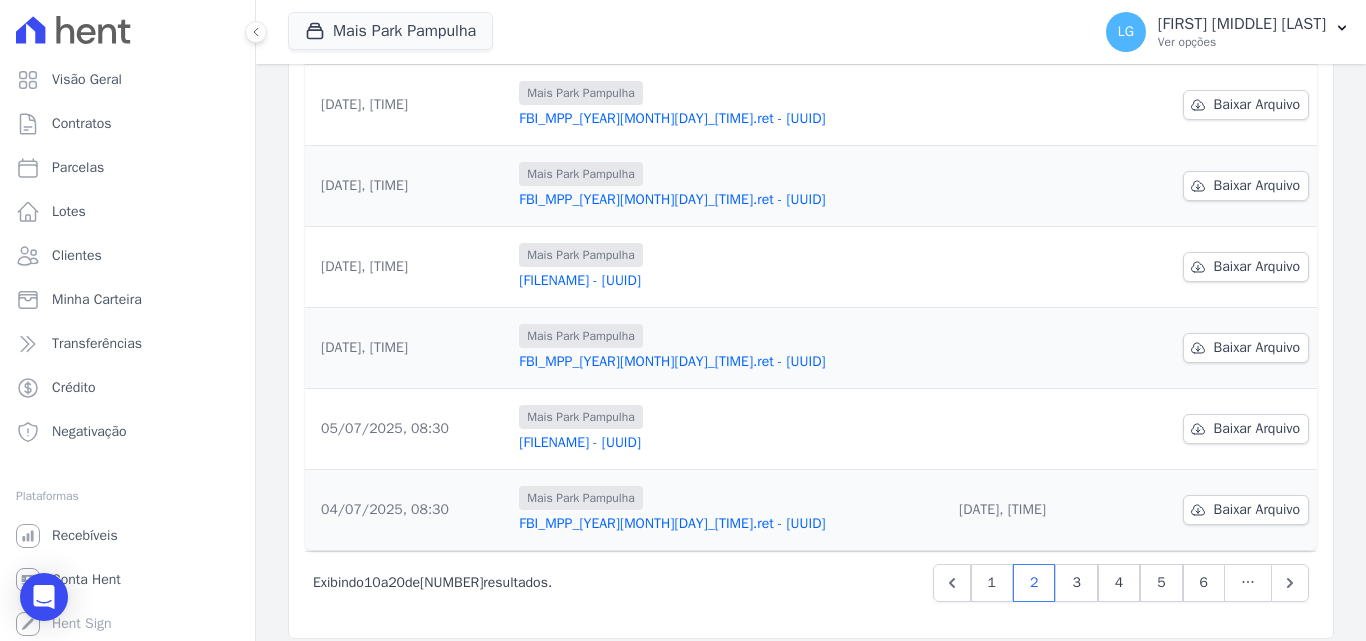 scroll, scrollTop: 623, scrollLeft: 0, axis: vertical 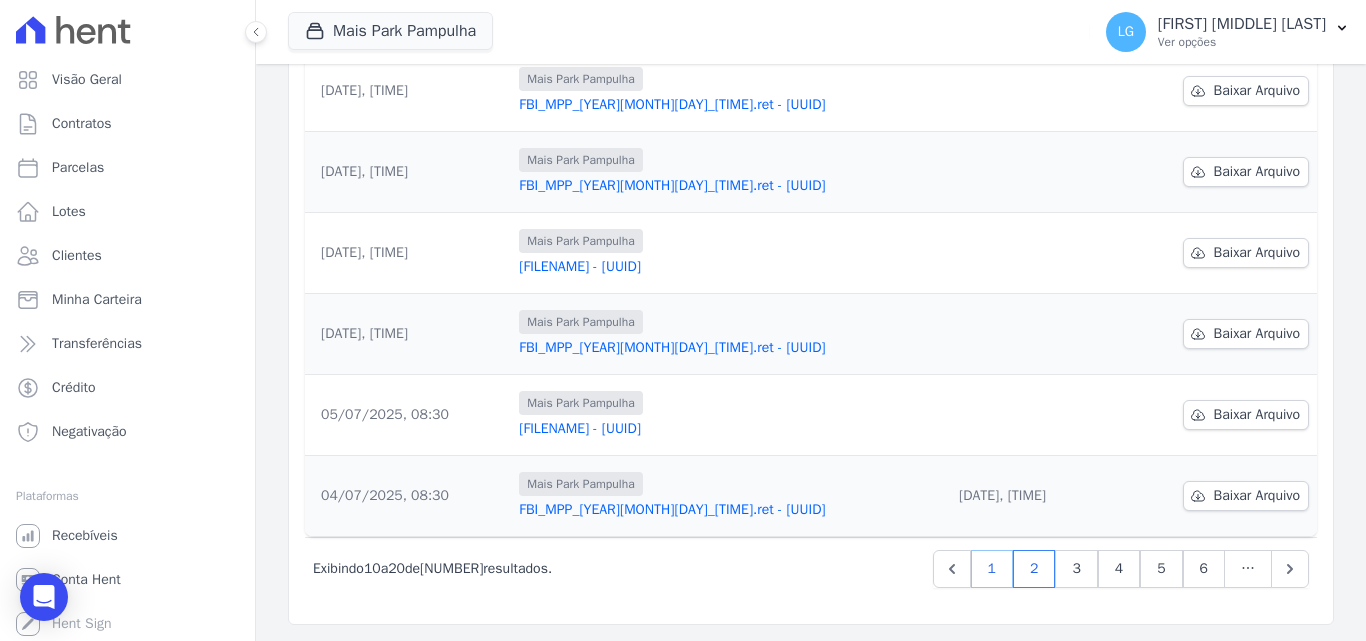 click on "1" at bounding box center [992, 569] 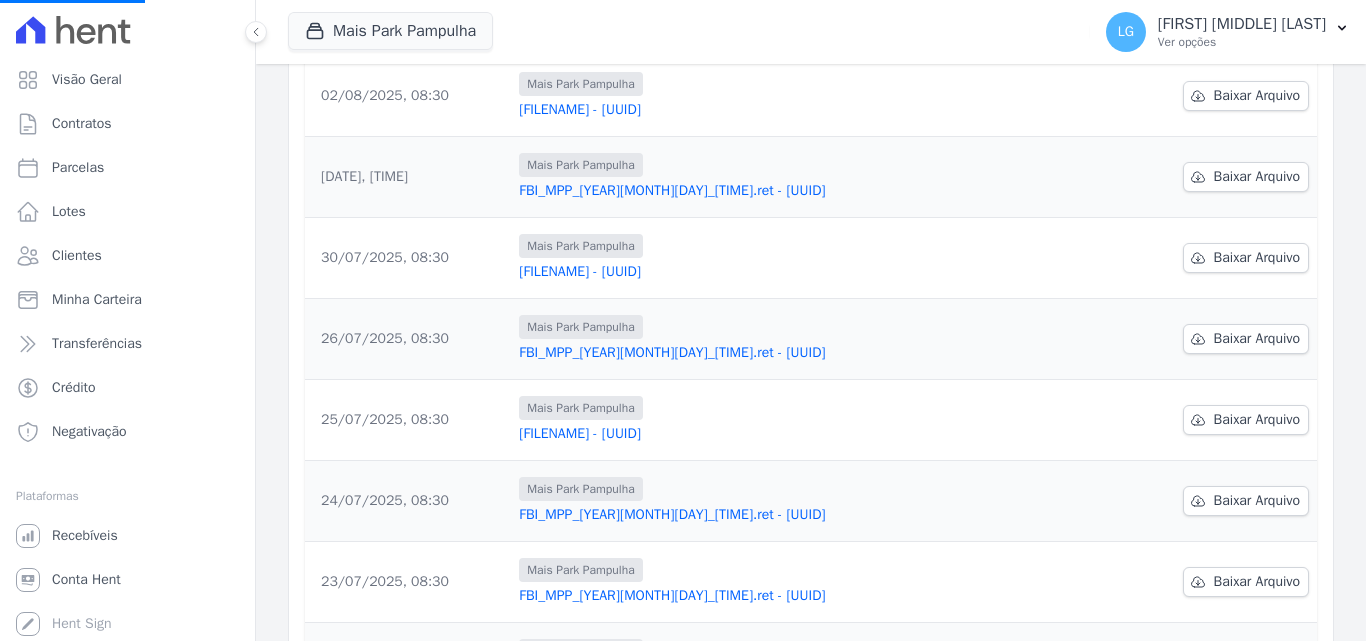 scroll, scrollTop: 300, scrollLeft: 0, axis: vertical 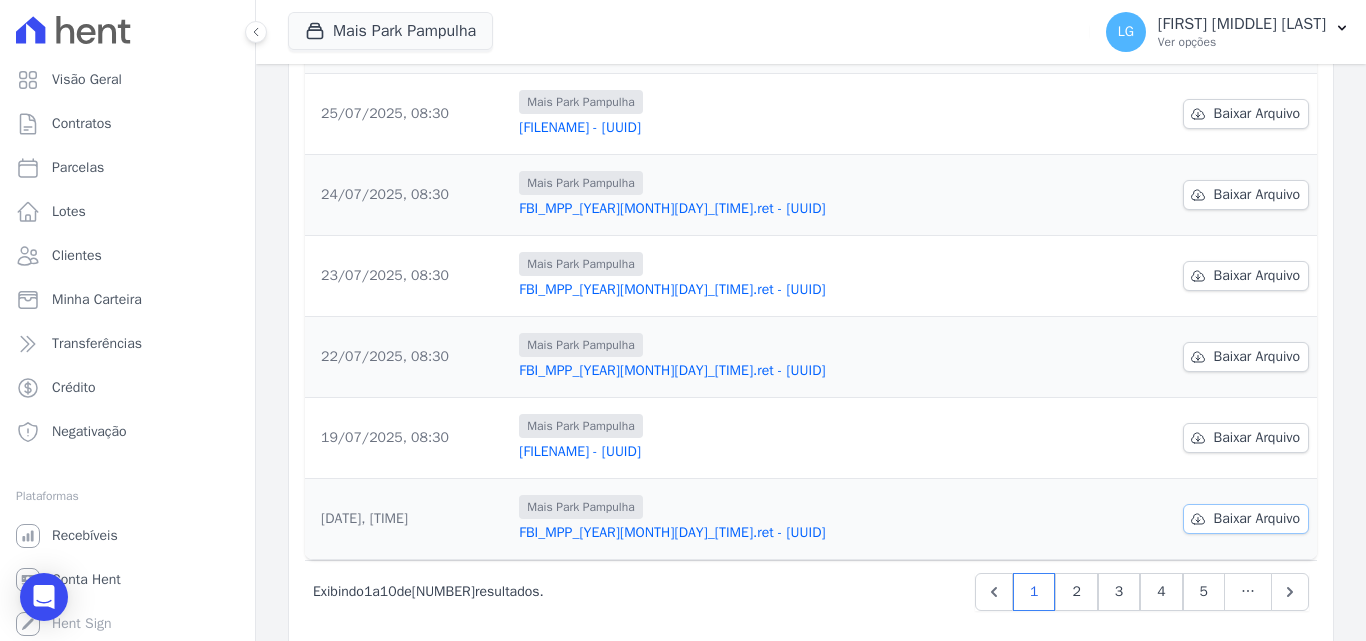 click on "Baixar Arquivo" at bounding box center [1257, 519] 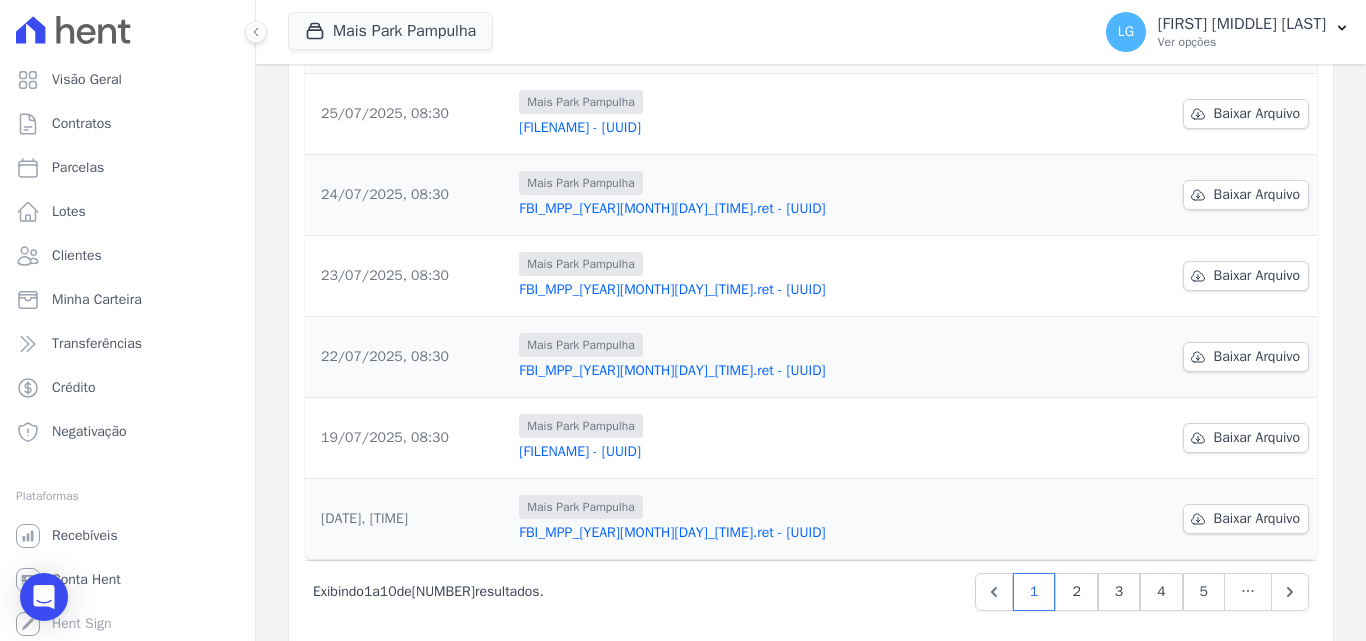 drag, startPoint x: 1320, startPoint y: 433, endPoint x: 1308, endPoint y: 433, distance: 12 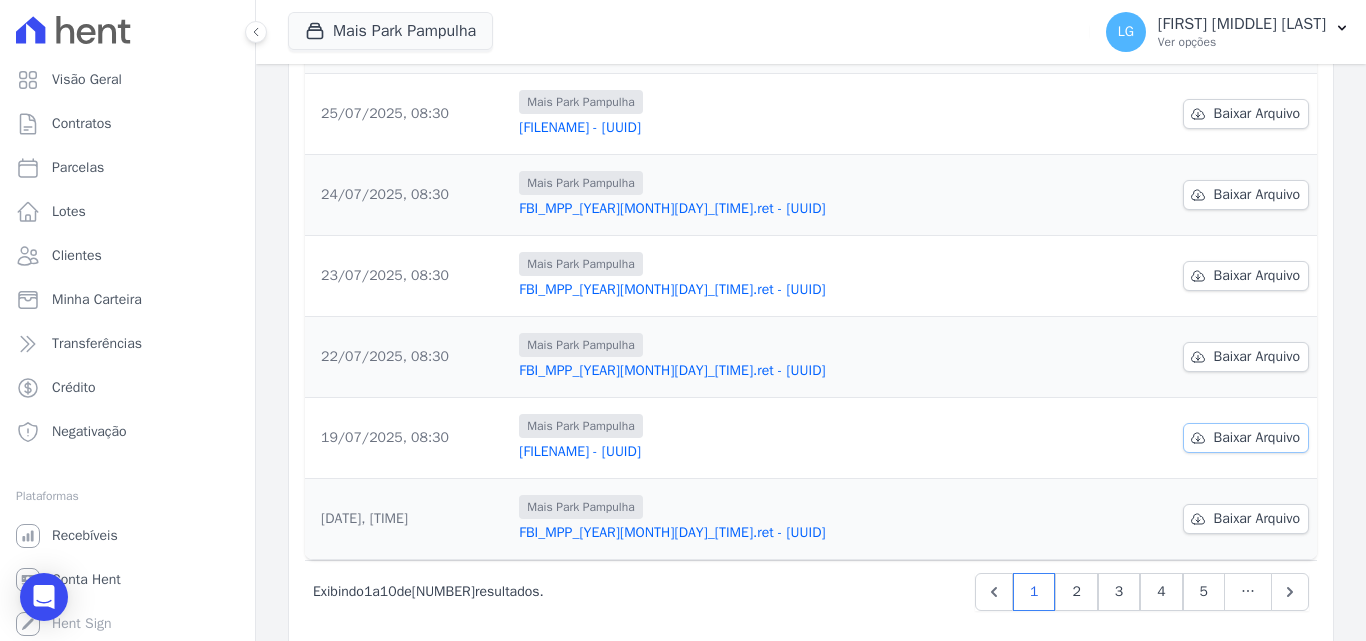 click on "Baixar Arquivo" at bounding box center [1257, 438] 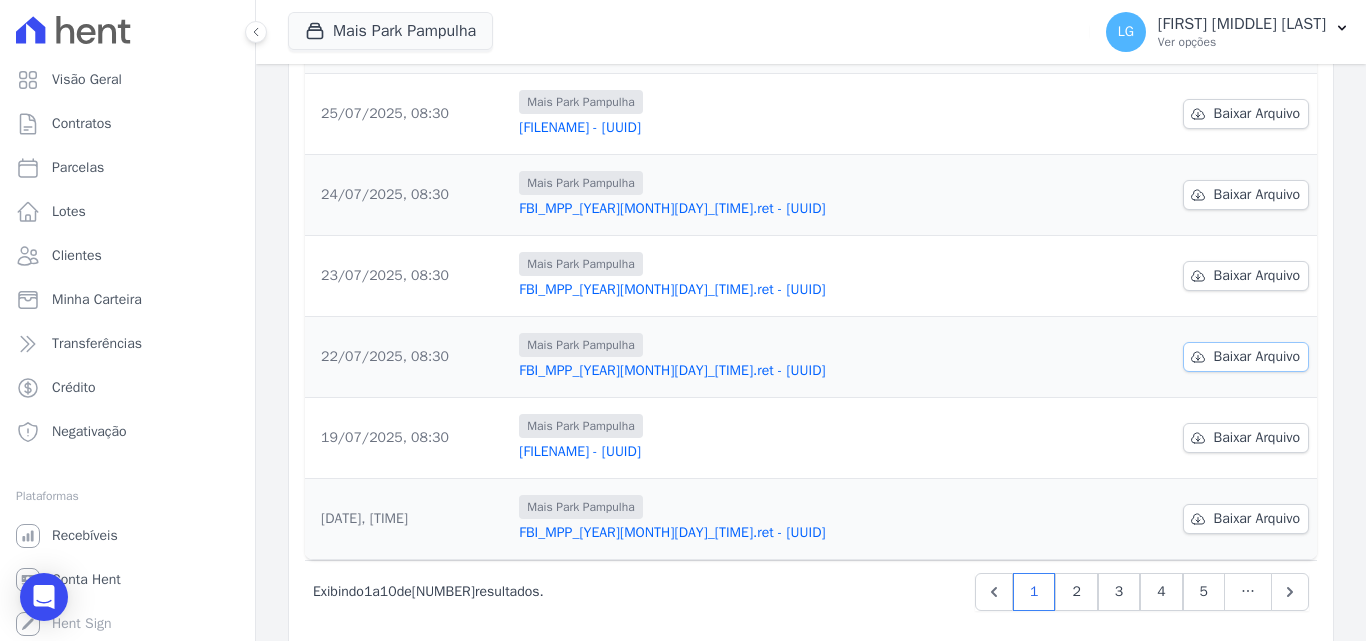 click on "Baixar Arquivo" at bounding box center [1257, 357] 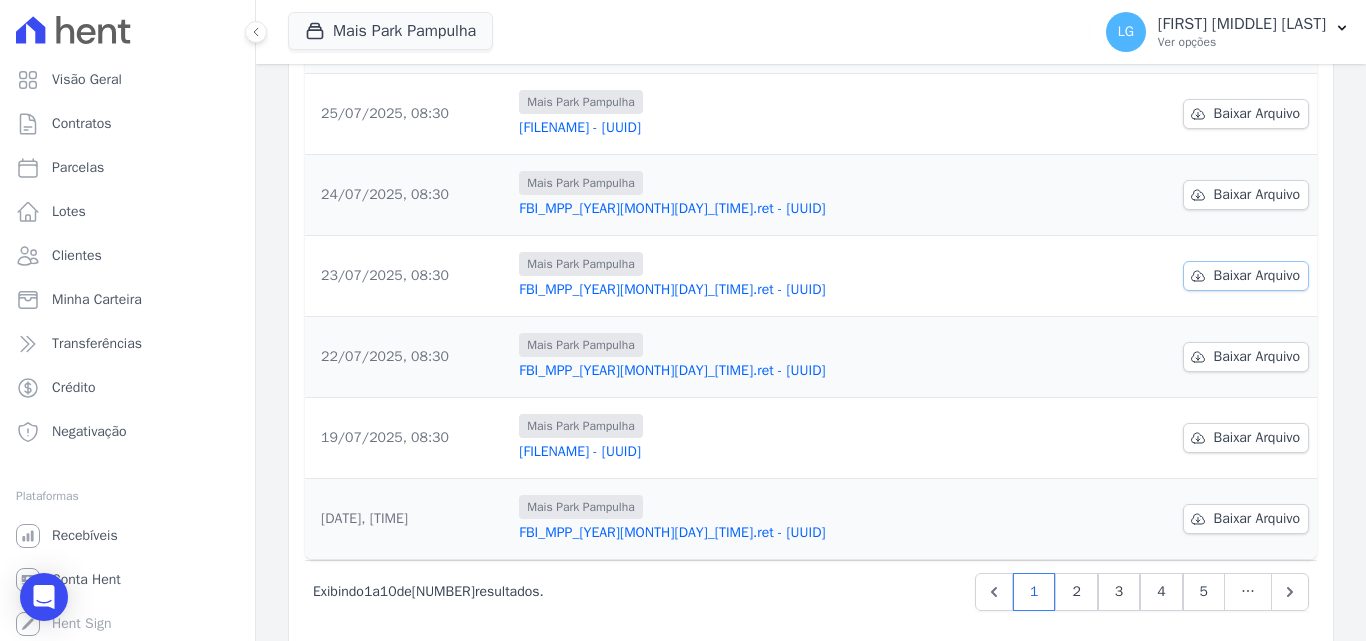 click on "Baixar Arquivo" at bounding box center [1257, 276] 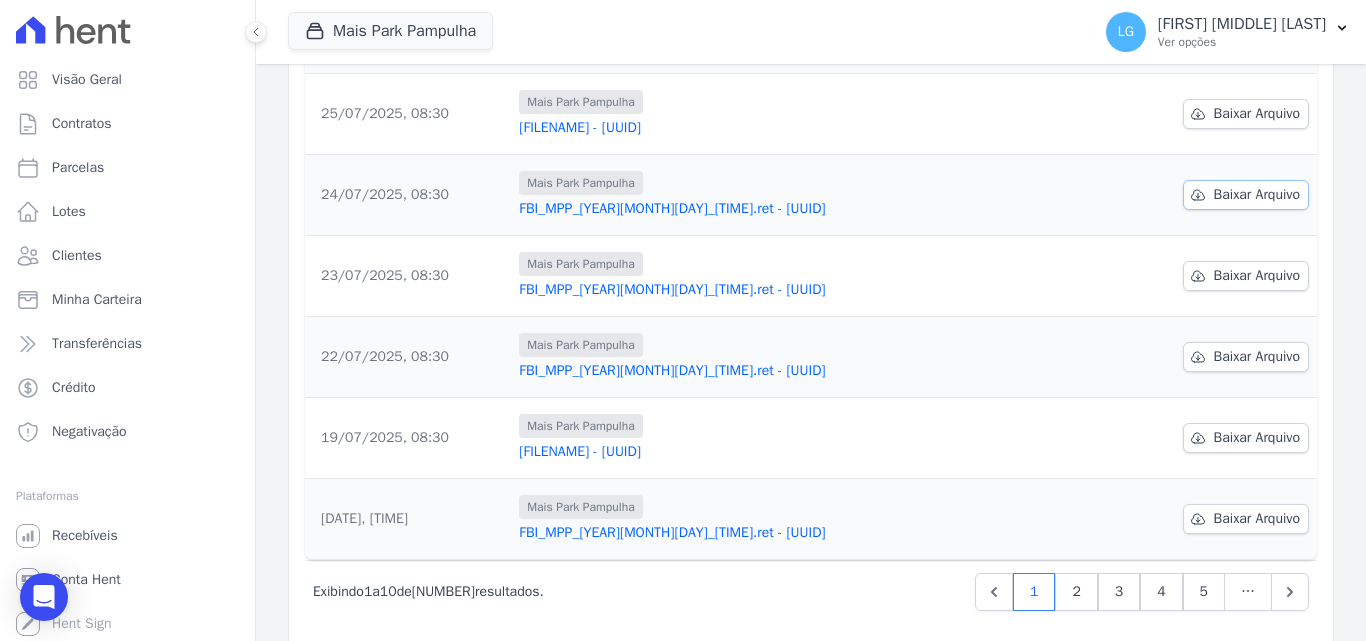 click on "Baixar Arquivo" at bounding box center [1257, 195] 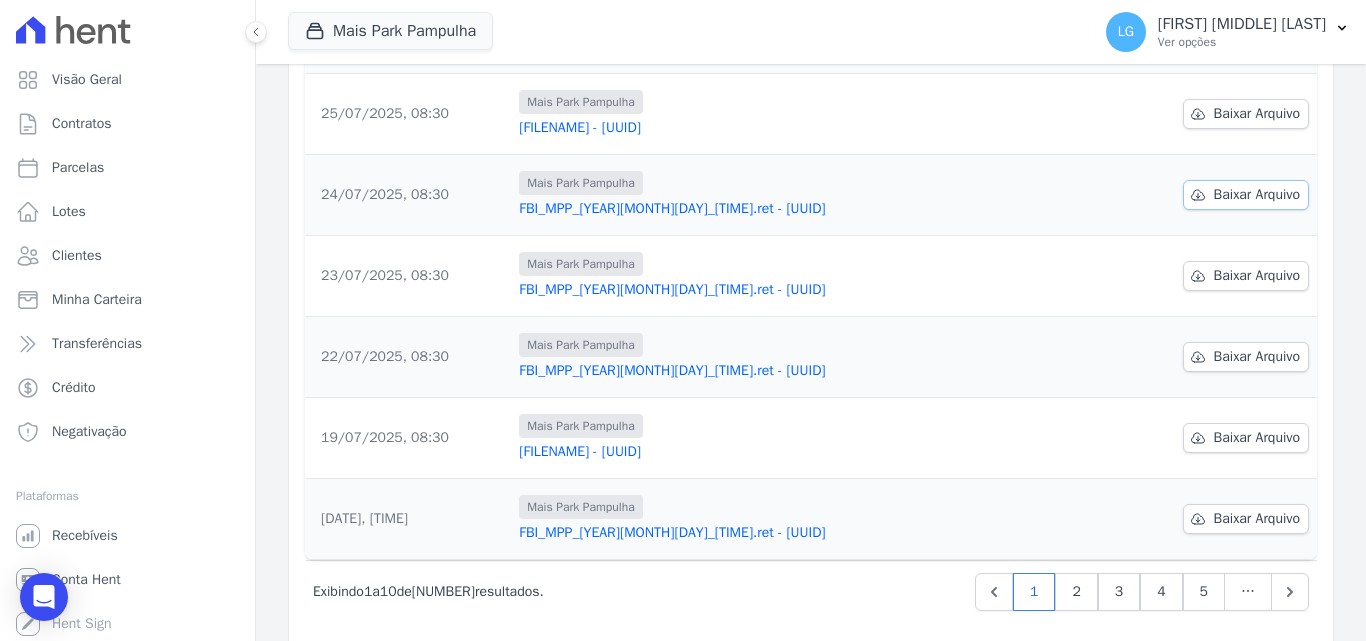 scroll, scrollTop: 500, scrollLeft: 0, axis: vertical 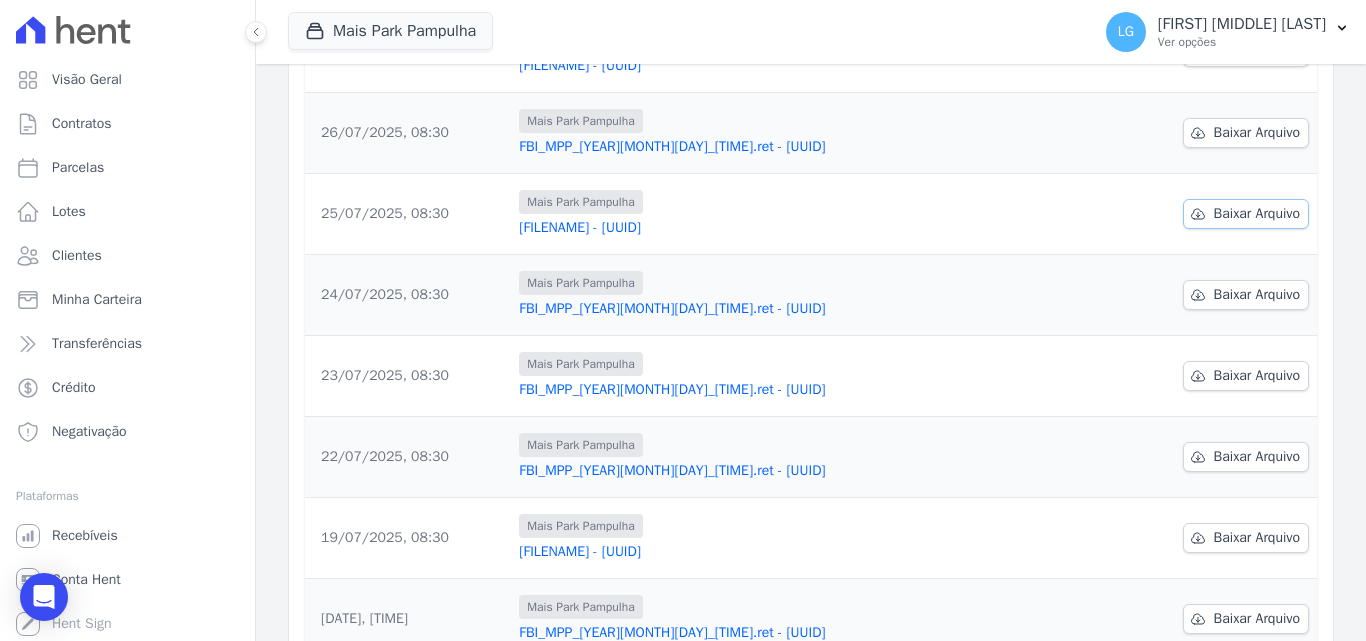 click 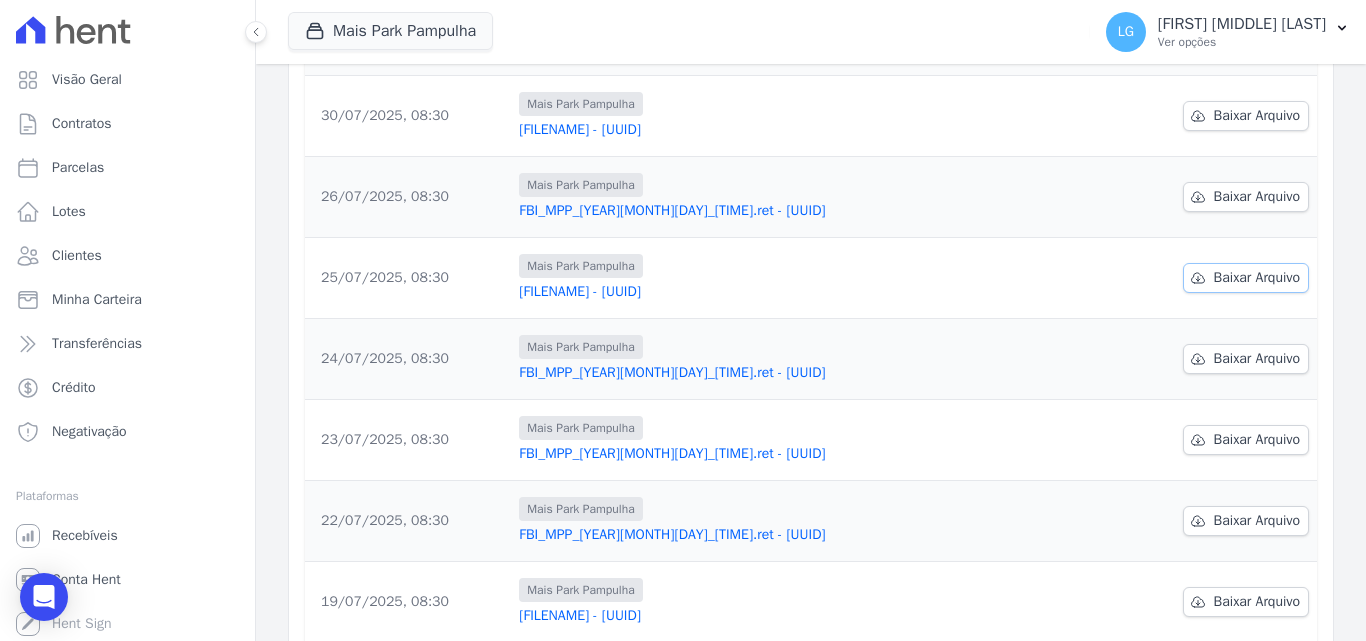 scroll, scrollTop: 400, scrollLeft: 0, axis: vertical 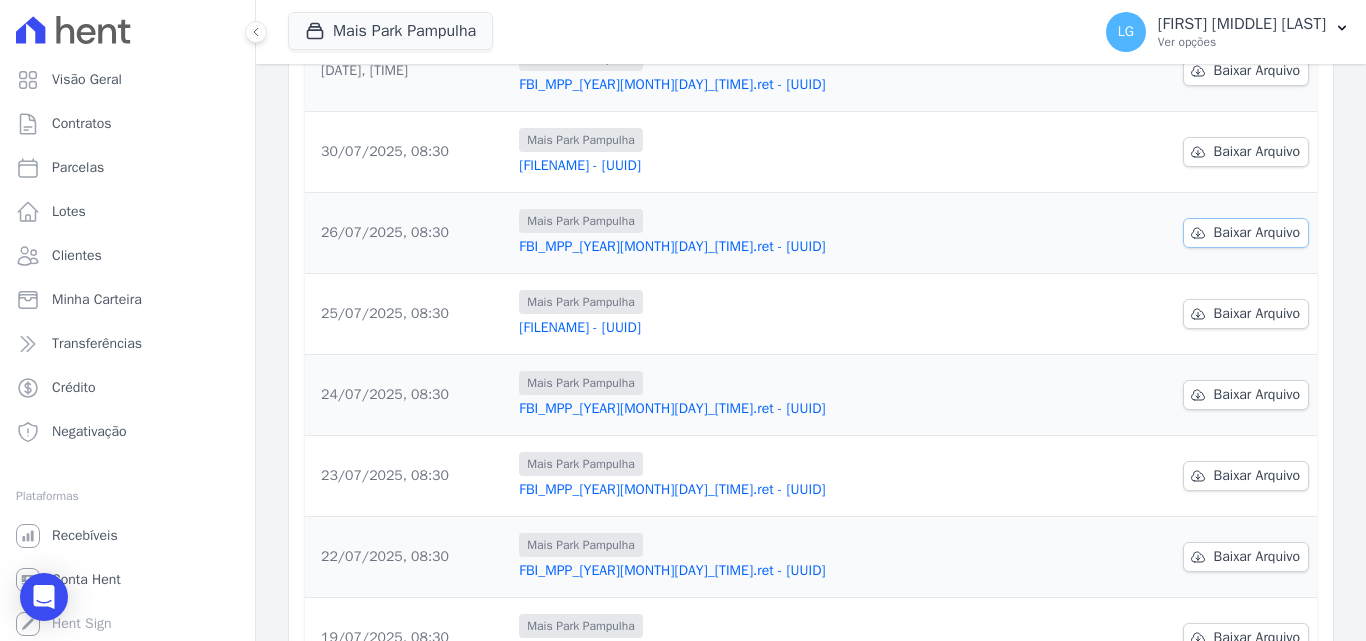 click on "Baixar Arquivo" at bounding box center [1246, 233] 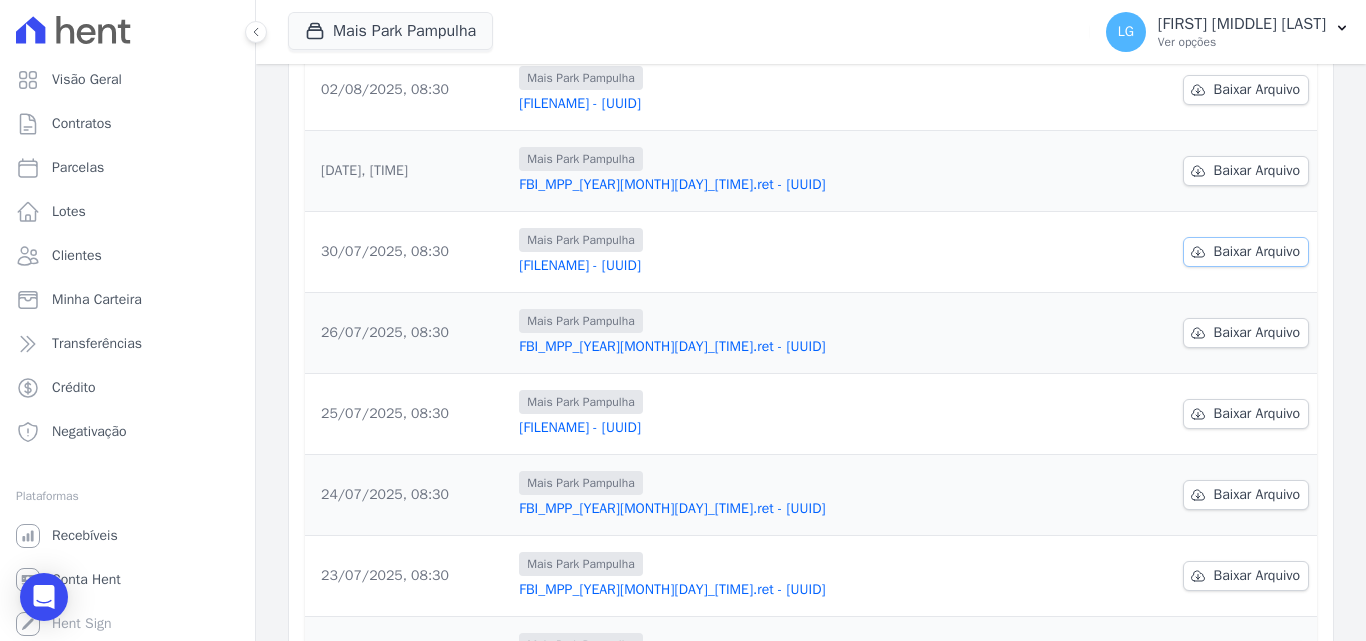 click on "Baixar Arquivo" at bounding box center [1257, 252] 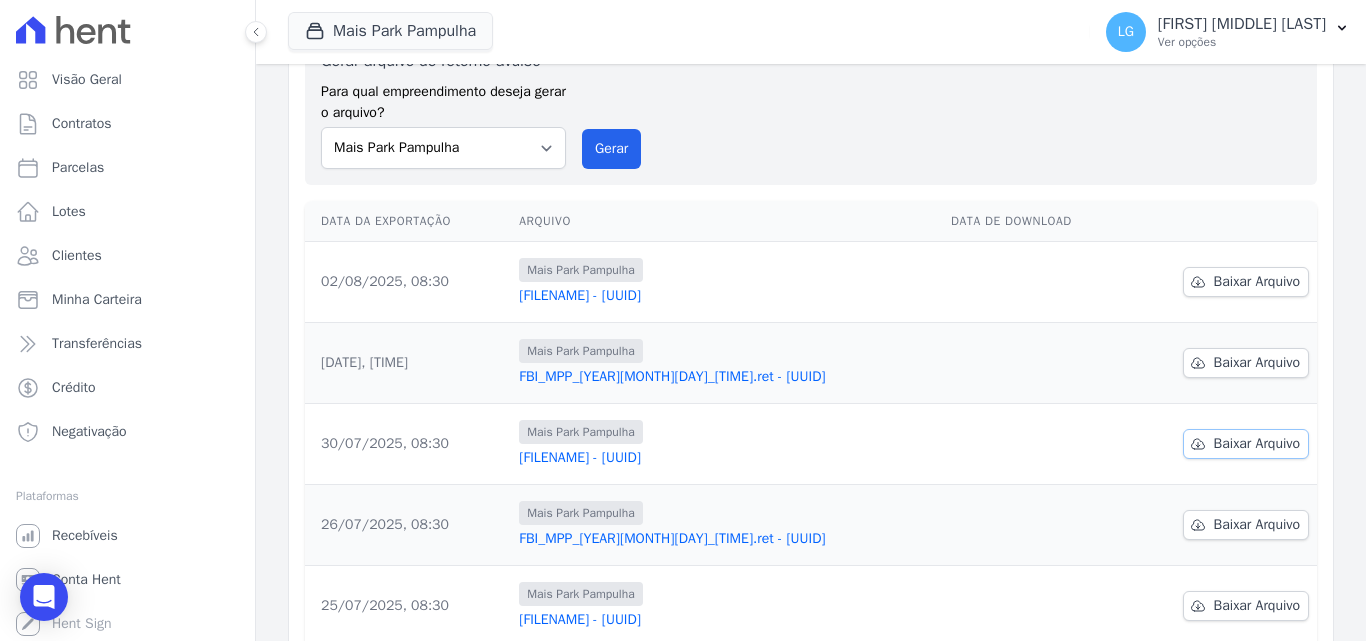 scroll, scrollTop: 100, scrollLeft: 0, axis: vertical 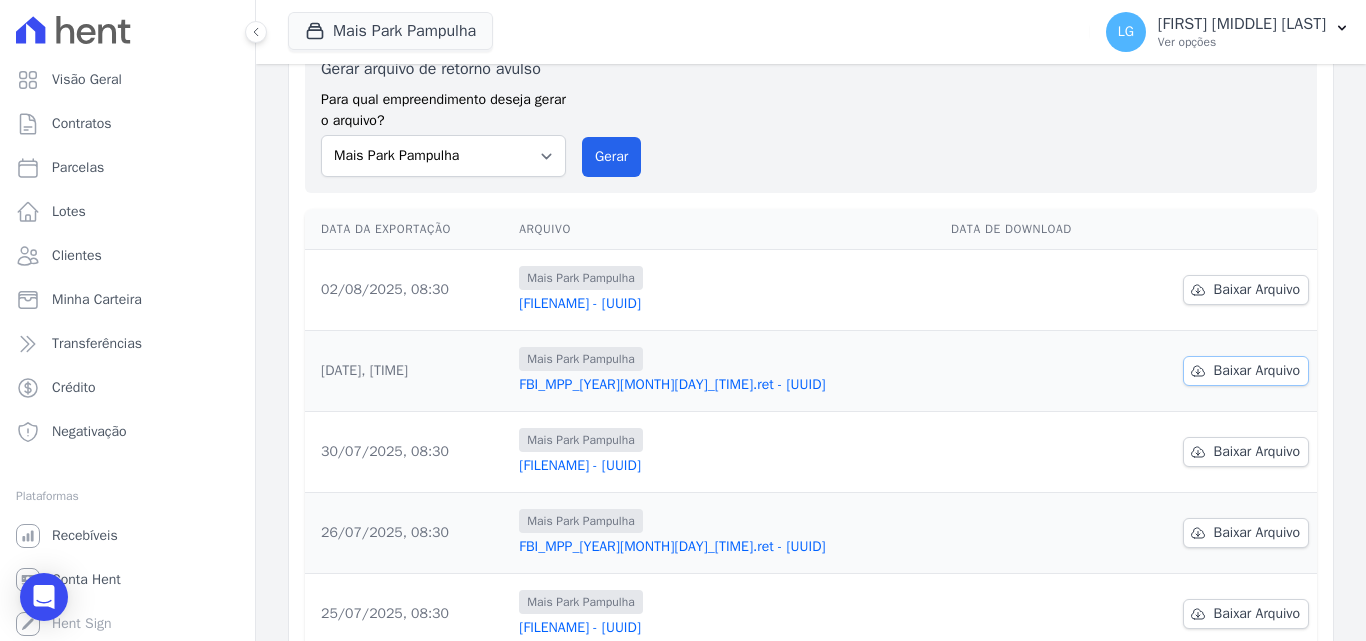 click on "Baixar Arquivo" at bounding box center [1257, 371] 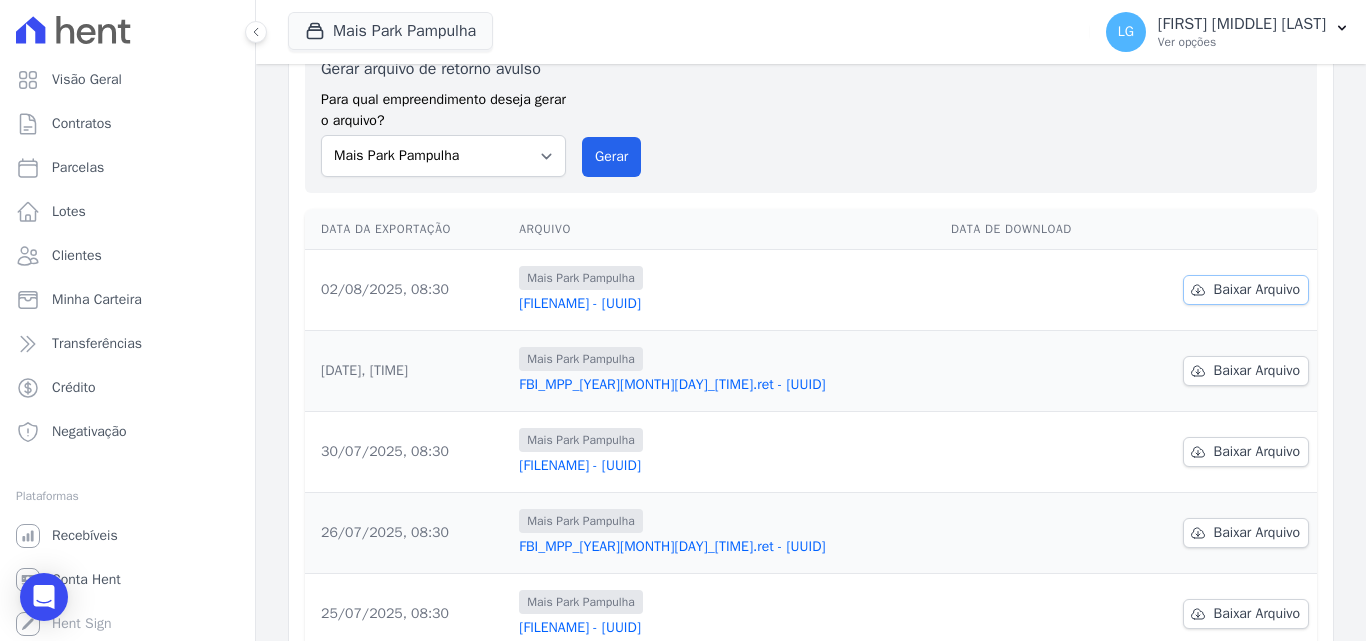 click on "Baixar Arquivo" at bounding box center (1257, 290) 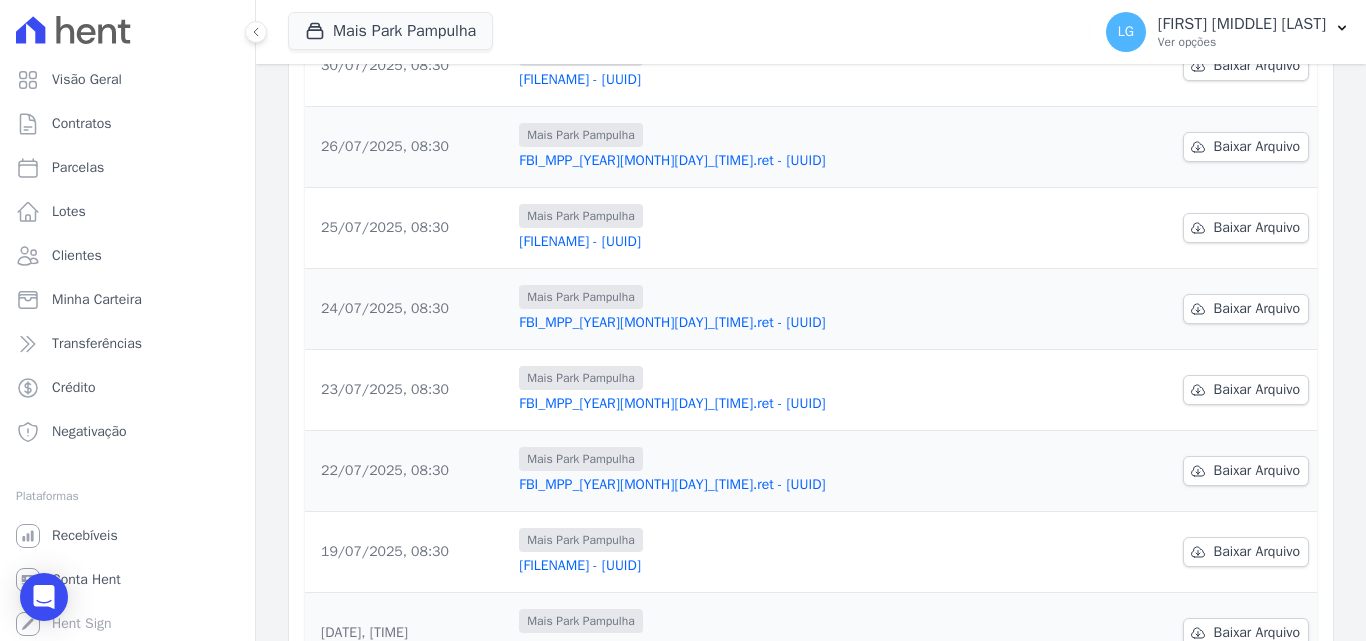scroll, scrollTop: 623, scrollLeft: 0, axis: vertical 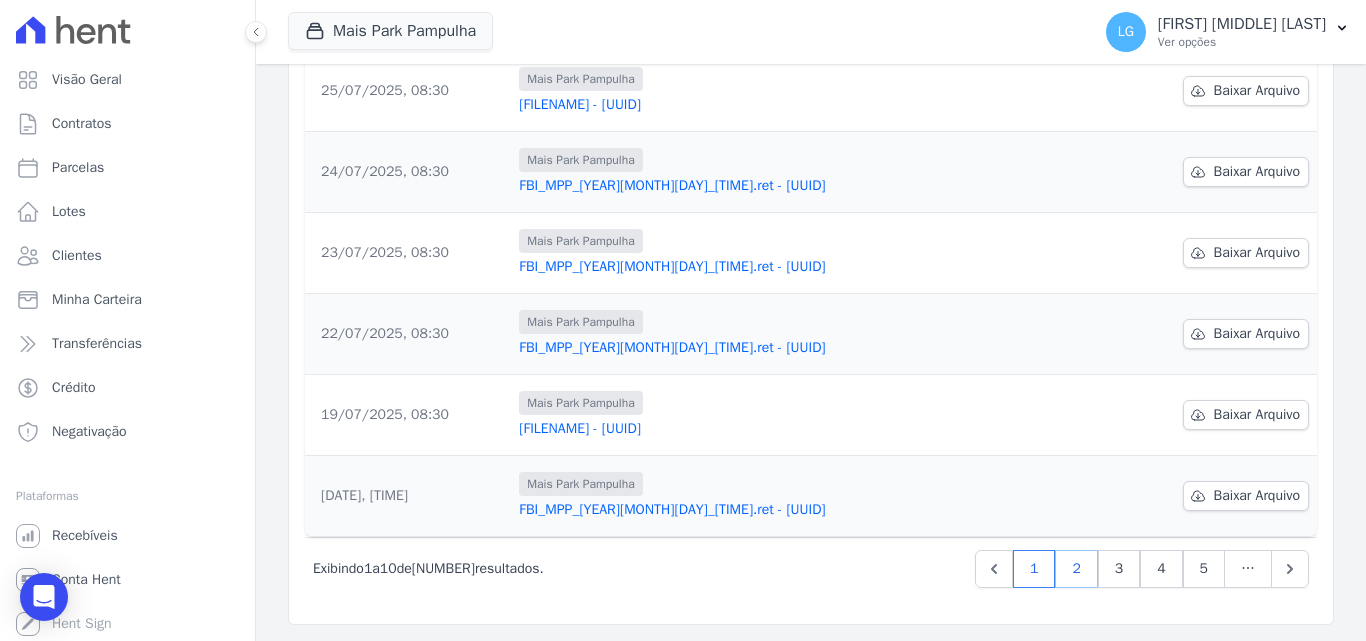 click on "2" at bounding box center [1076, 569] 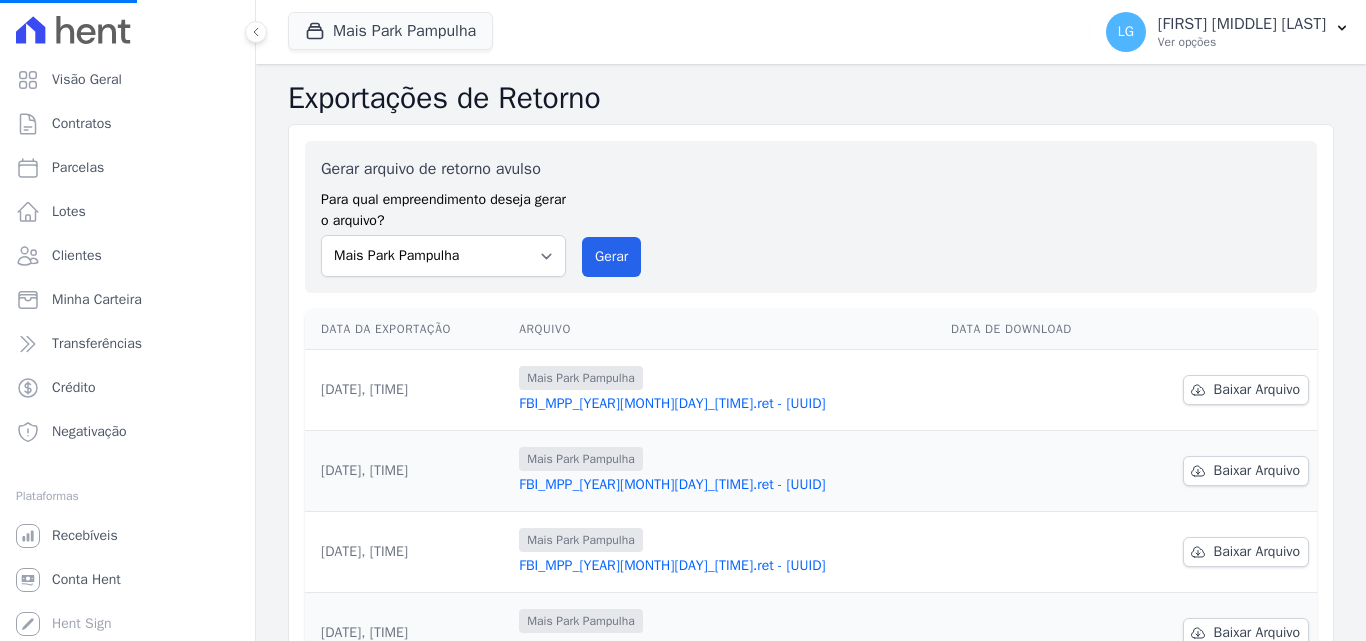 scroll, scrollTop: 0, scrollLeft: 0, axis: both 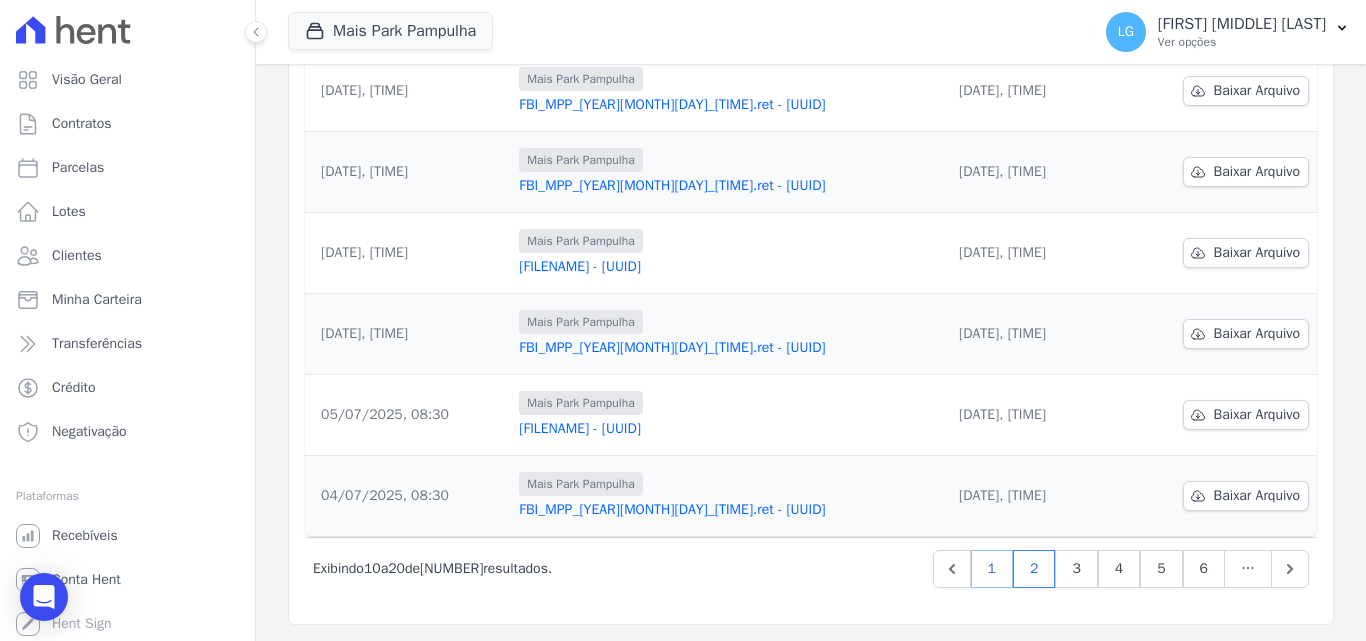 click on "1" at bounding box center [992, 569] 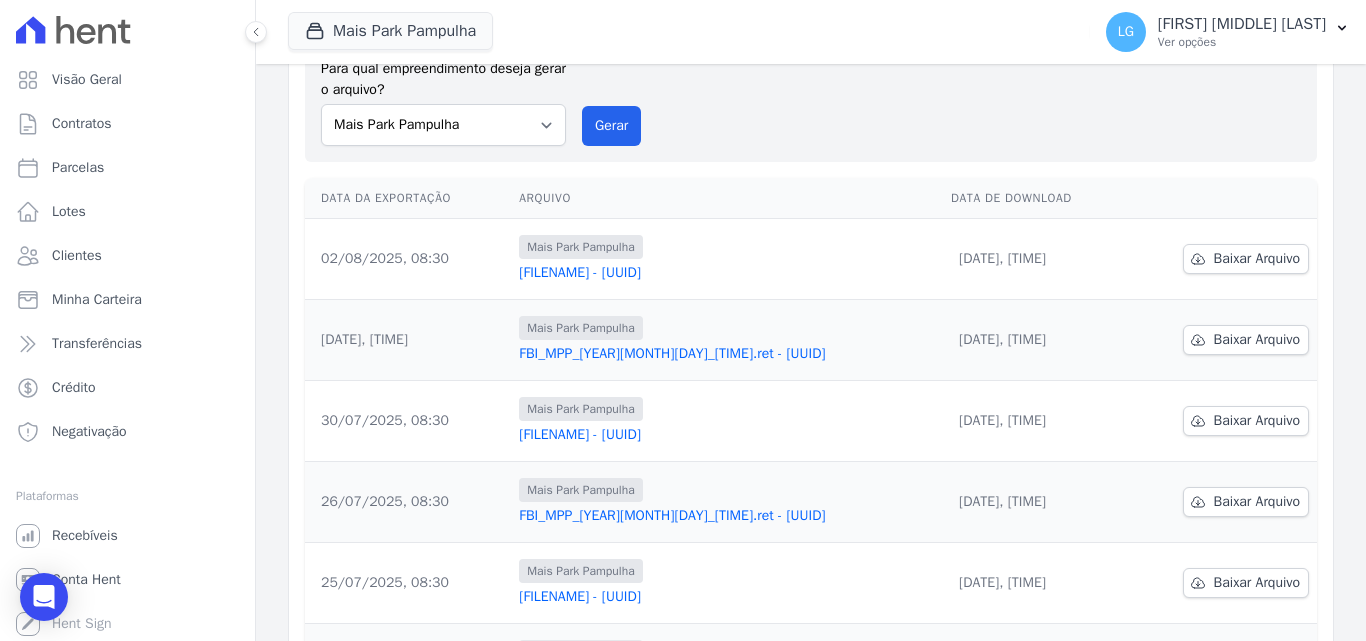 scroll, scrollTop: 123, scrollLeft: 0, axis: vertical 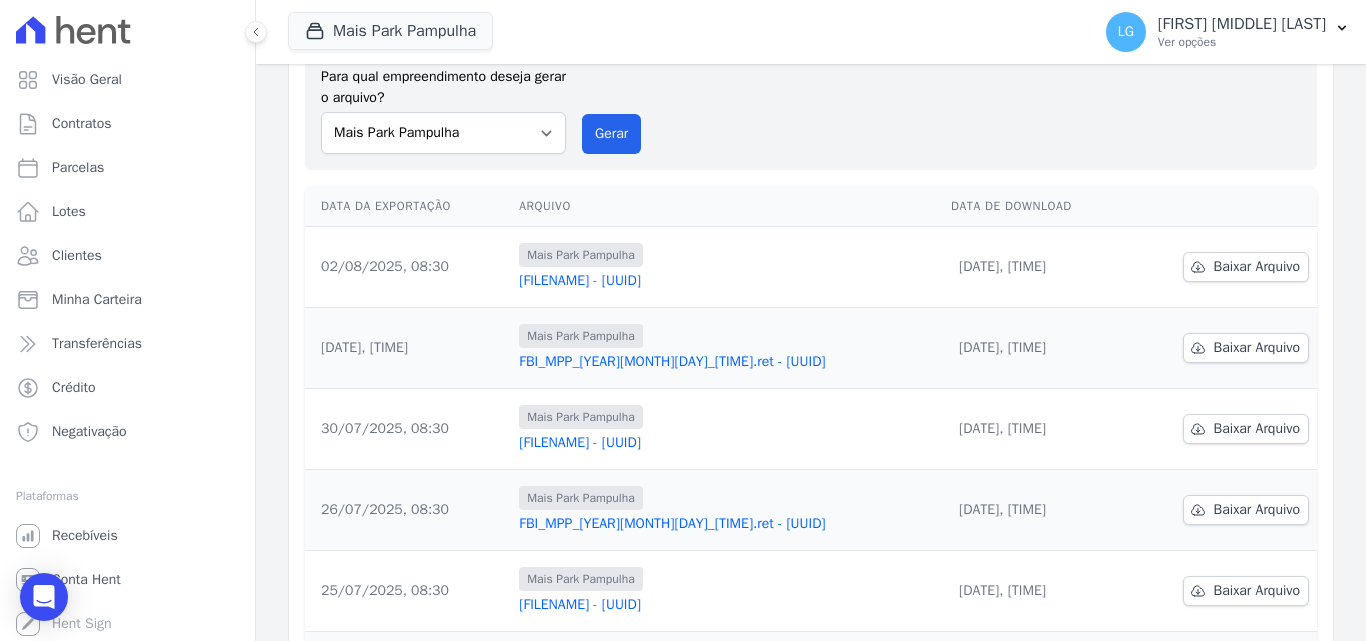 click on "FBI_MPP_[YEAR][MONTH][DAY]_[TIME].ret -
[UUID]" at bounding box center (727, 362) 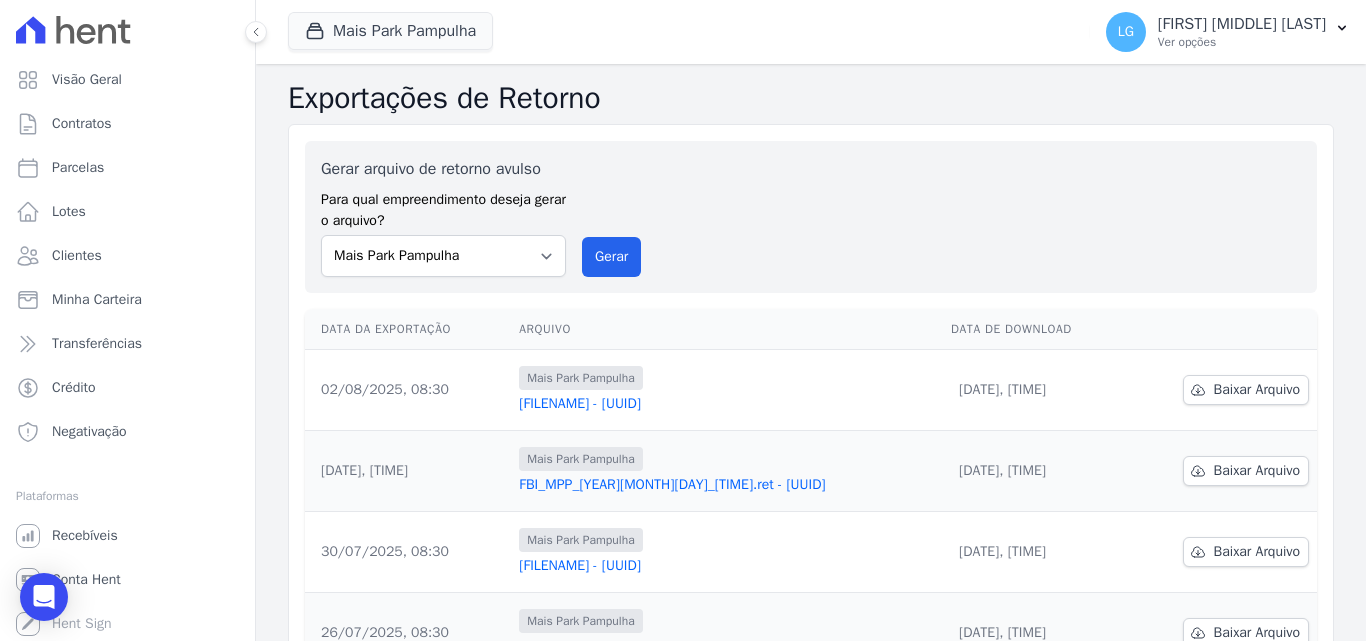 click on "[FILENAME] -
[UUID]" at bounding box center [727, 566] 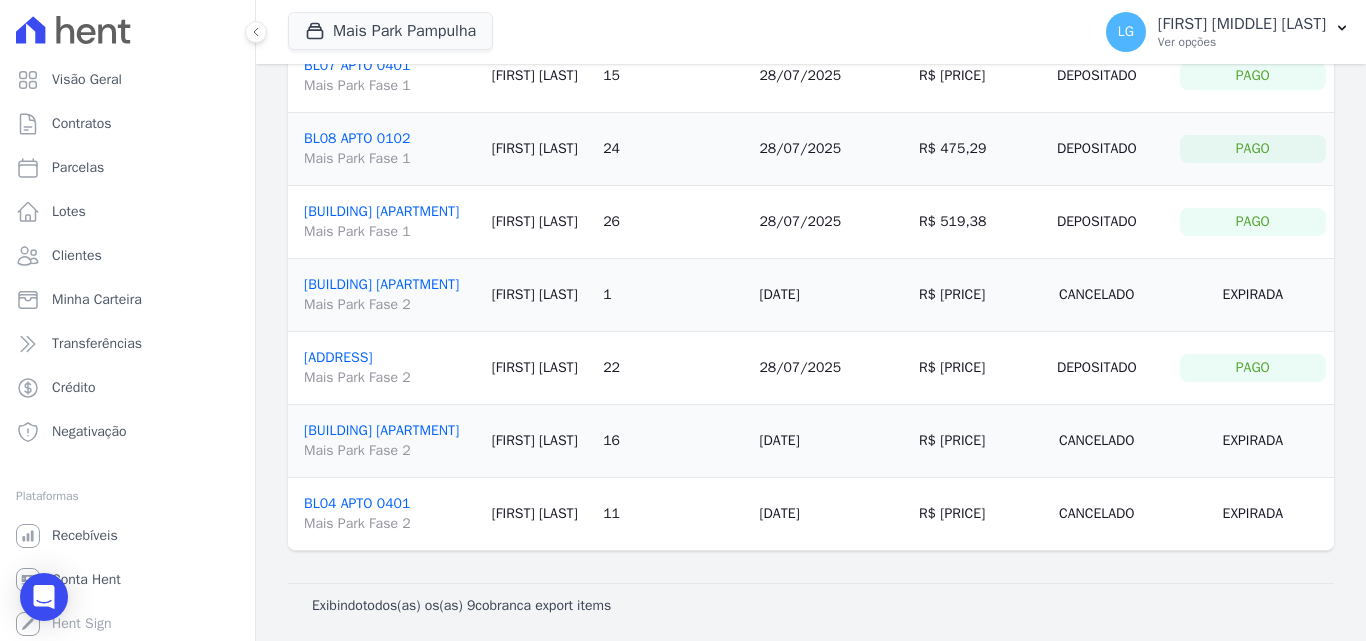 scroll, scrollTop: 303, scrollLeft: 0, axis: vertical 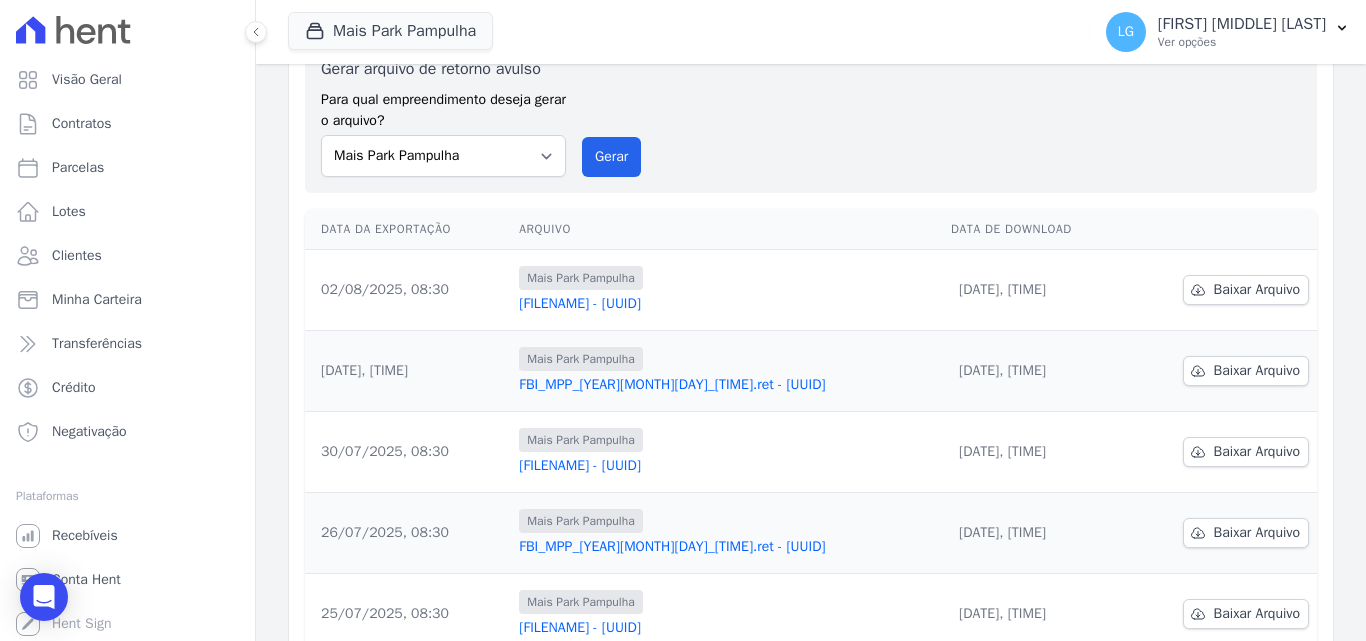 click on "FBI_MPP_[YEAR][MONTH][DAY]_[TIME].ret -
[UUID]" at bounding box center (727, 547) 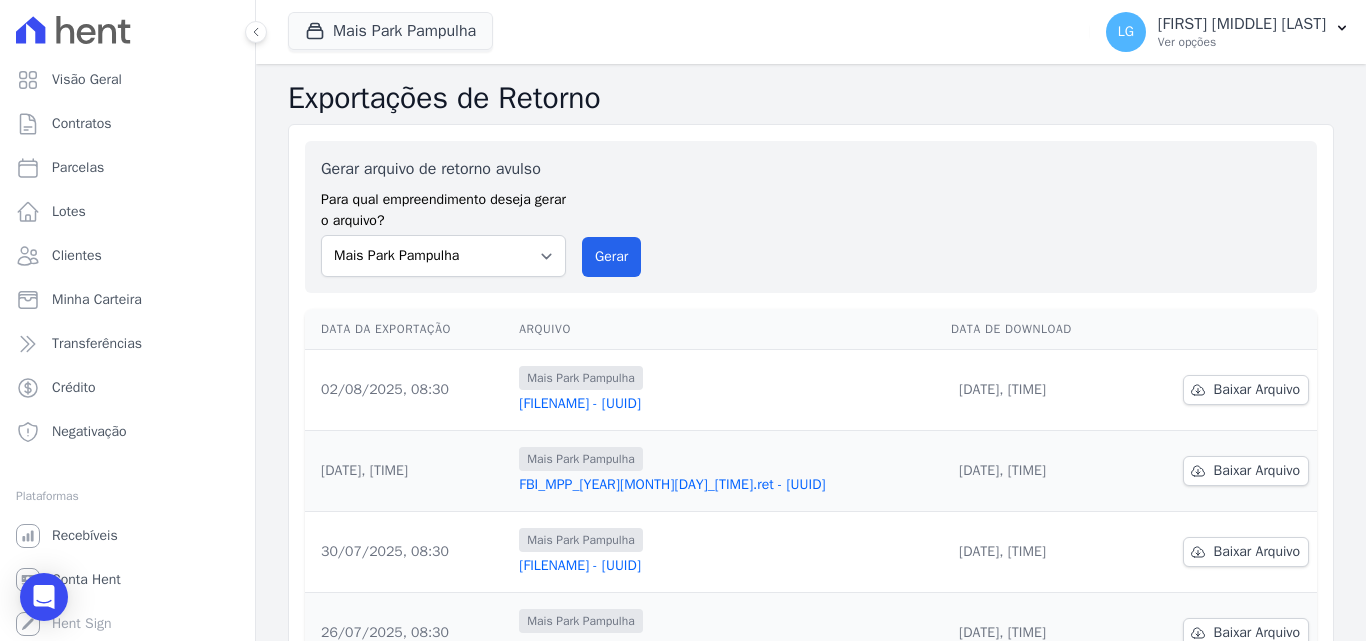 click on "[FILENAME] -
[UUID]" at bounding box center (727, 404) 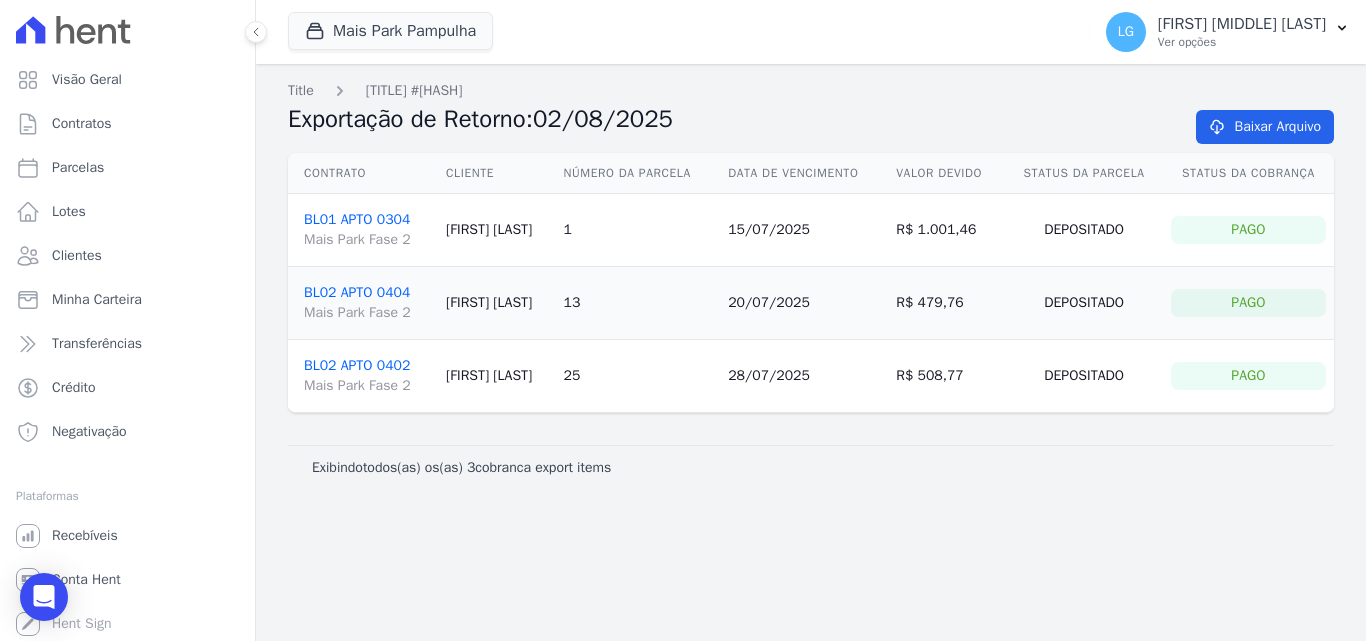 drag, startPoint x: 1253, startPoint y: 283, endPoint x: 1243, endPoint y: 273, distance: 14.142136 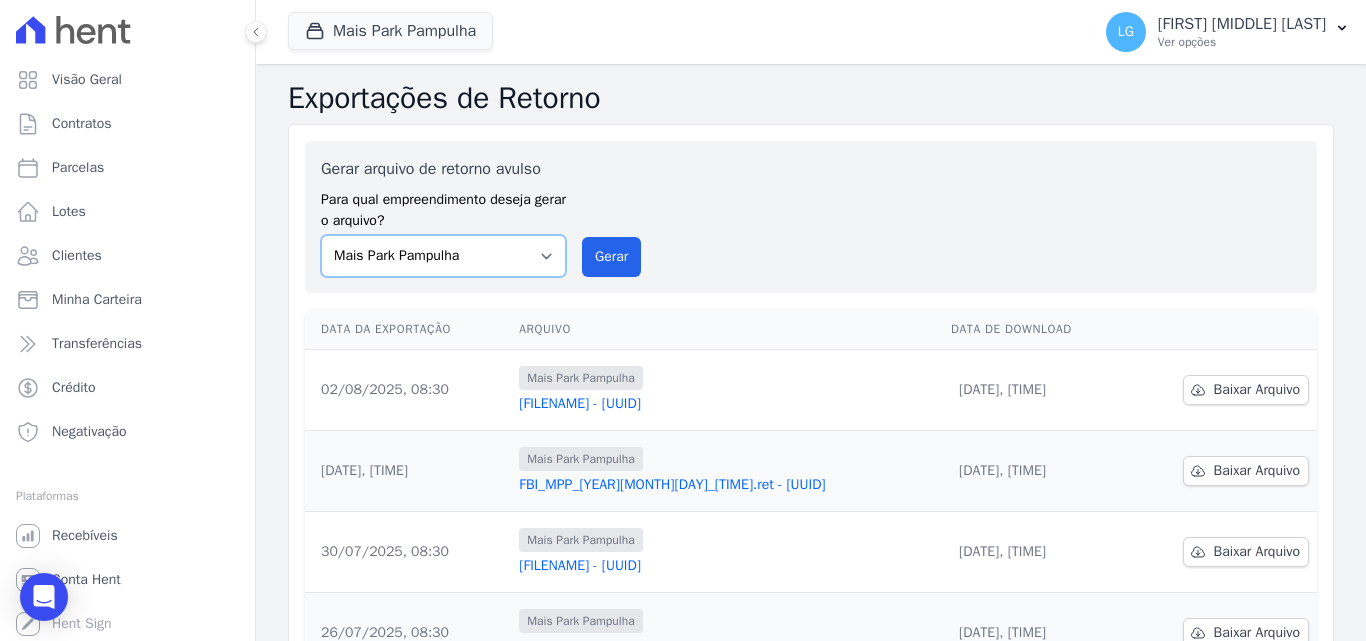 click on "Mais Park Nacional
Mais Park Pampulha
Mugango - Viva Iguaçu
Parque Primavera
RESIDENCIAL CHACARAS BOM JESUS
RESIDENCIAL VIVA IGUACU II
UP Nova Iguaçu
Viva Mais - Zona Sul l
Viva Mais - Zona Sul ll" at bounding box center [443, 256] 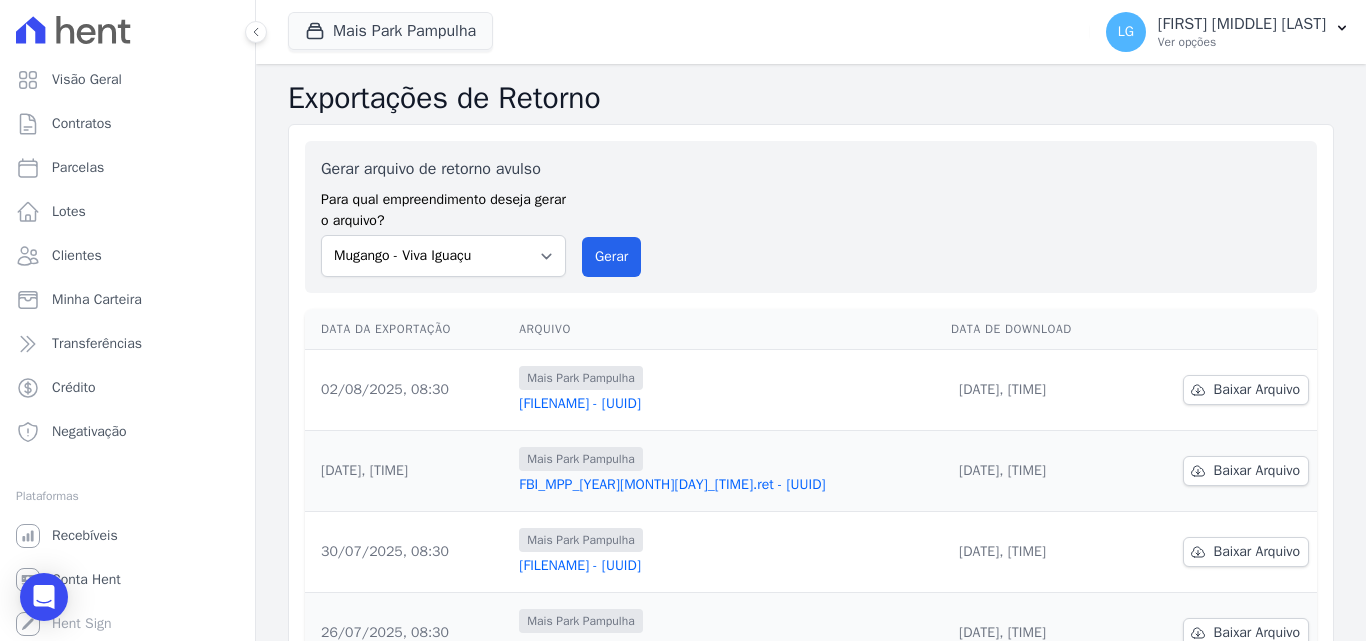 click on "Gerar arquivo de retorno avulso
Para qual empreendimento deseja gerar o arquivo?
[LOCATION]
[LOCATION]
[LOCATION]
[LOCATION]
[LOCATION]
[LOCATION]
[LOCATION]
[LOCATION]
[LOCATION]
Gerar" at bounding box center (811, 217) 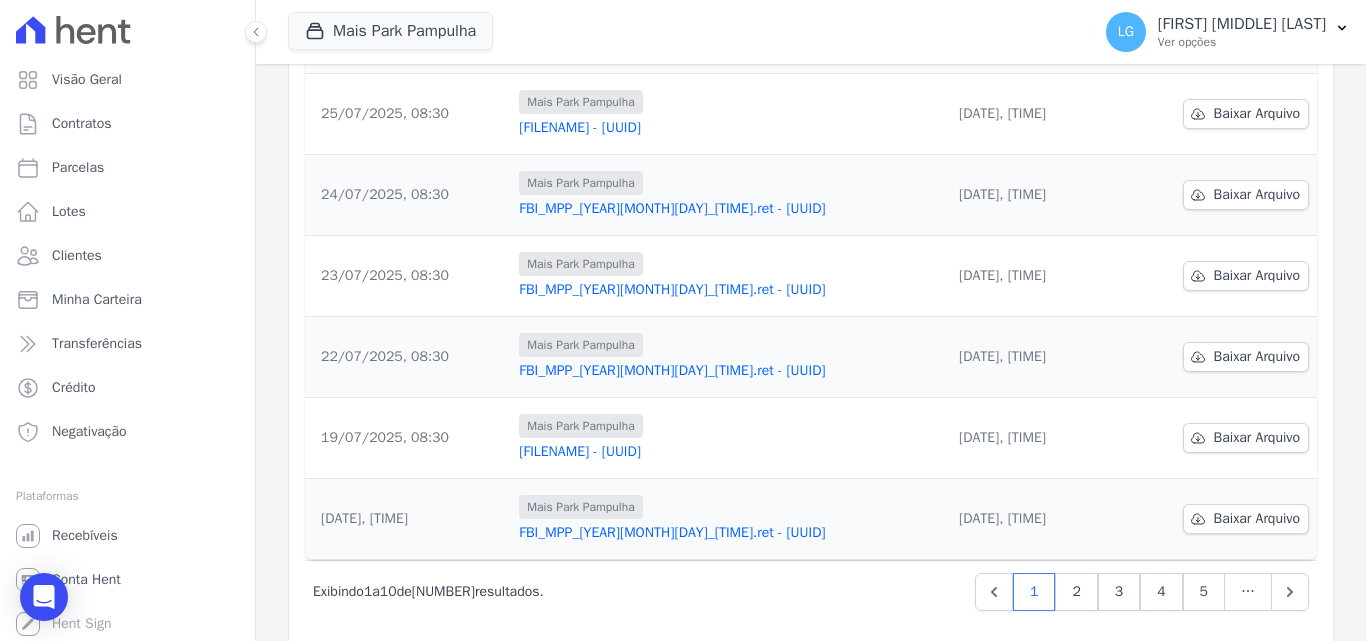 scroll, scrollTop: 0, scrollLeft: 0, axis: both 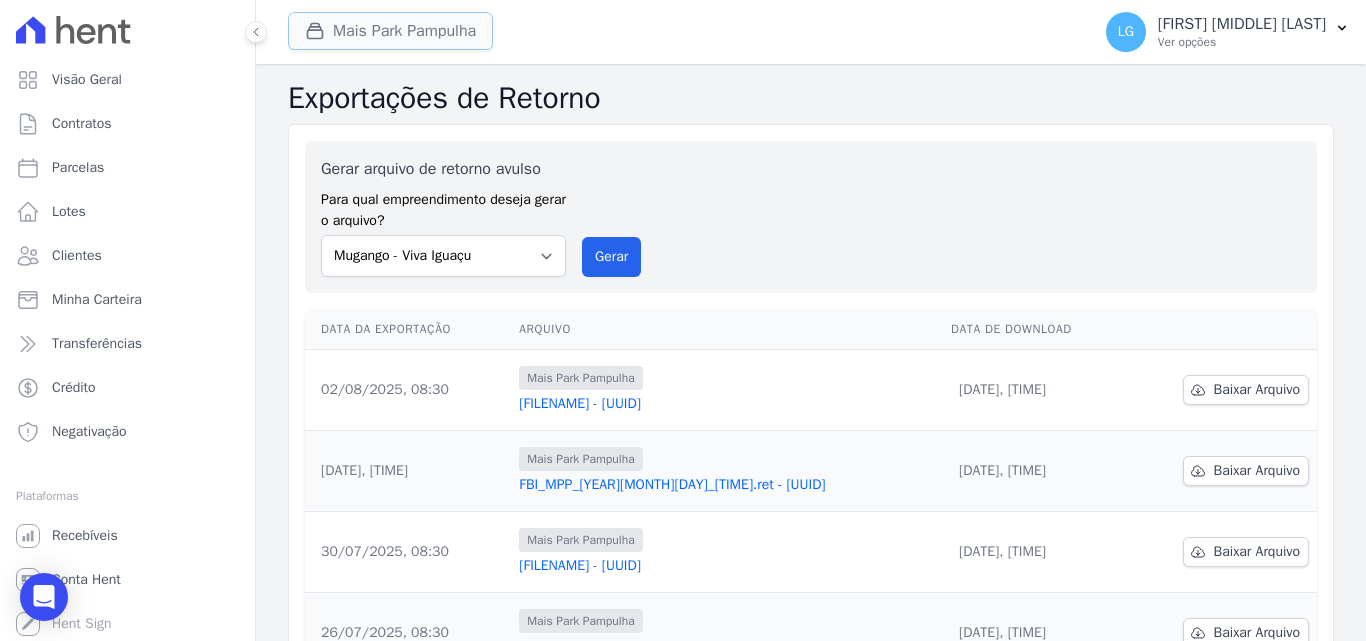 click on "Mais Park Pampulha" at bounding box center (390, 31) 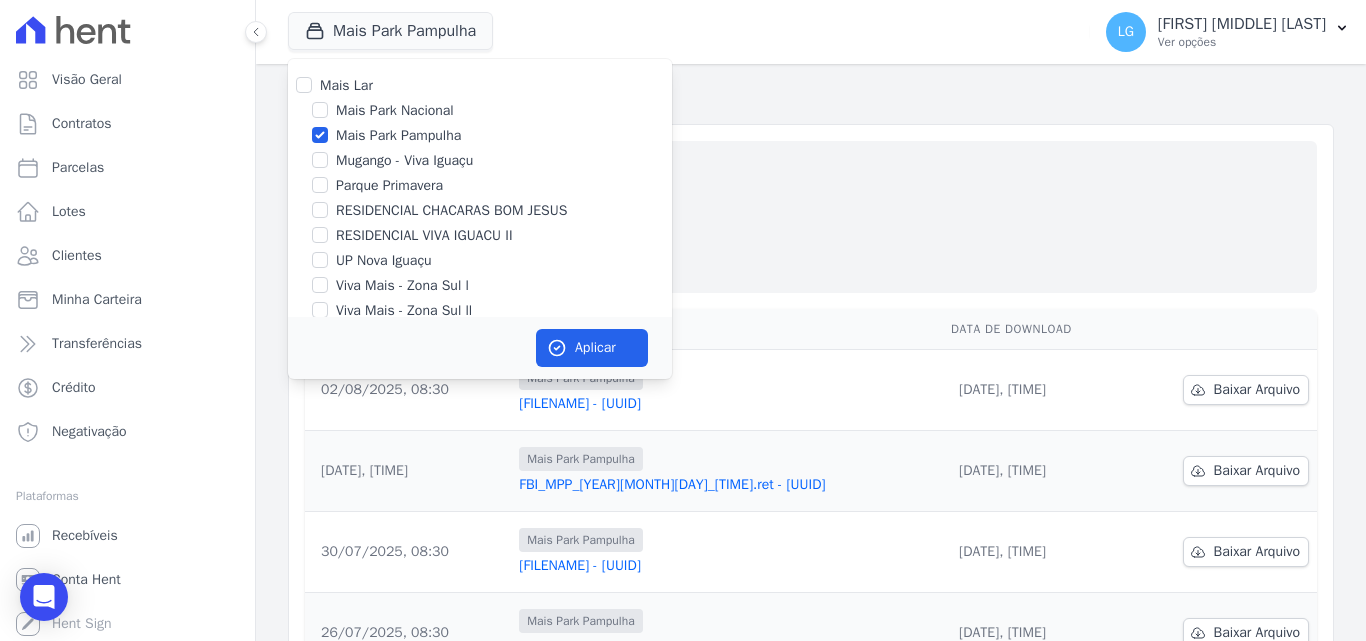 click on "Mais Park Pampulha" at bounding box center (398, 135) 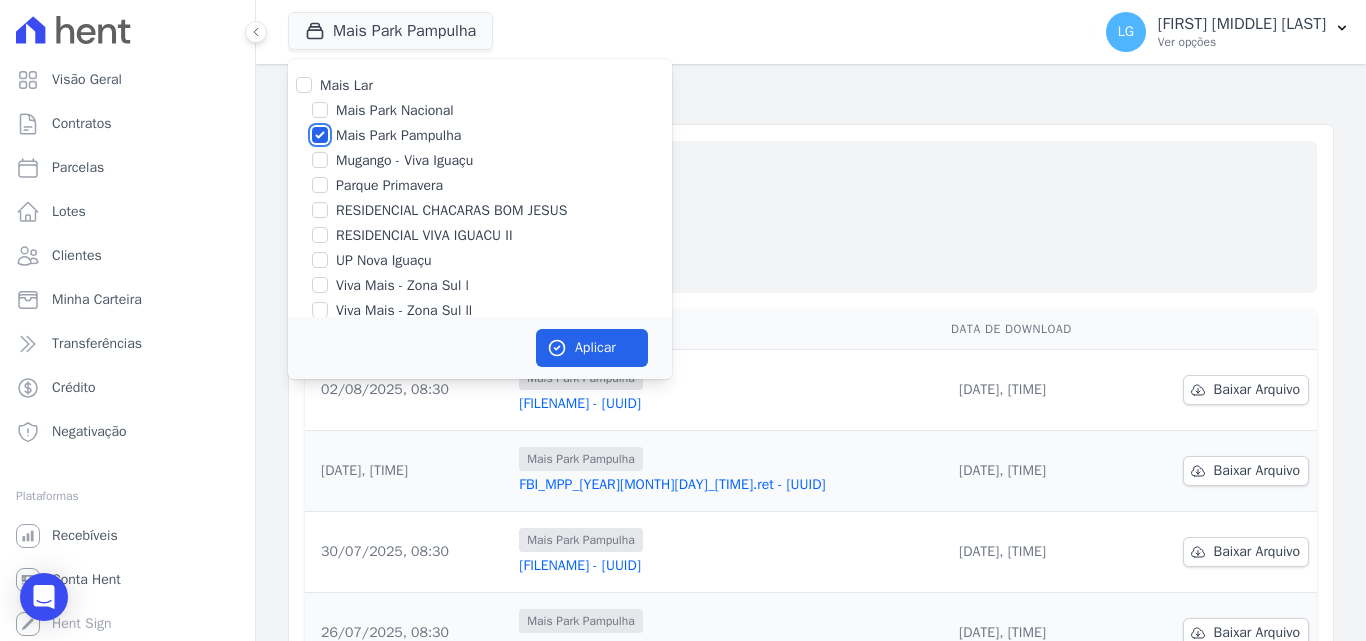 checkbox on "false" 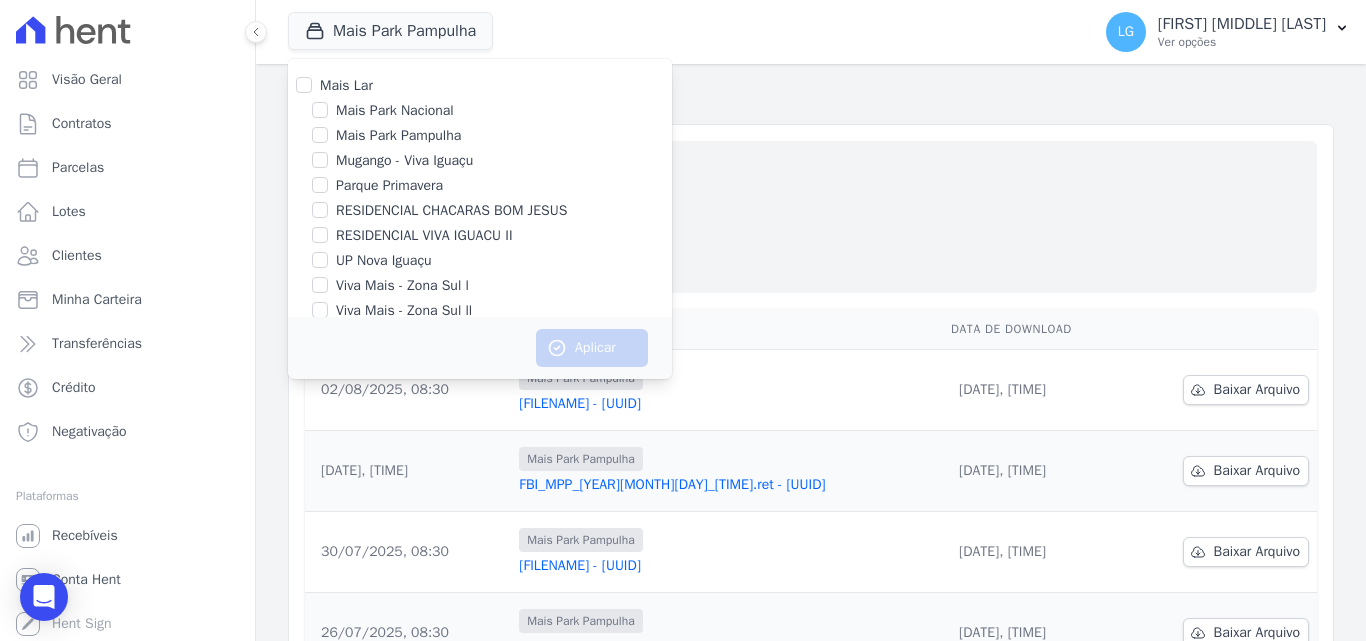 click on "Mugango - Viva Iguaçu" at bounding box center [404, 160] 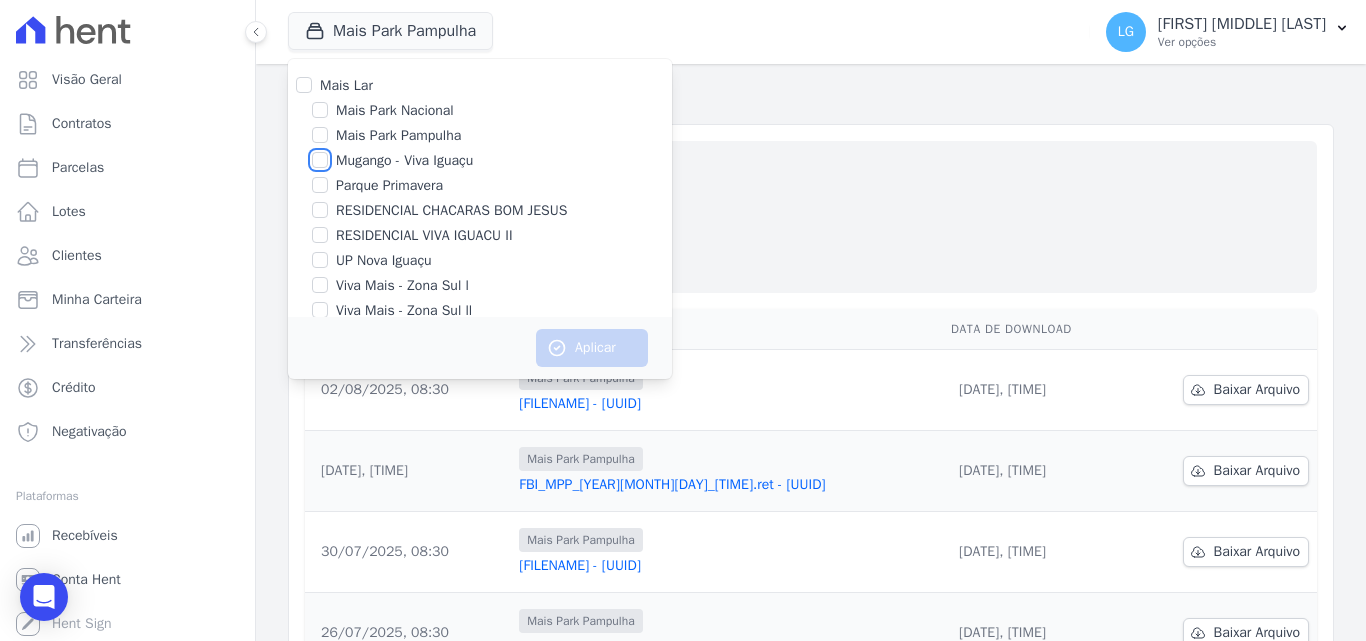 click on "Mugango - Viva Iguaçu" at bounding box center [320, 160] 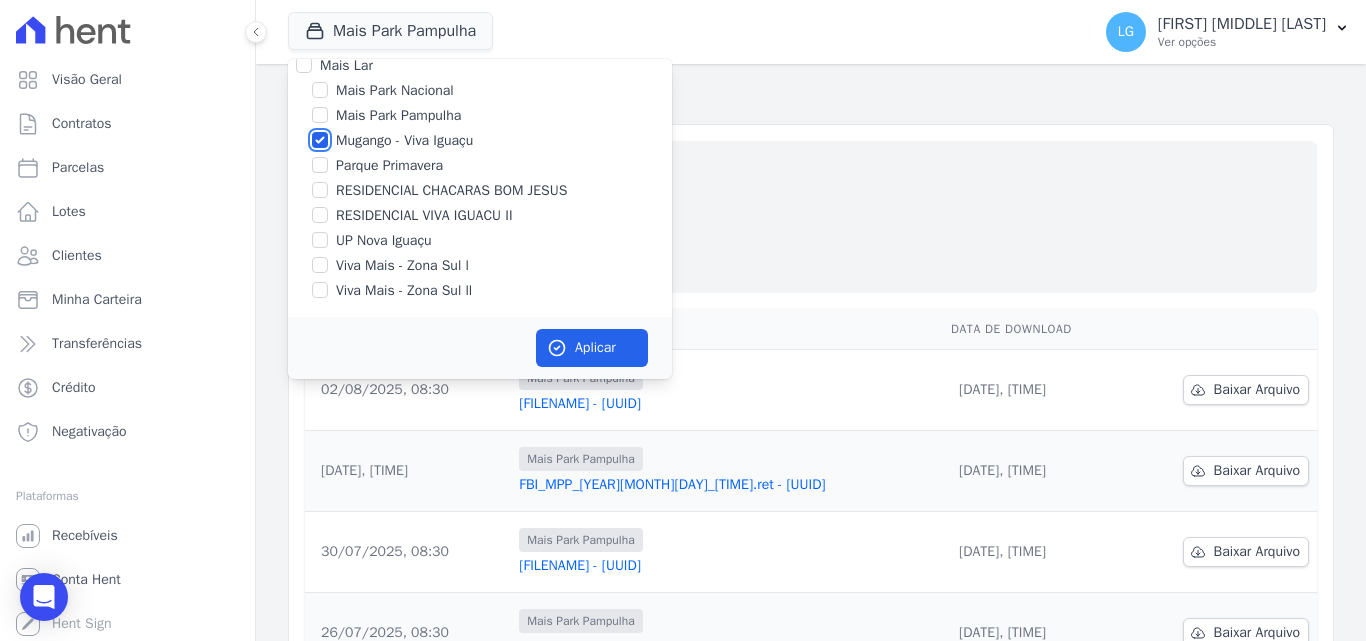scroll, scrollTop: 0, scrollLeft: 0, axis: both 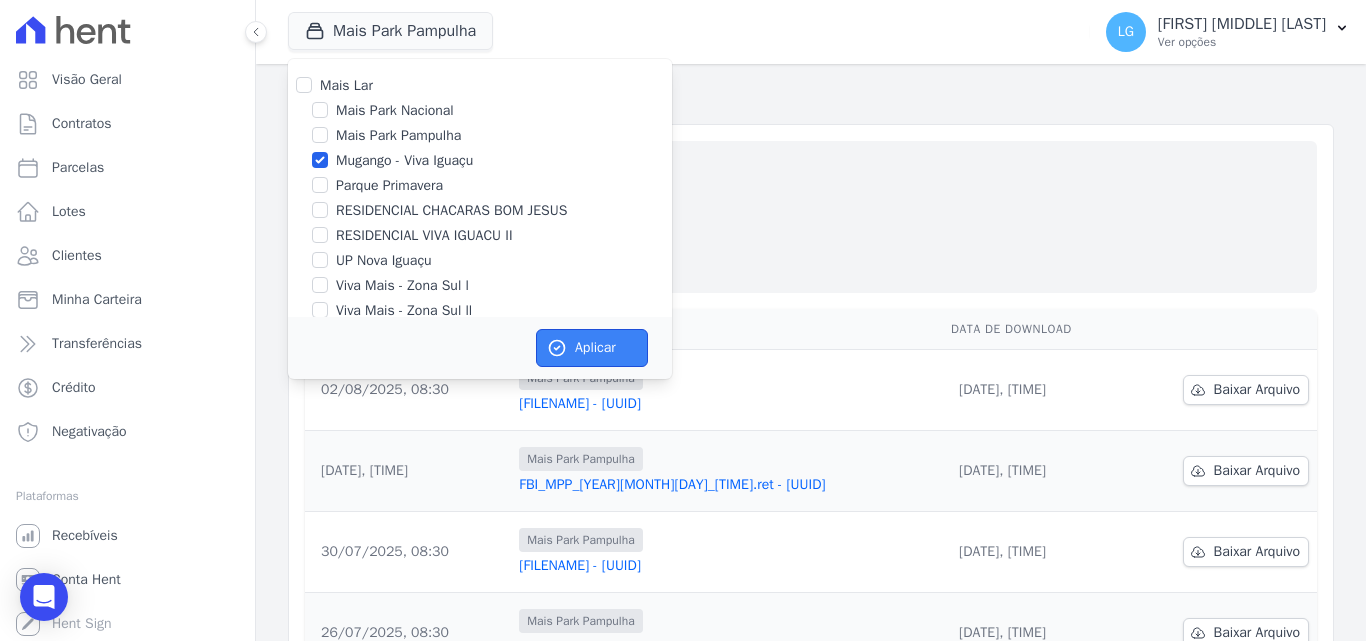 click on "Aplicar" at bounding box center [592, 348] 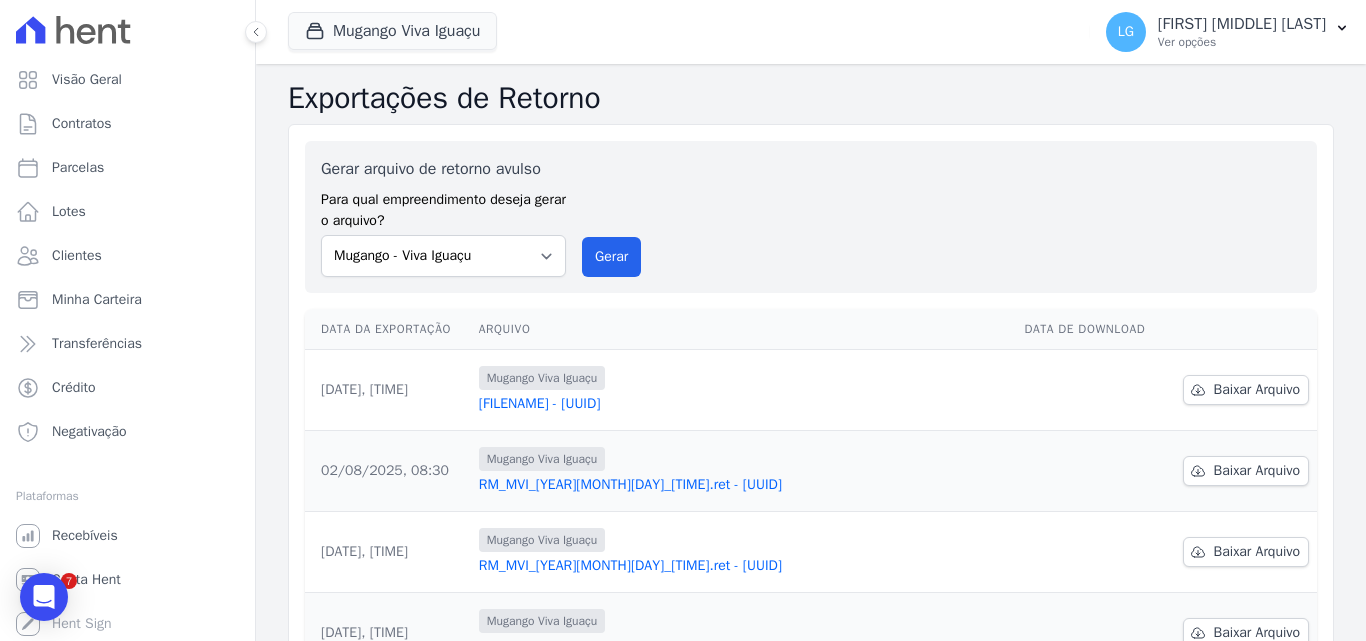 scroll, scrollTop: 0, scrollLeft: 0, axis: both 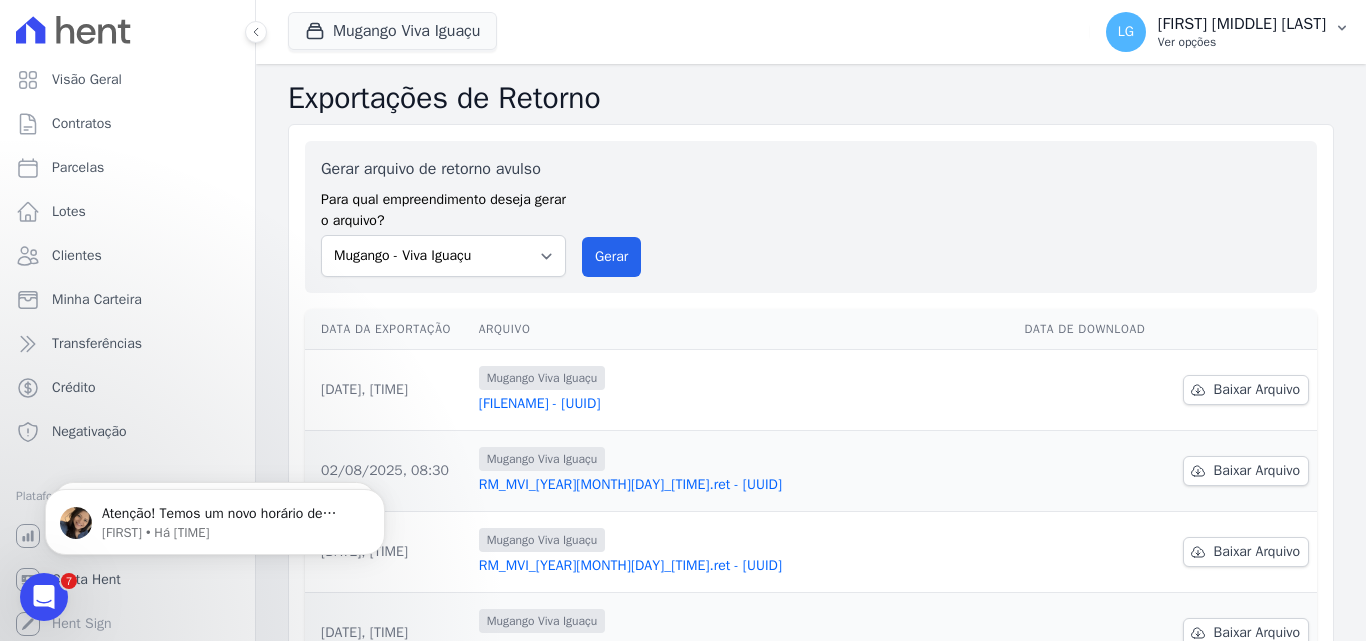 click on "[FIRST] [MIDDLE] [LAST]" at bounding box center [1242, 24] 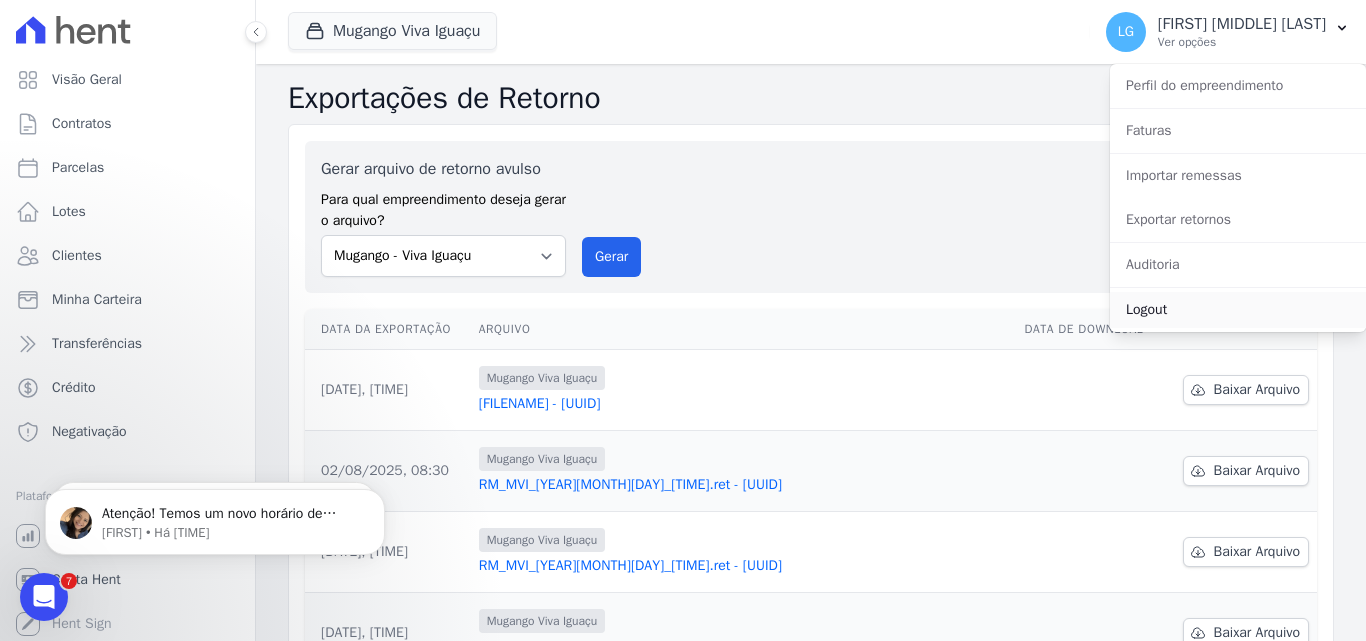 click on "Logout" at bounding box center [1238, 310] 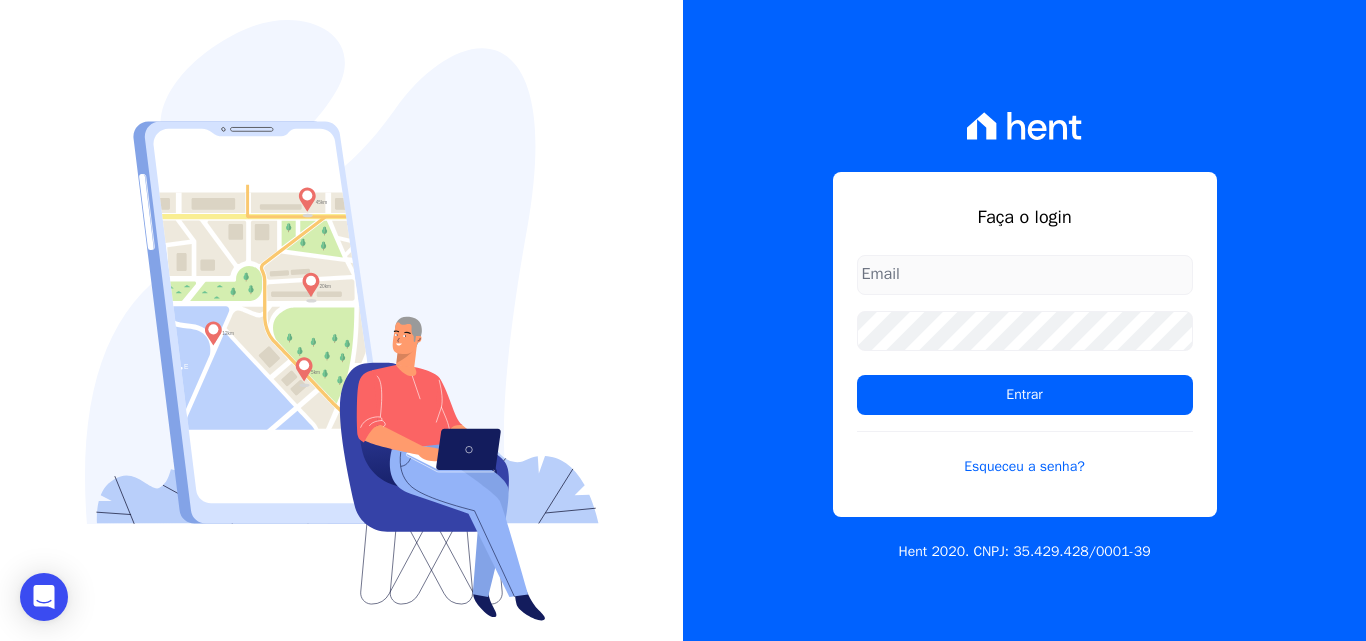 type on "[EMAIL]" 